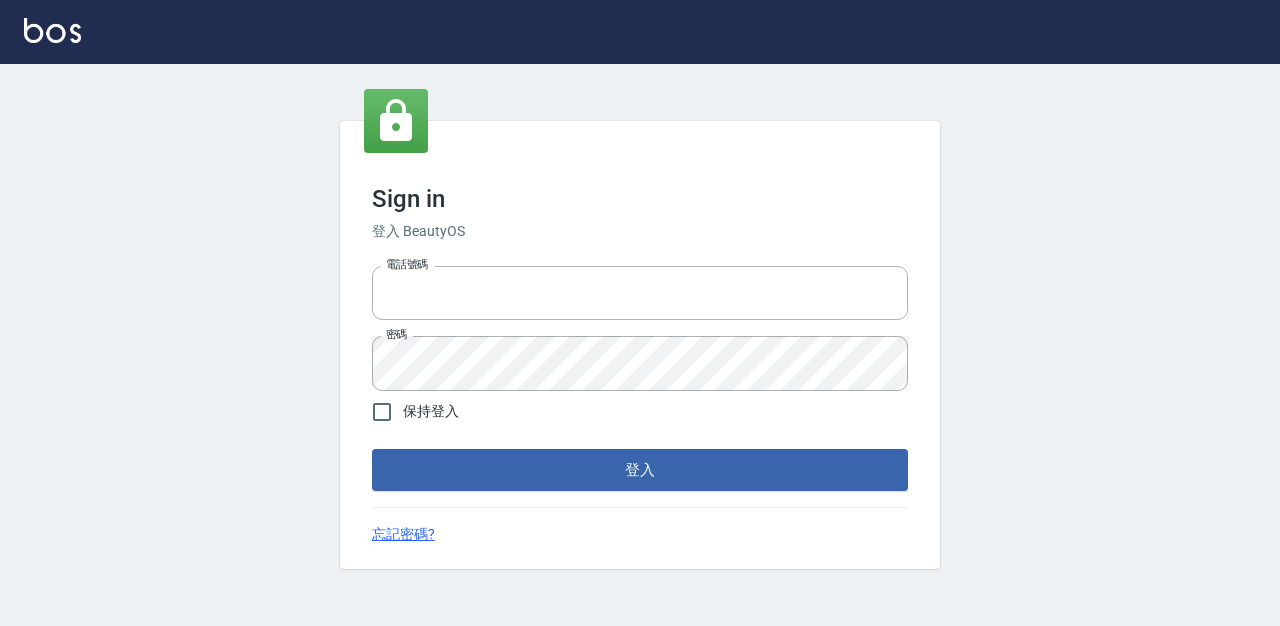 scroll, scrollTop: 0, scrollLeft: 0, axis: both 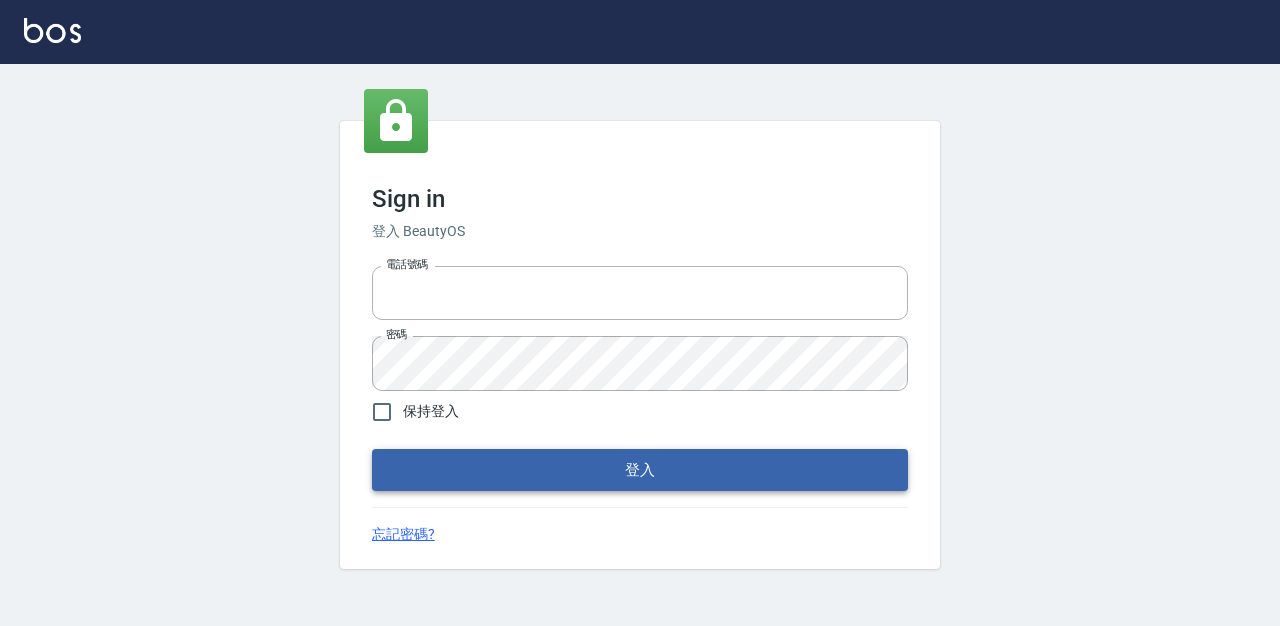 type on "0987925494" 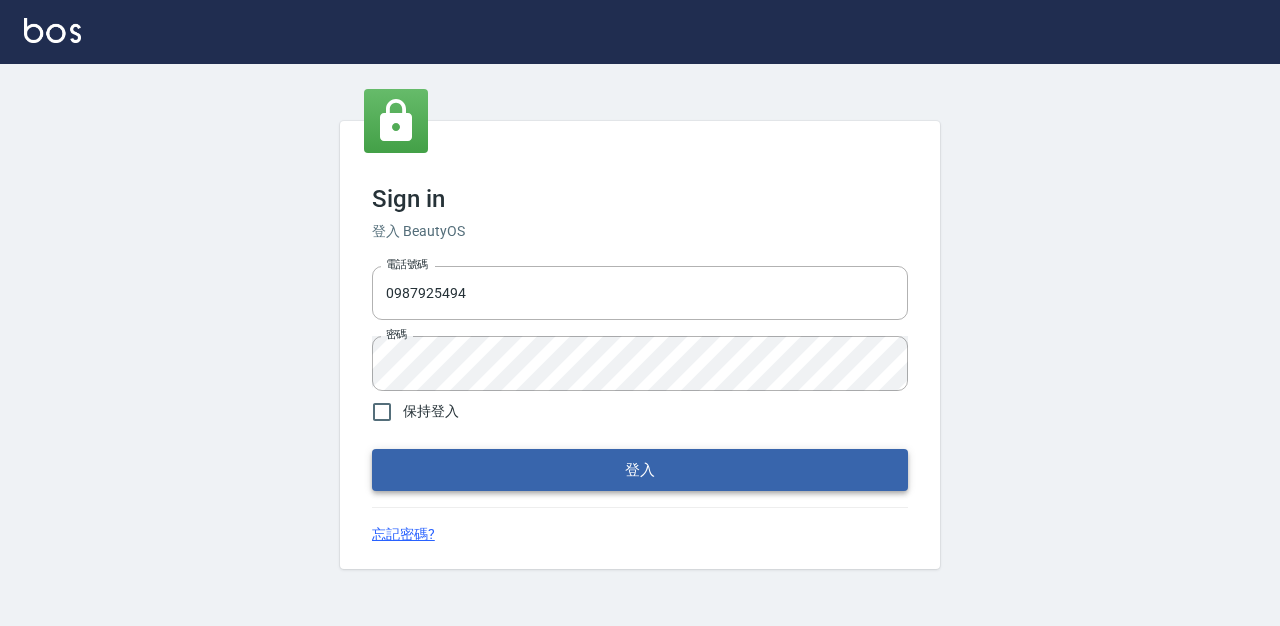 click on "登入" at bounding box center (640, 470) 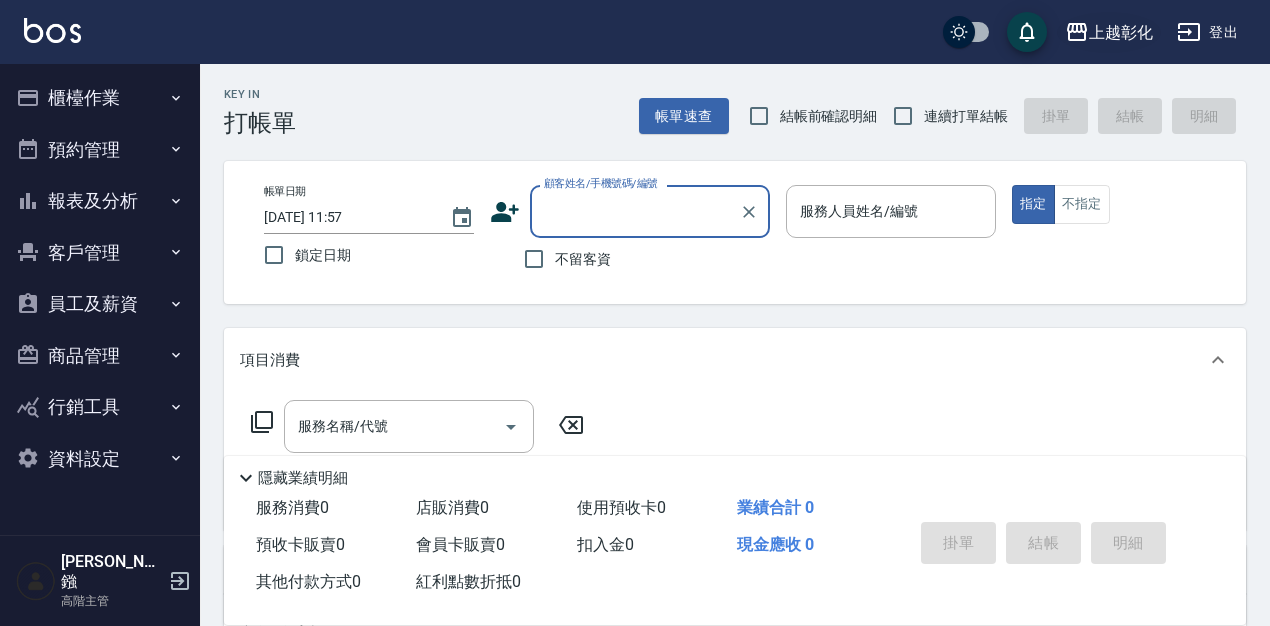 click on "上越彰化" at bounding box center [1121, 32] 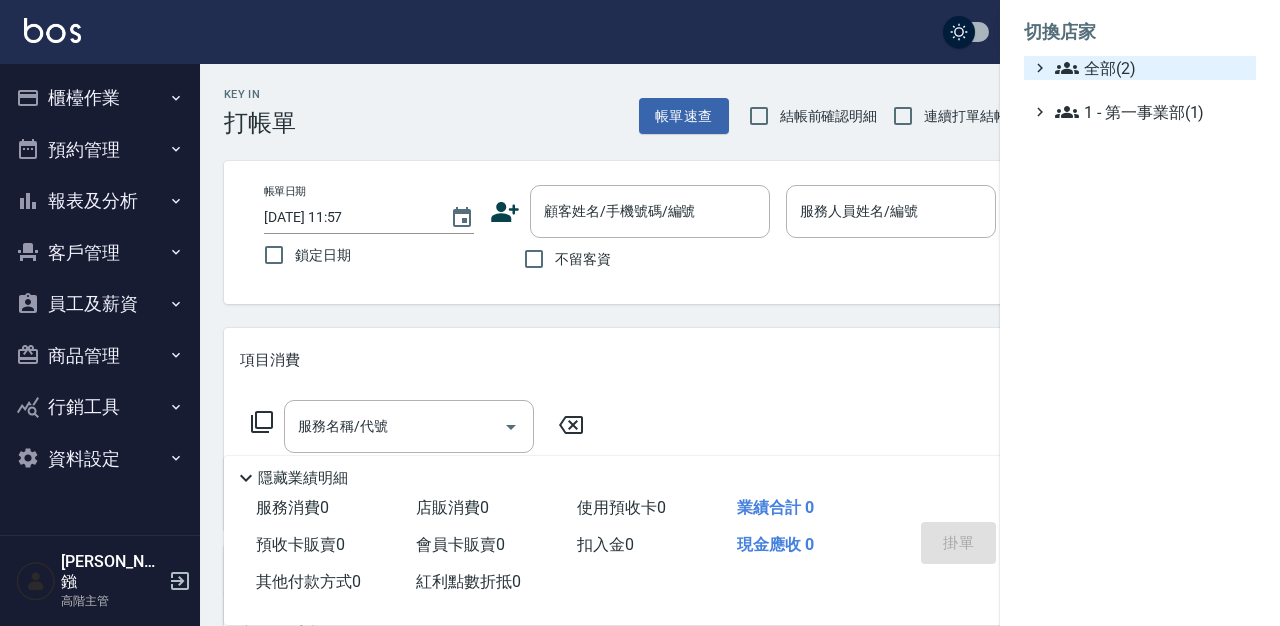 click on "全部(2)" at bounding box center [1151, 68] 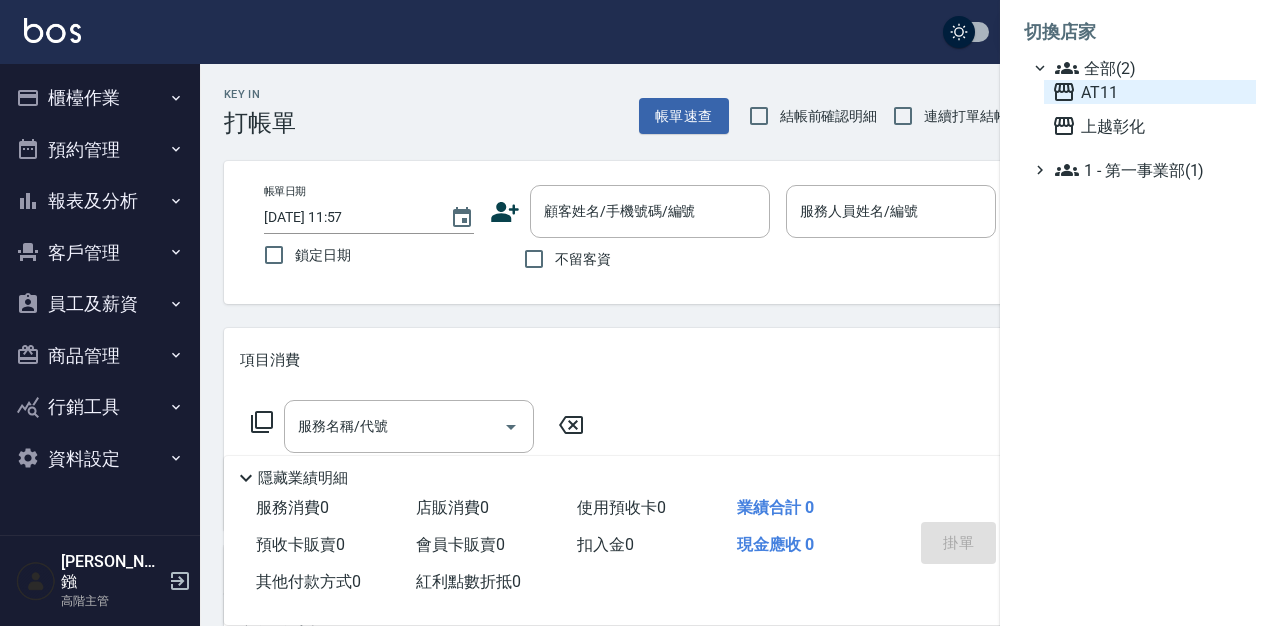 click on "AT11" at bounding box center [1150, 92] 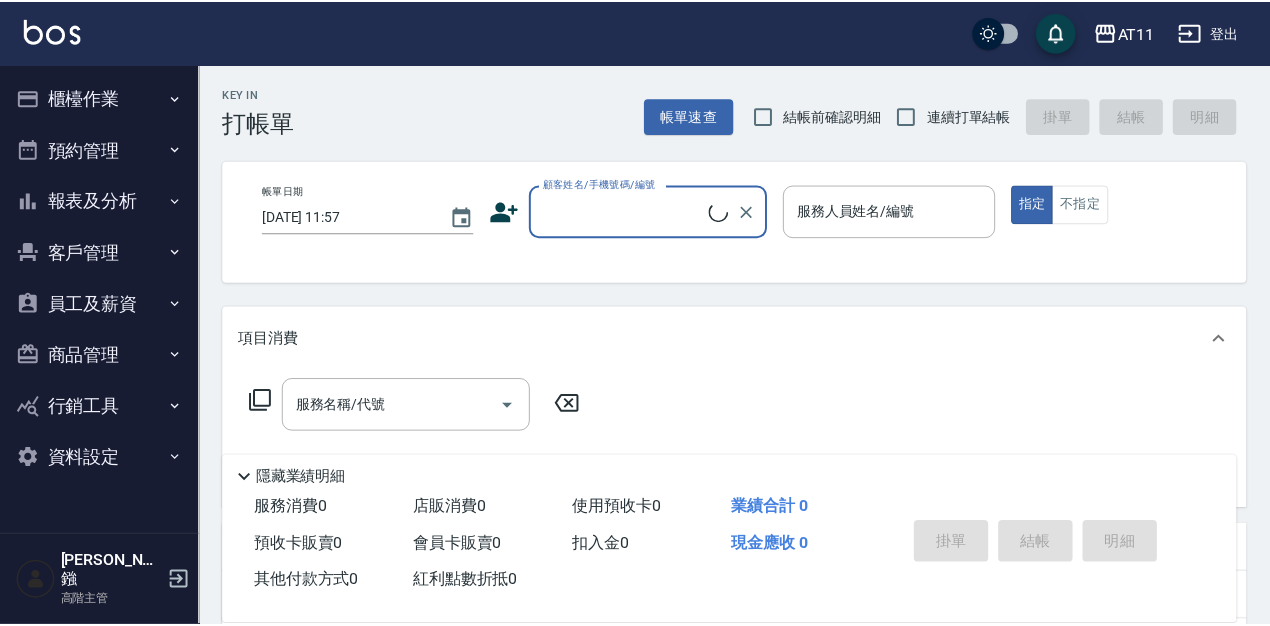 scroll, scrollTop: 0, scrollLeft: 0, axis: both 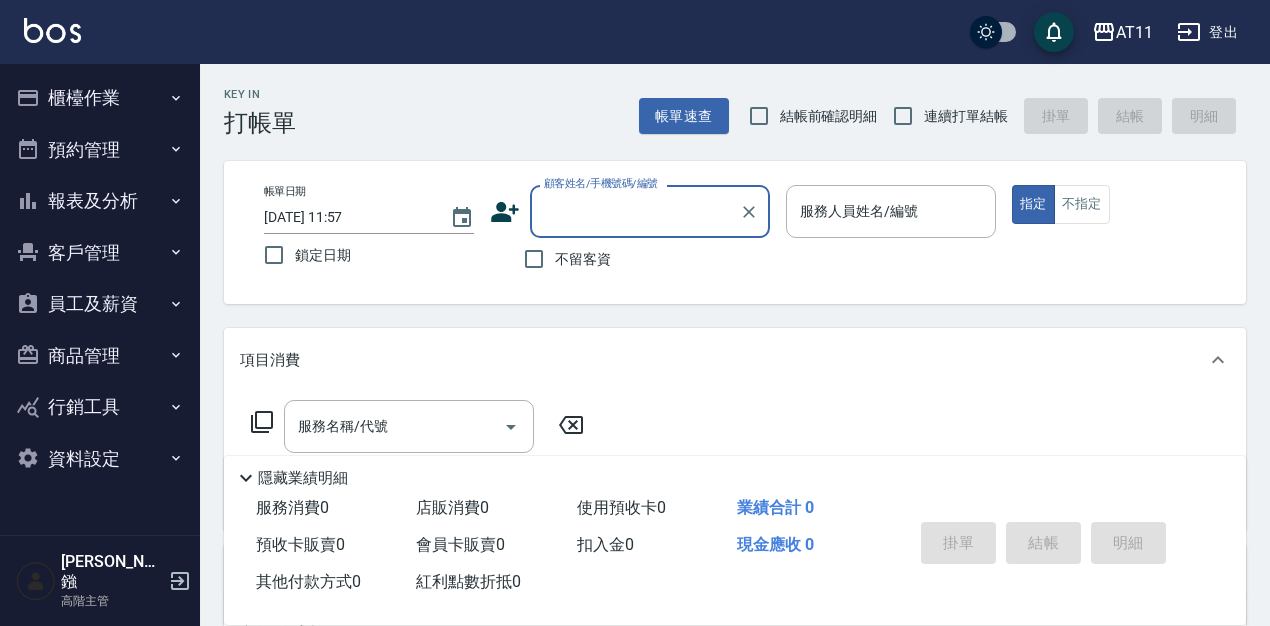 click on "櫃檯作業" at bounding box center [100, 98] 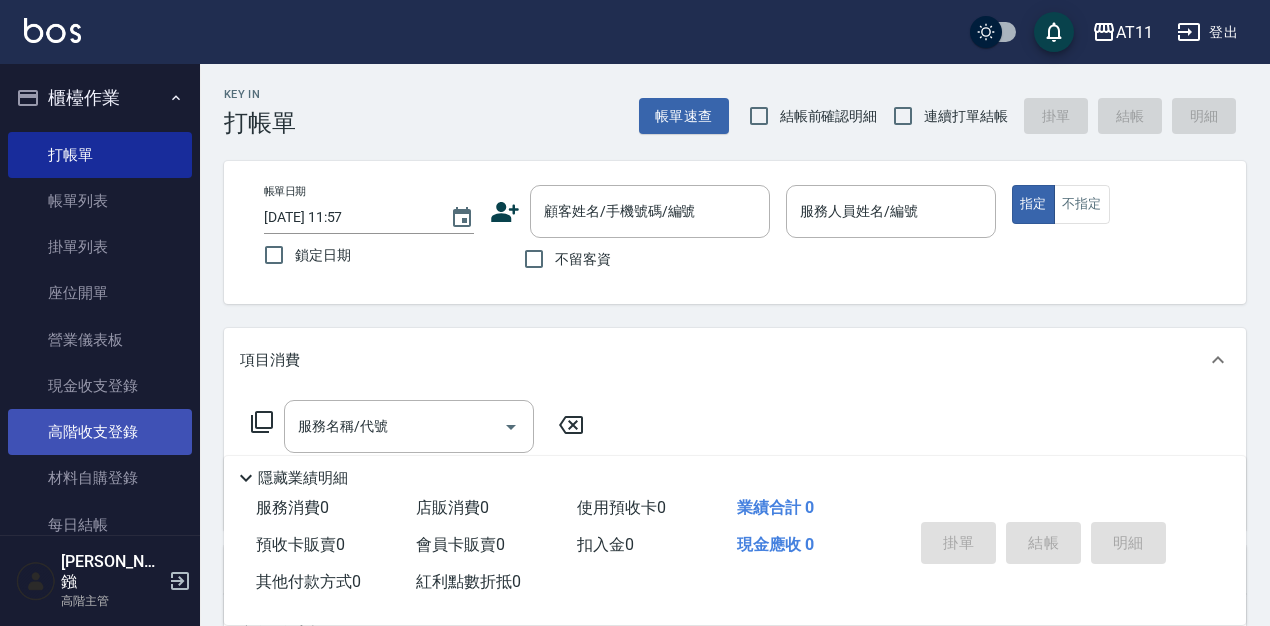 click on "高階收支登錄" at bounding box center [100, 432] 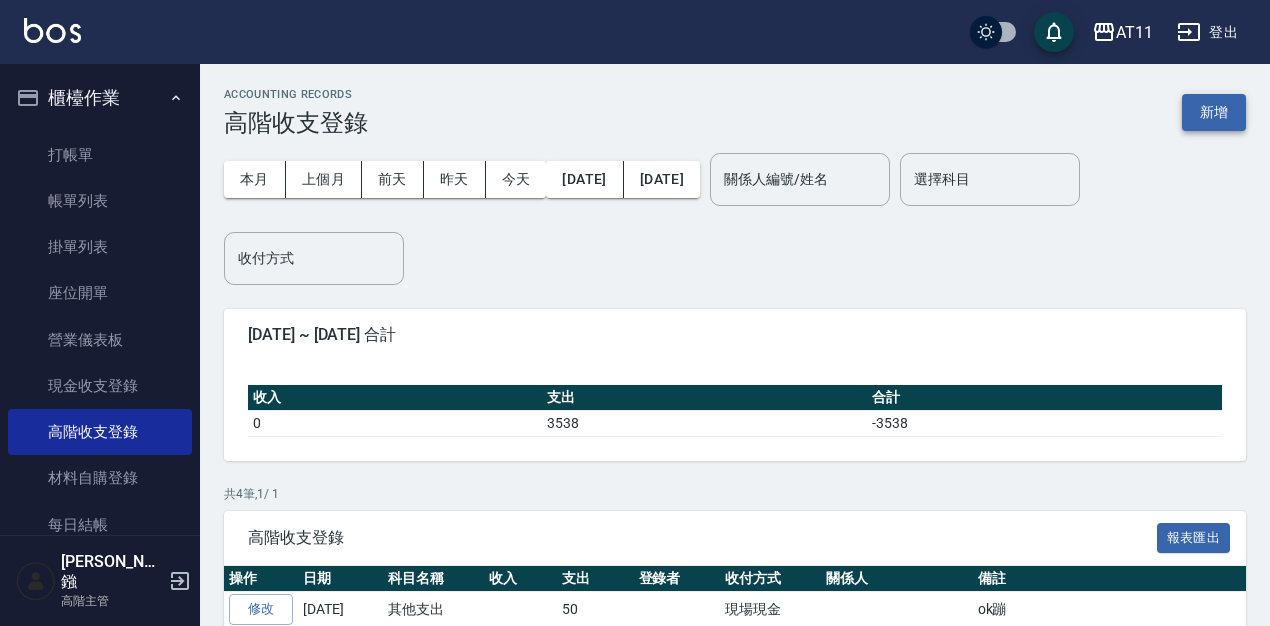 click on "新增" at bounding box center [1214, 112] 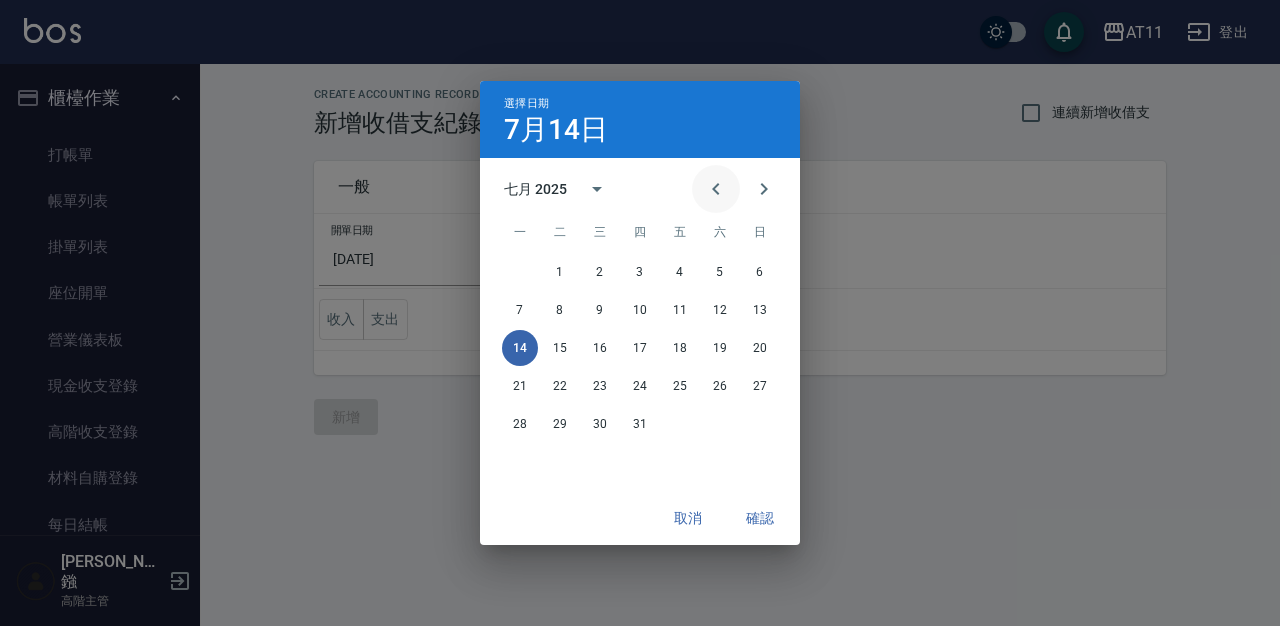click 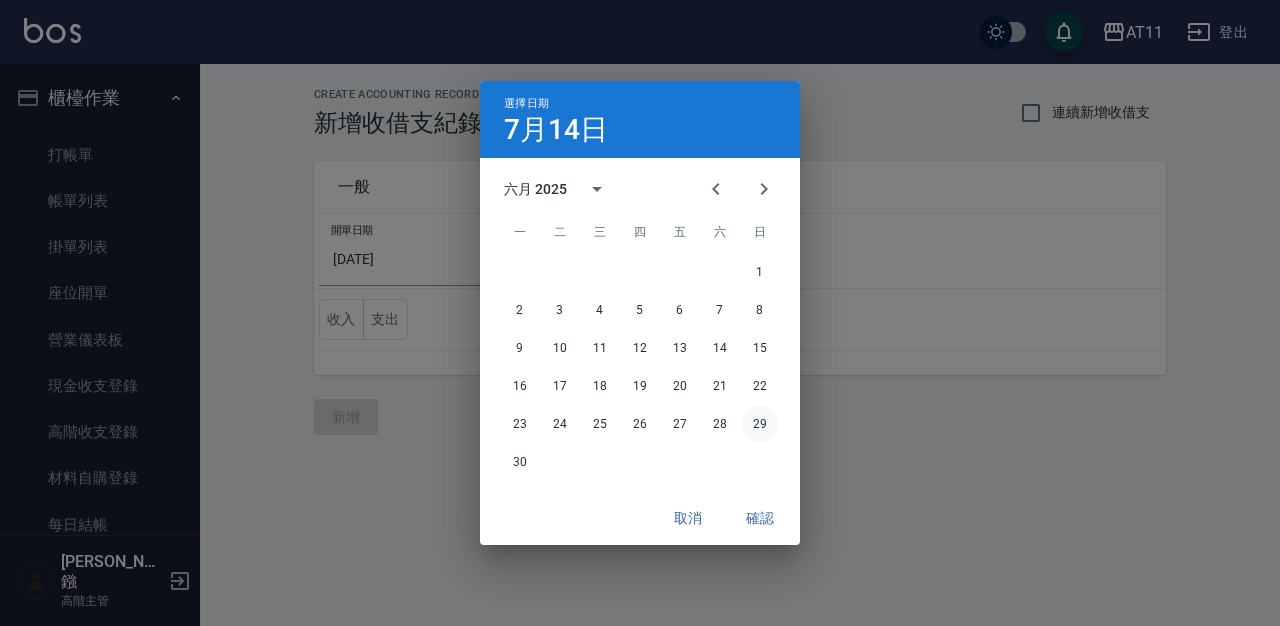 click on "29" at bounding box center [760, 424] 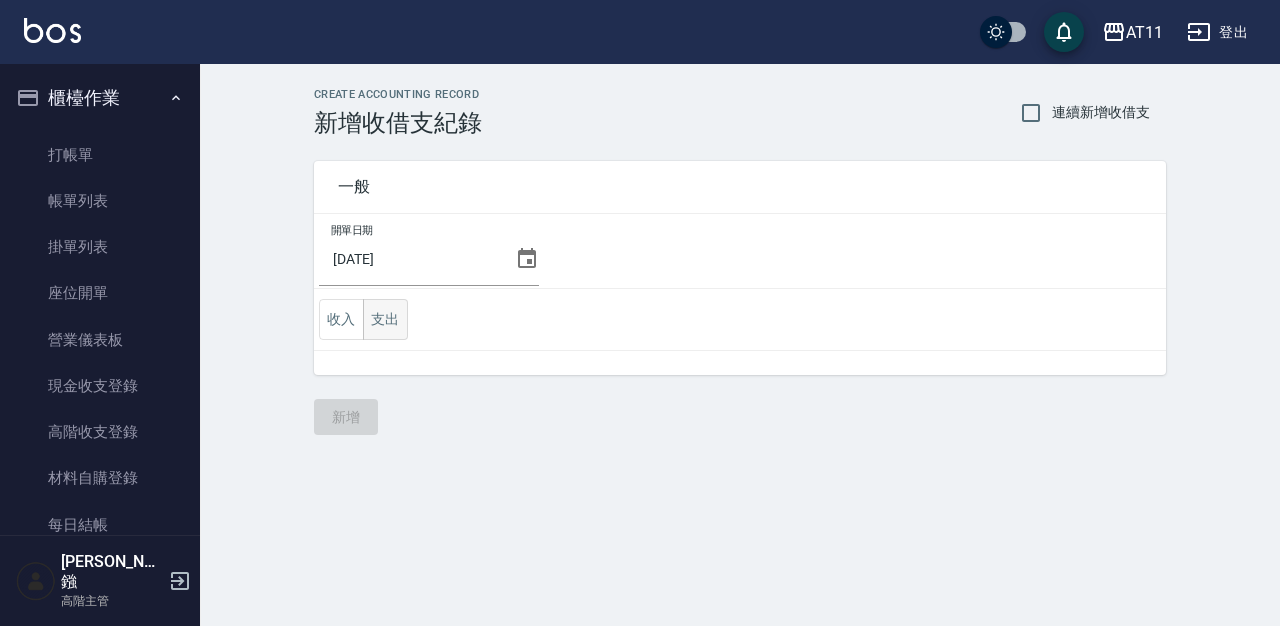 click on "支出" at bounding box center (385, 319) 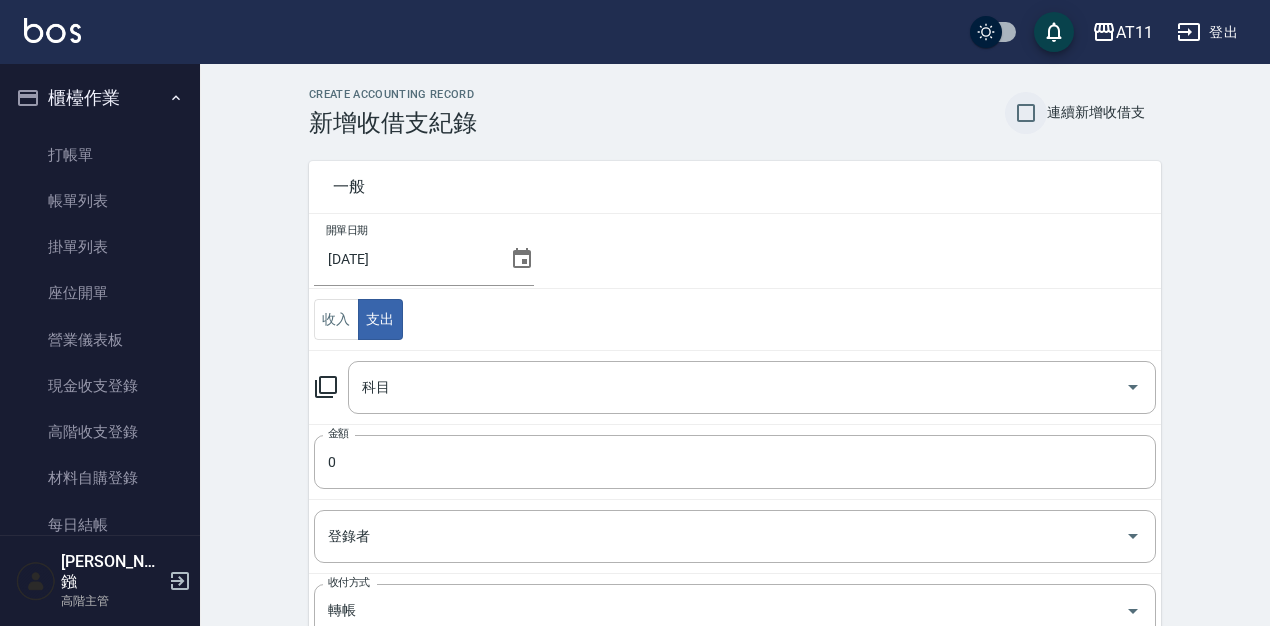 click on "連續新增收借支" at bounding box center (1026, 113) 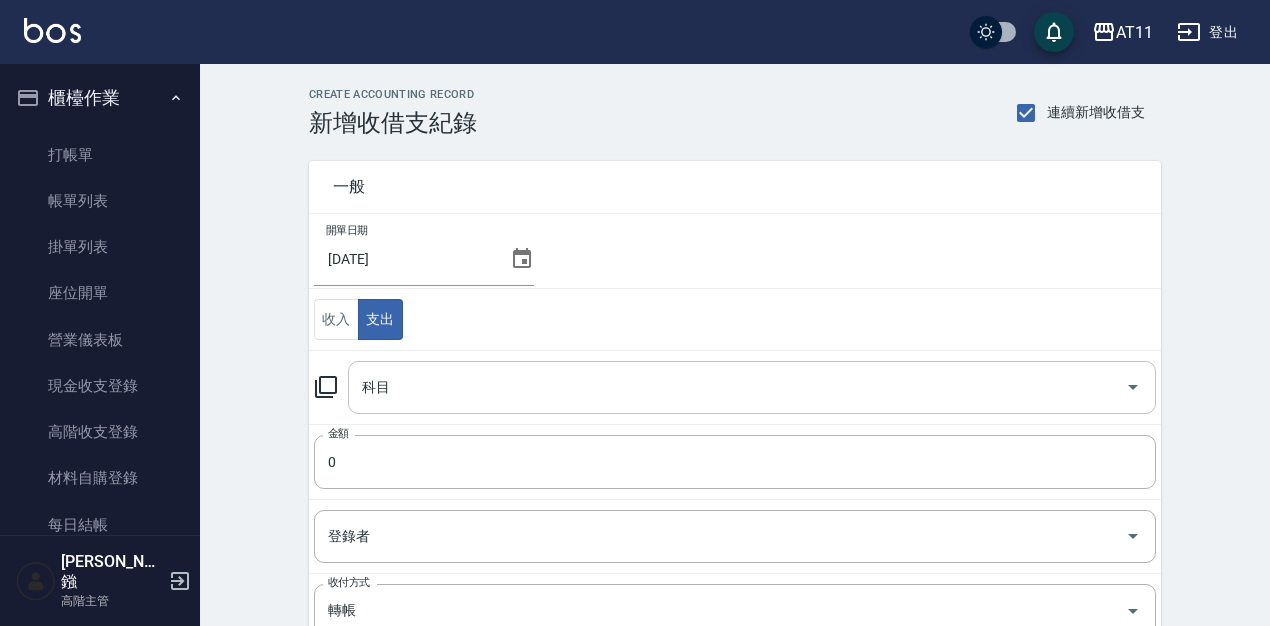 click on "科目" at bounding box center [737, 387] 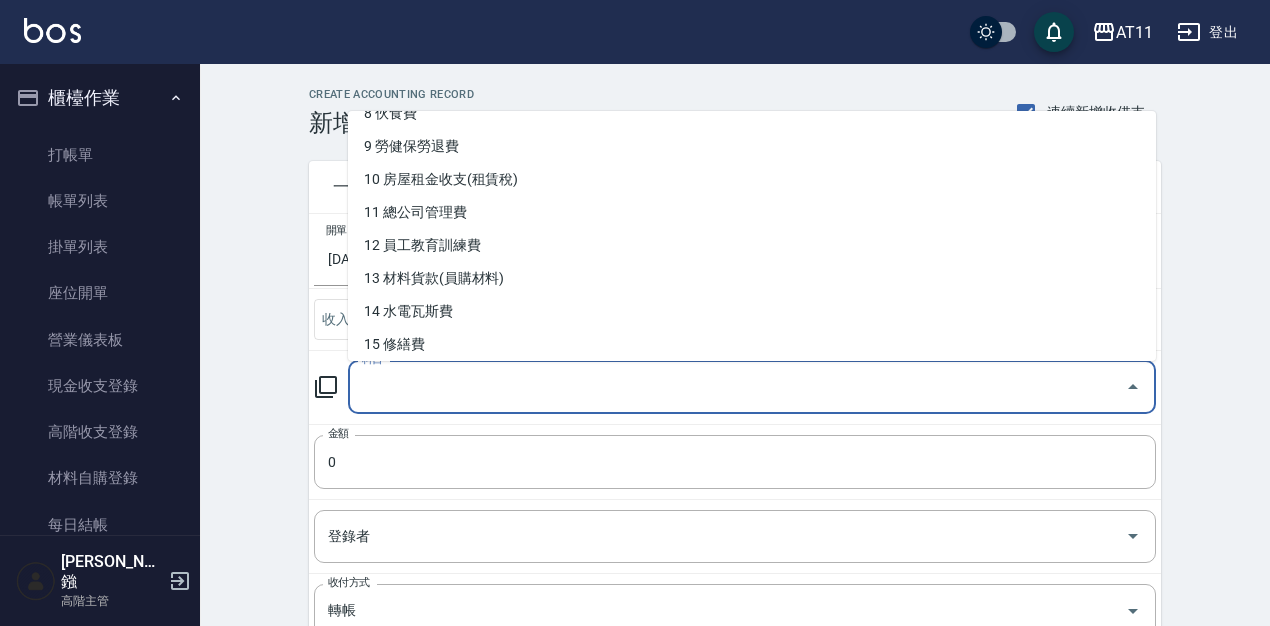 scroll, scrollTop: 290, scrollLeft: 0, axis: vertical 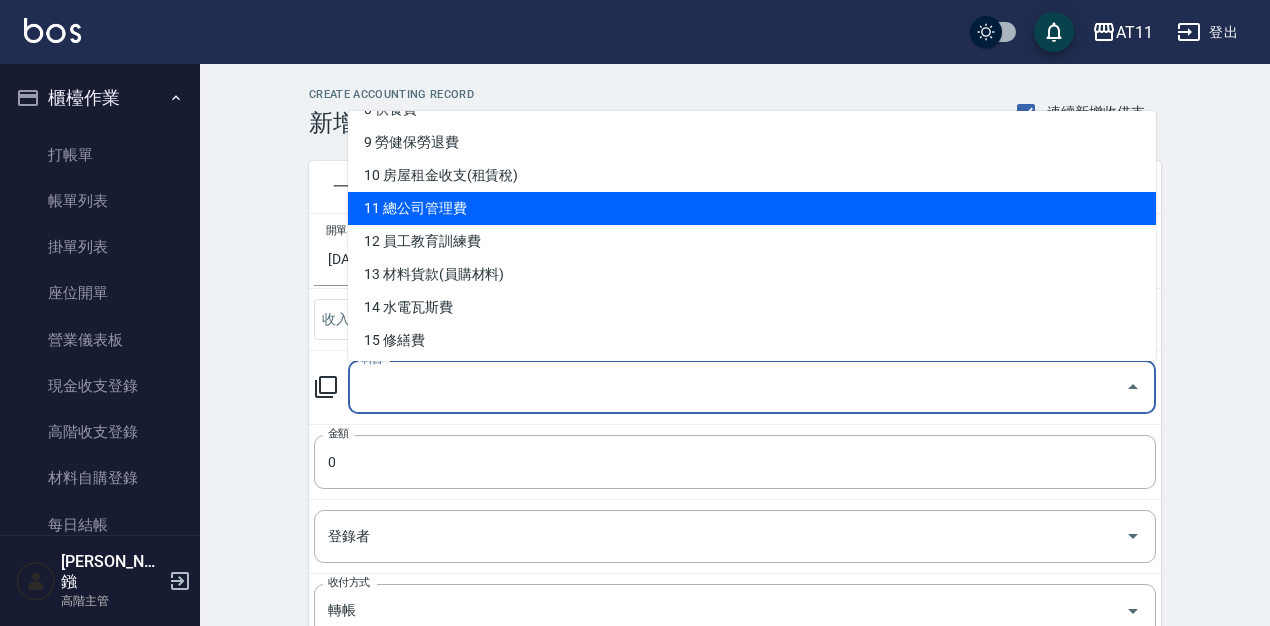 click on "11 總公司管理費" at bounding box center (752, 208) 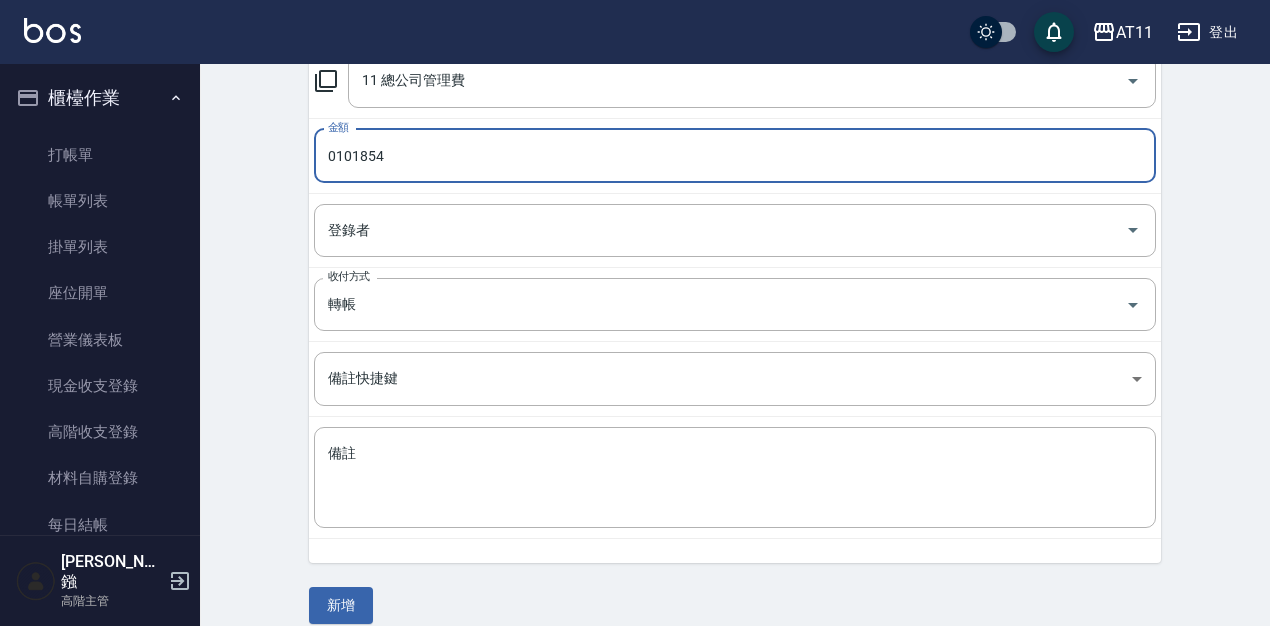 scroll, scrollTop: 328, scrollLeft: 0, axis: vertical 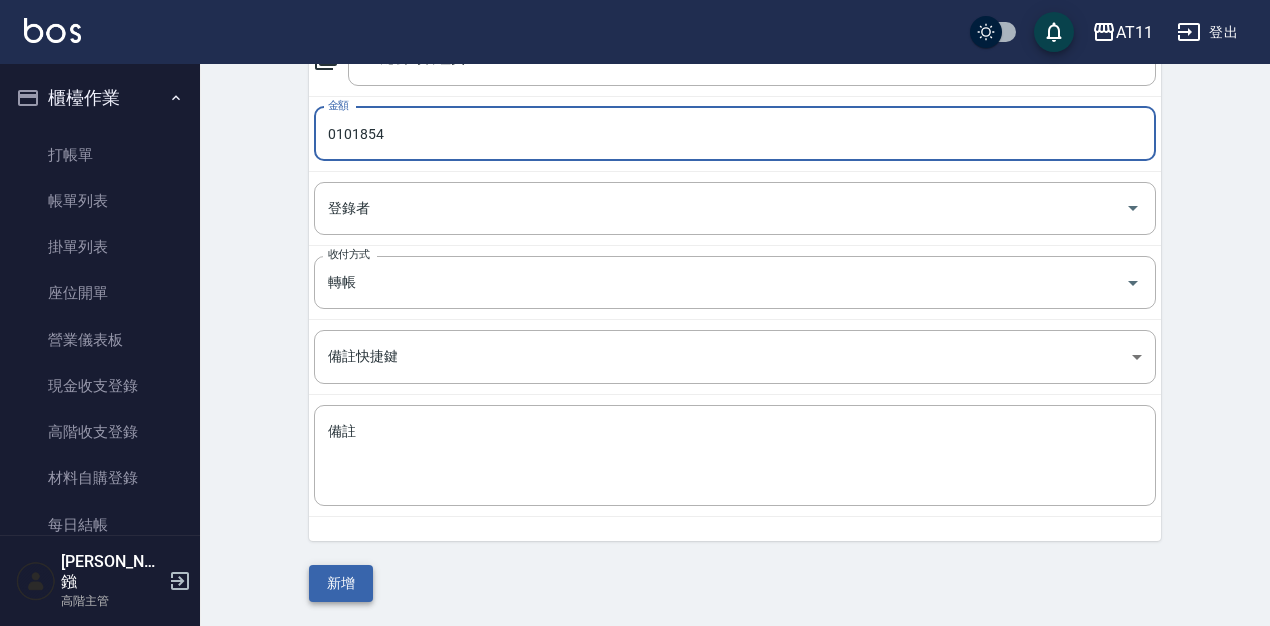 type on "0101854" 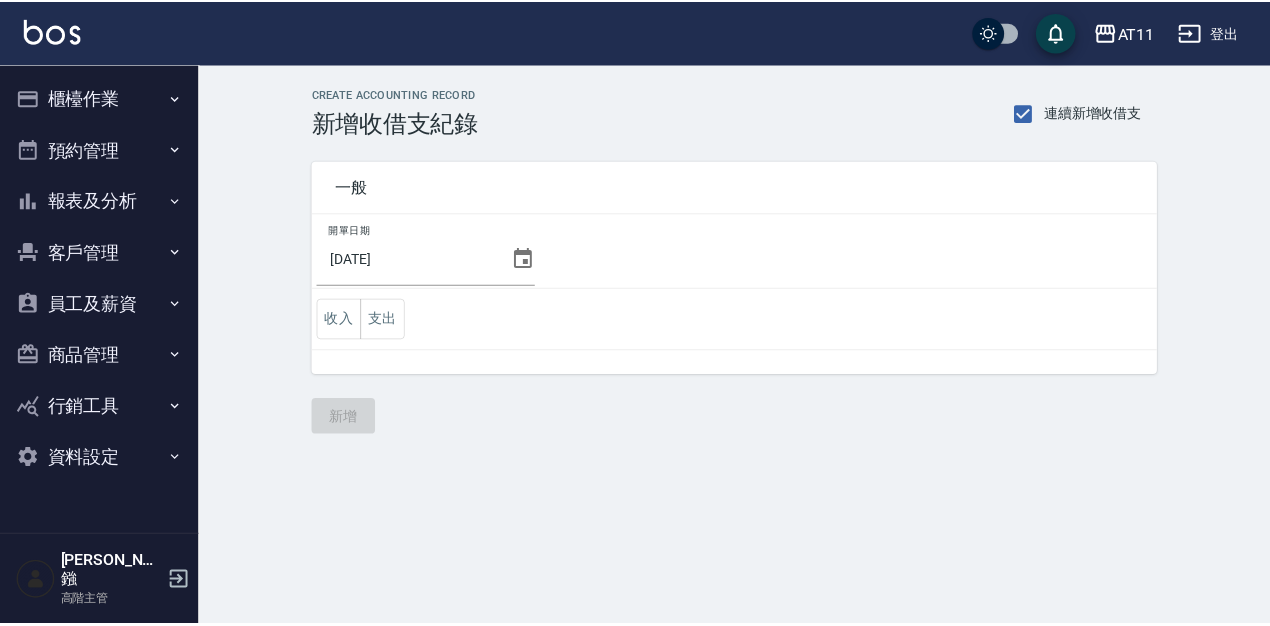 scroll, scrollTop: 0, scrollLeft: 0, axis: both 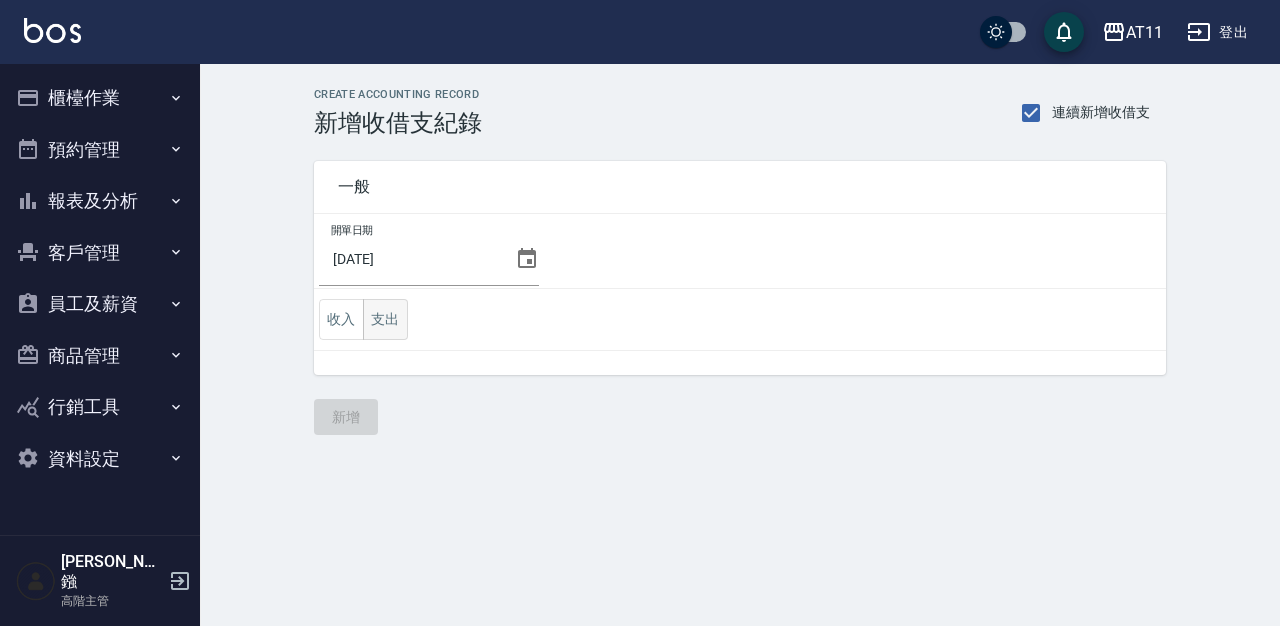 click on "支出" at bounding box center [385, 319] 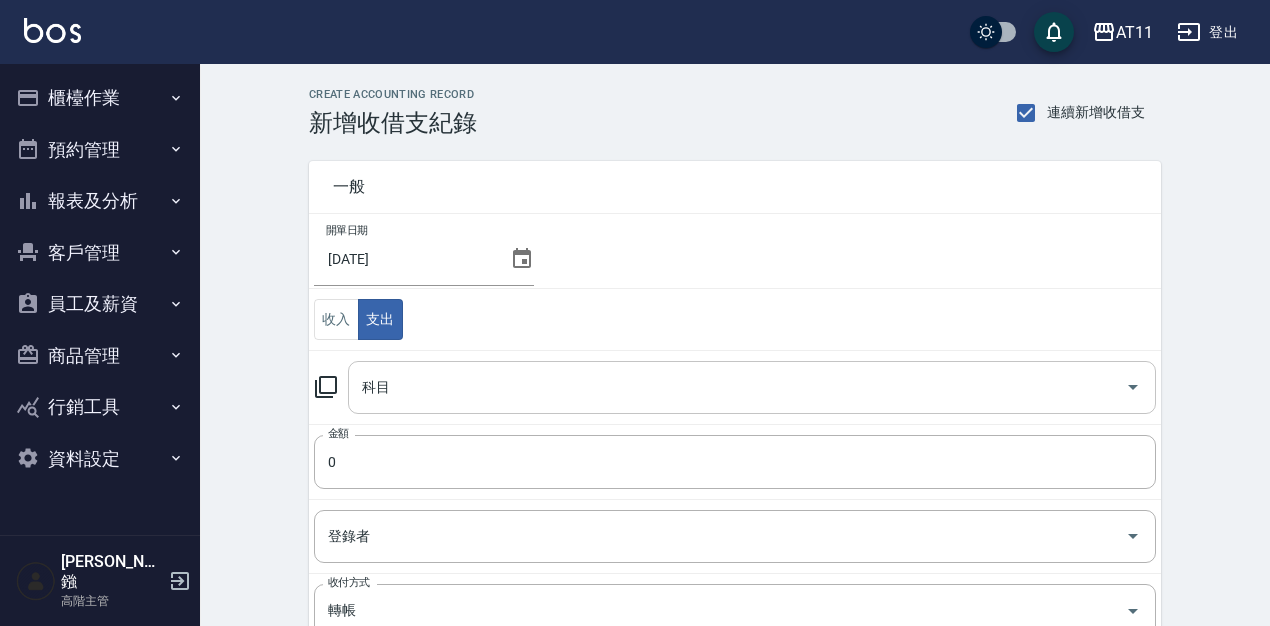 click on "科目" at bounding box center [737, 387] 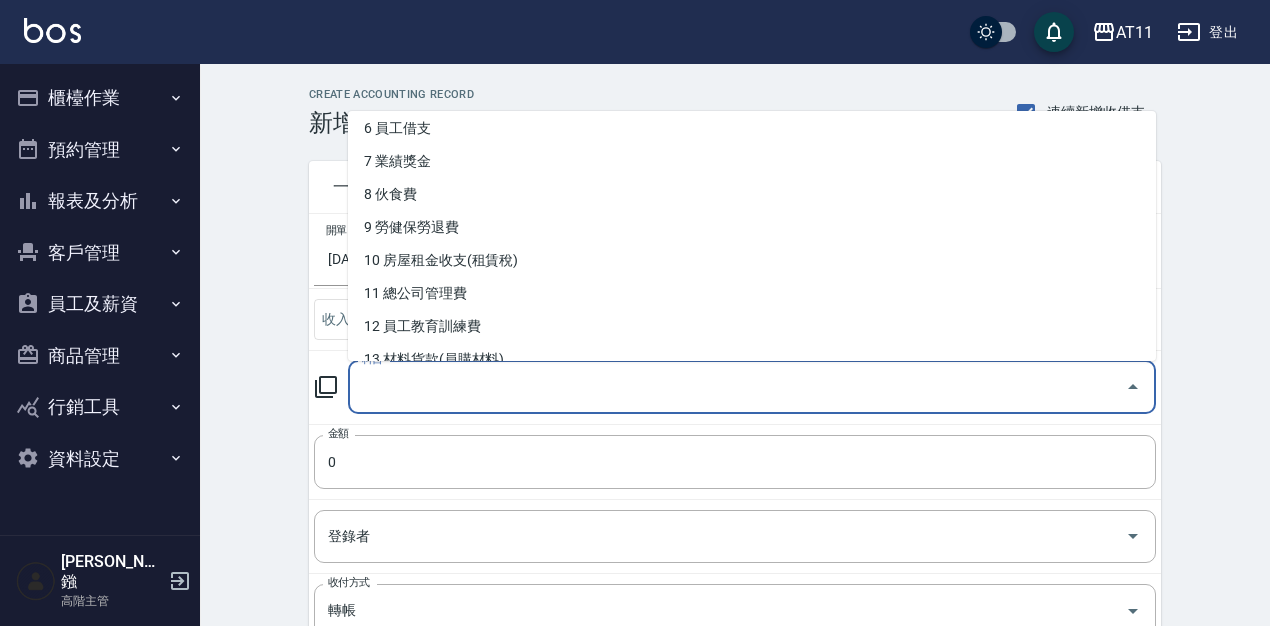 scroll, scrollTop: 206, scrollLeft: 0, axis: vertical 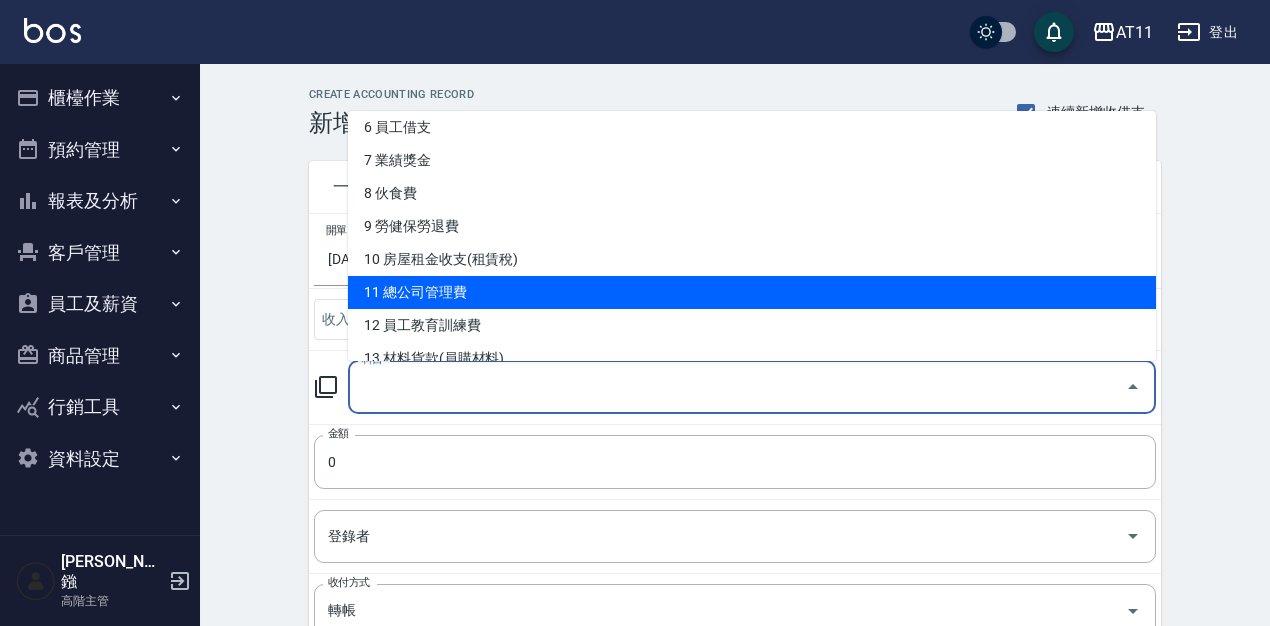 click on "11 總公司管理費" at bounding box center [752, 292] 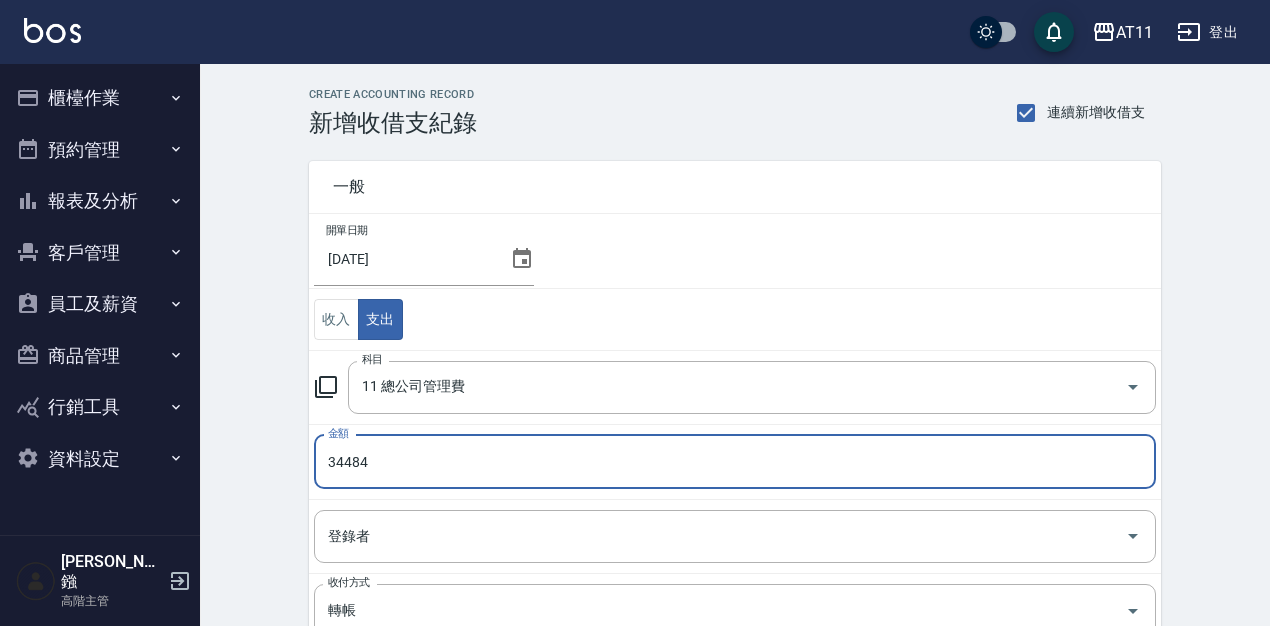 scroll, scrollTop: 281, scrollLeft: 0, axis: vertical 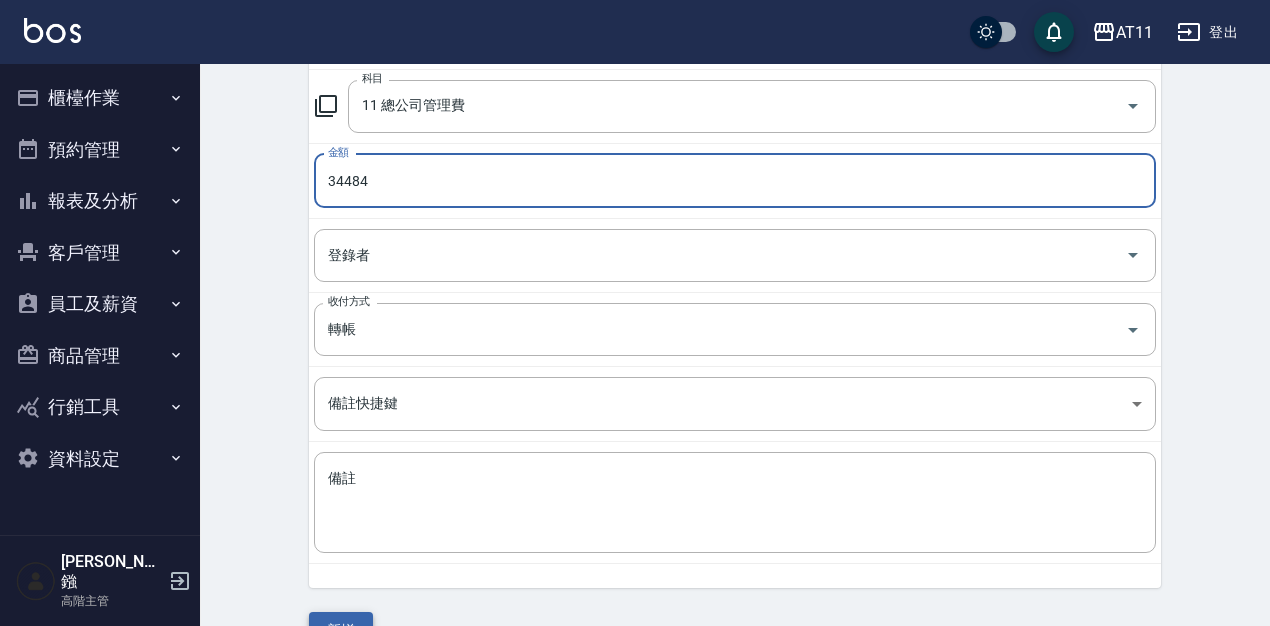 type on "34484" 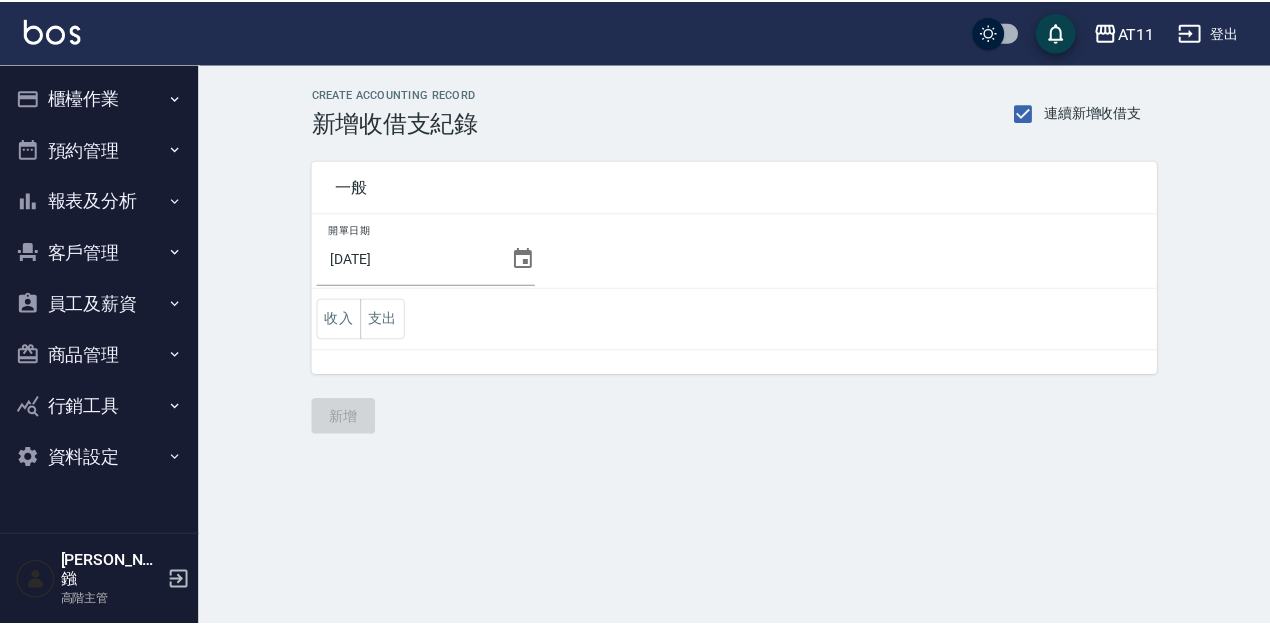scroll, scrollTop: 0, scrollLeft: 0, axis: both 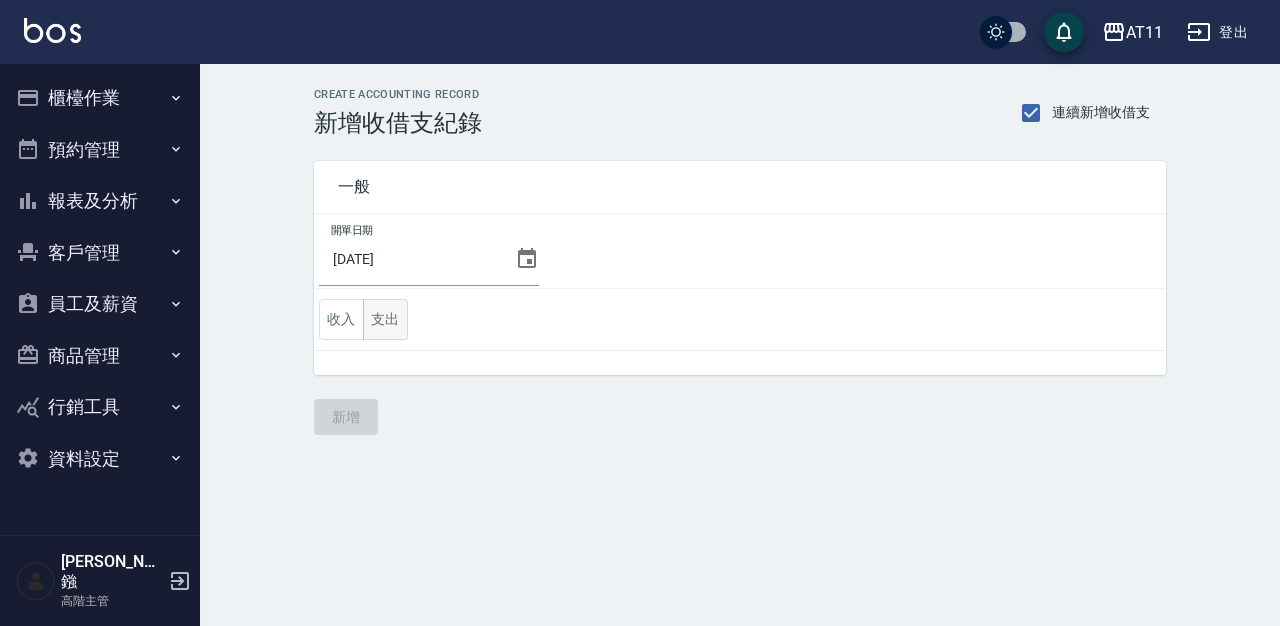 click on "支出" at bounding box center (385, 319) 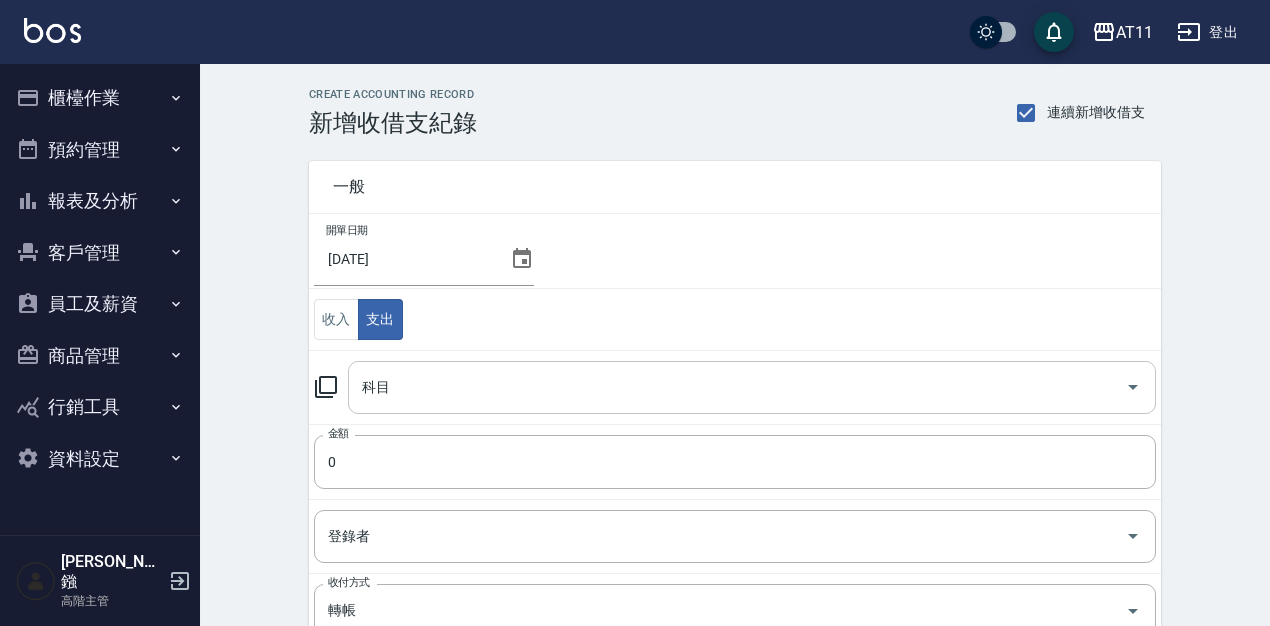click on "科目" at bounding box center [737, 387] 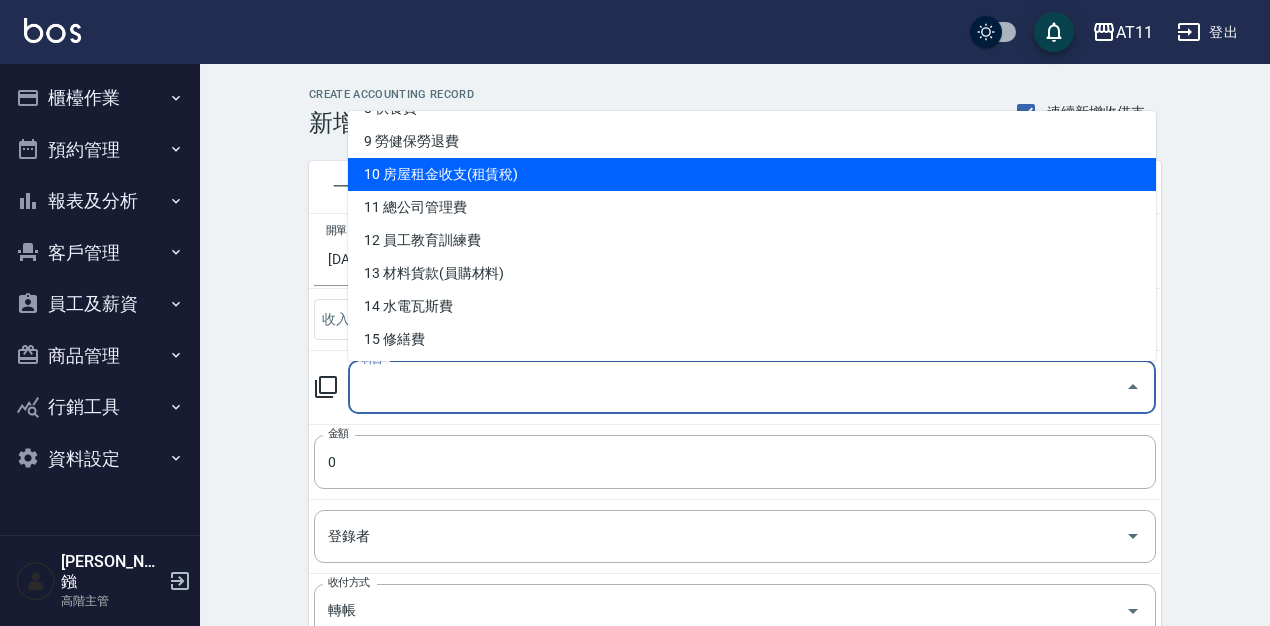 scroll, scrollTop: 297, scrollLeft: 0, axis: vertical 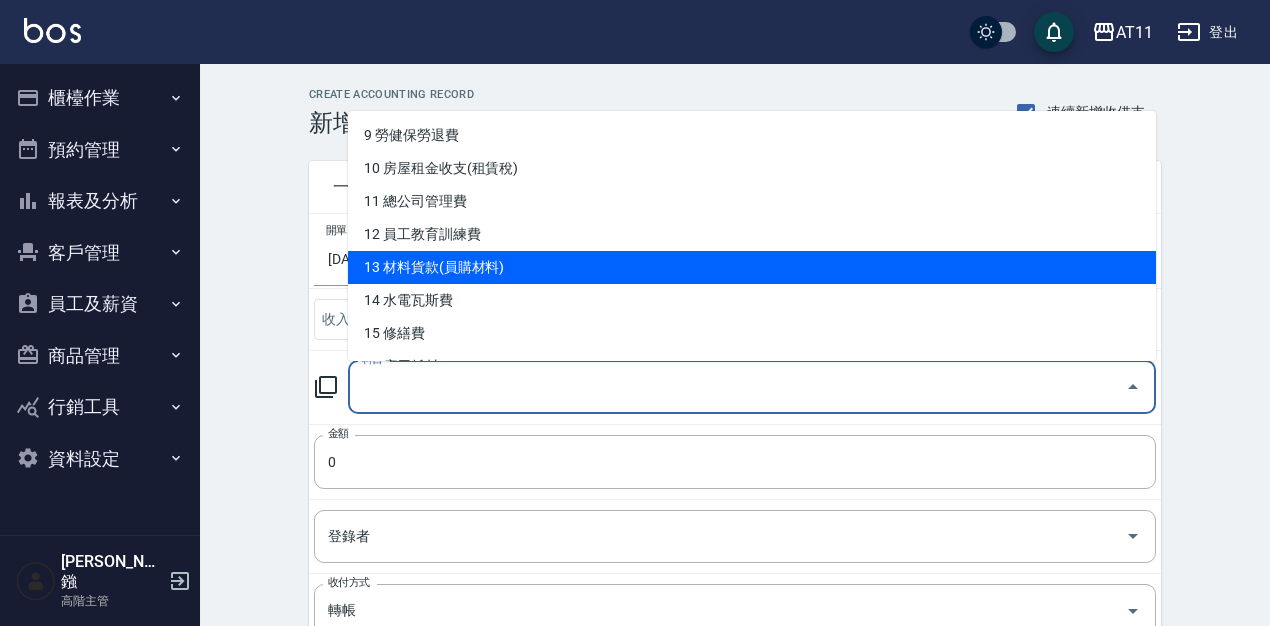 click on "13 材料貨款(員購材料)" at bounding box center [752, 267] 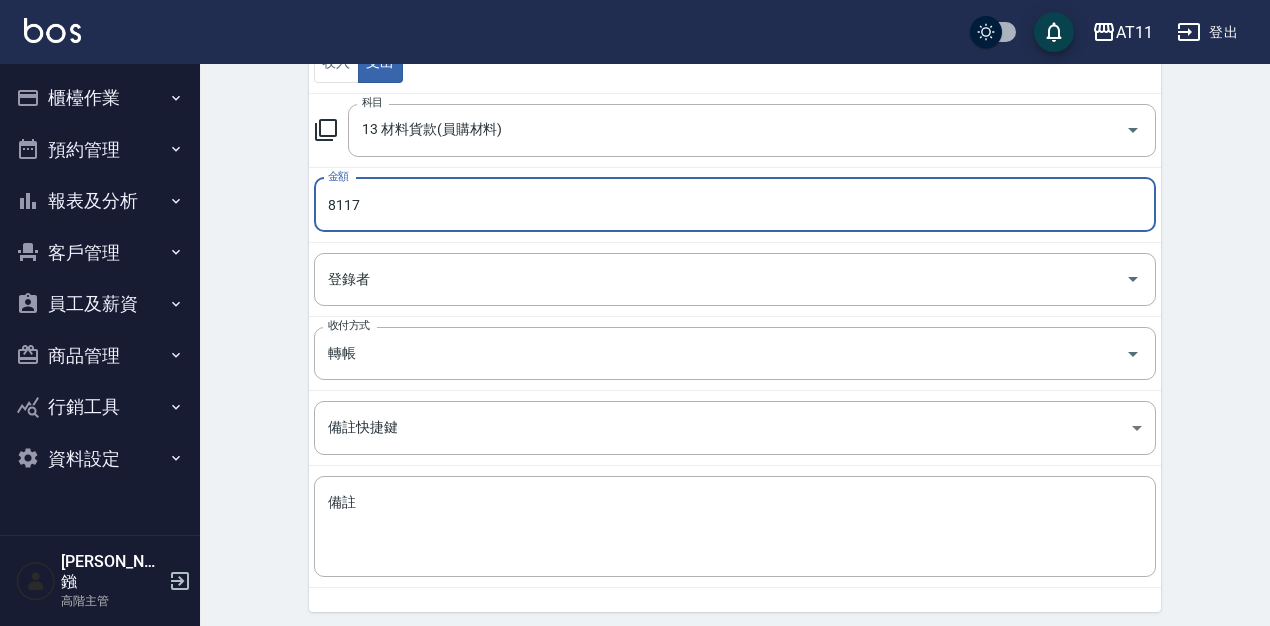 scroll, scrollTop: 328, scrollLeft: 0, axis: vertical 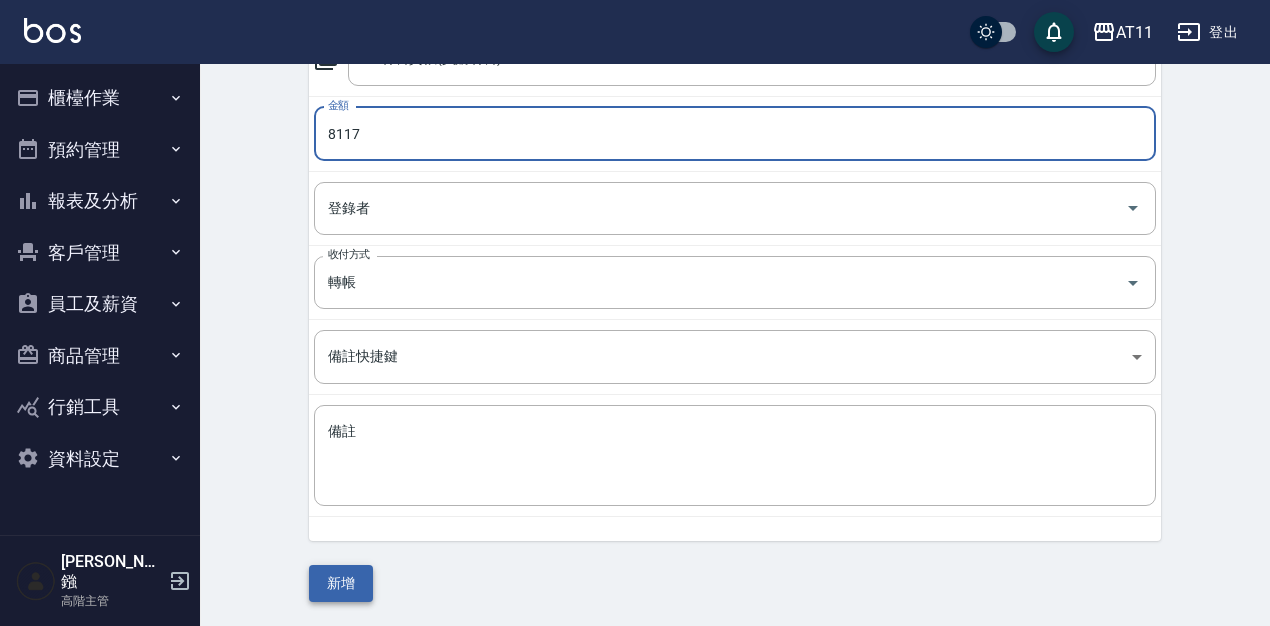 type on "8117" 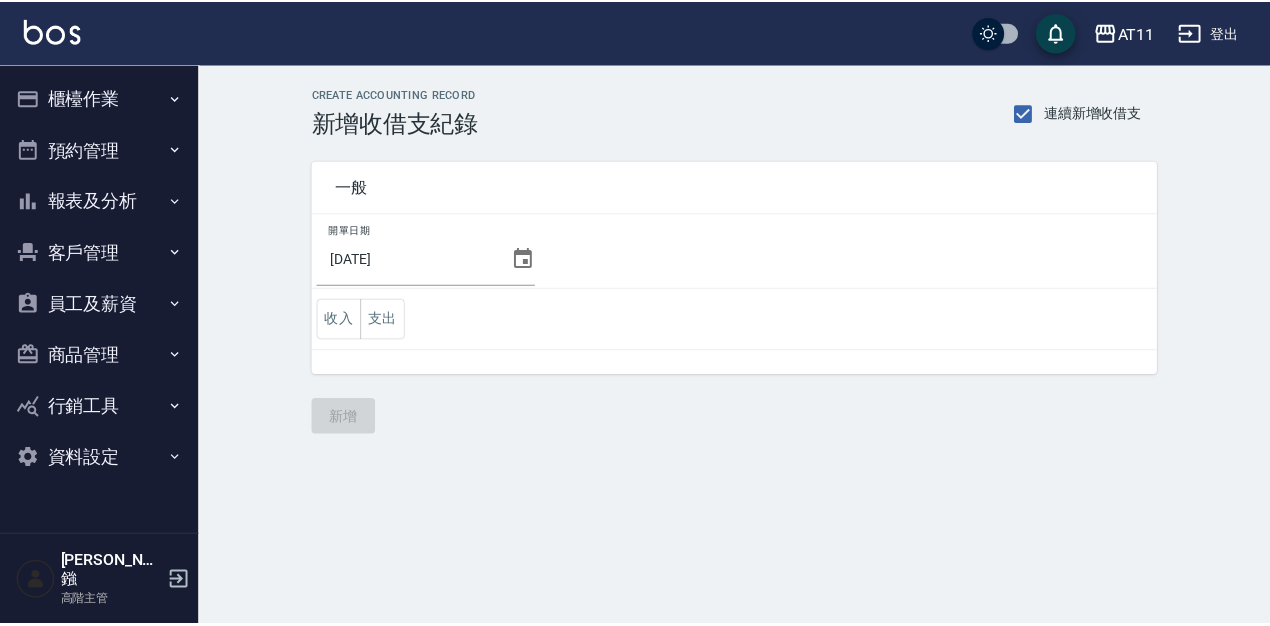 scroll, scrollTop: 0, scrollLeft: 0, axis: both 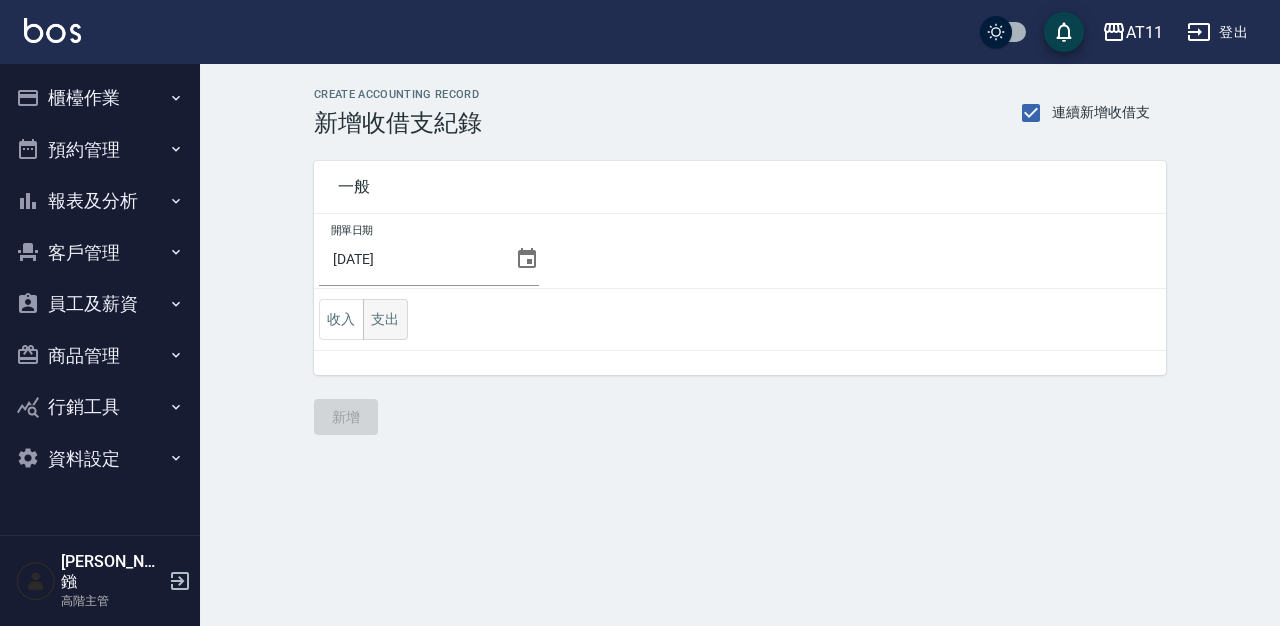 click on "支出" at bounding box center [385, 319] 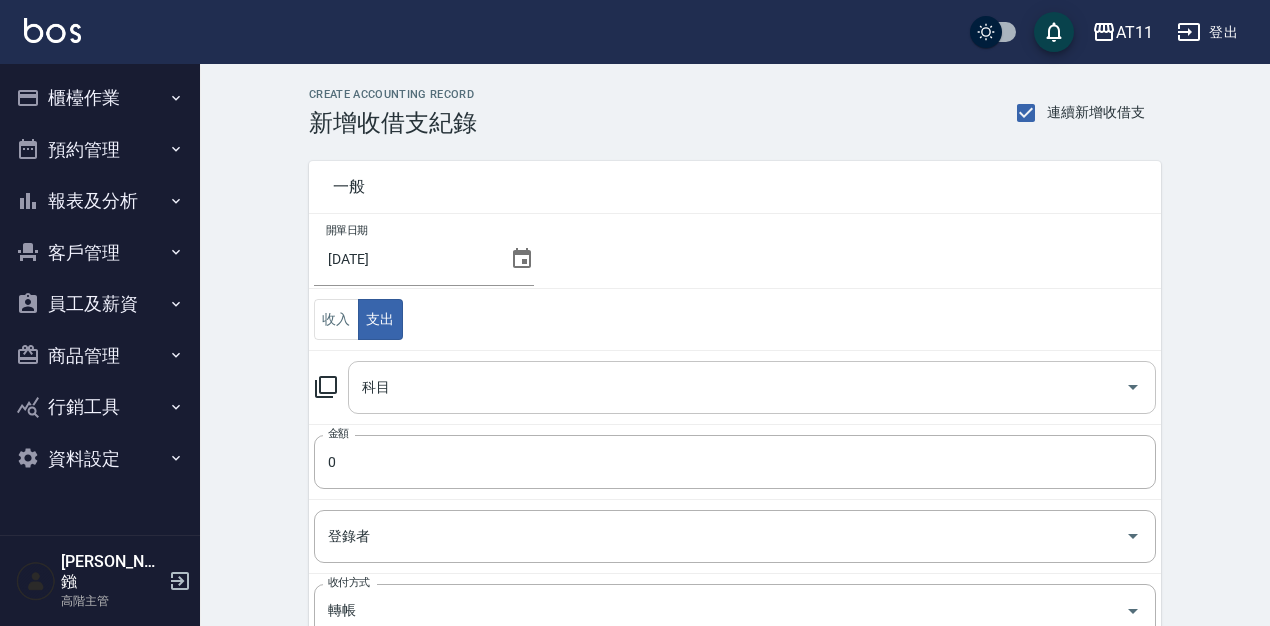 click on "科目" at bounding box center (737, 387) 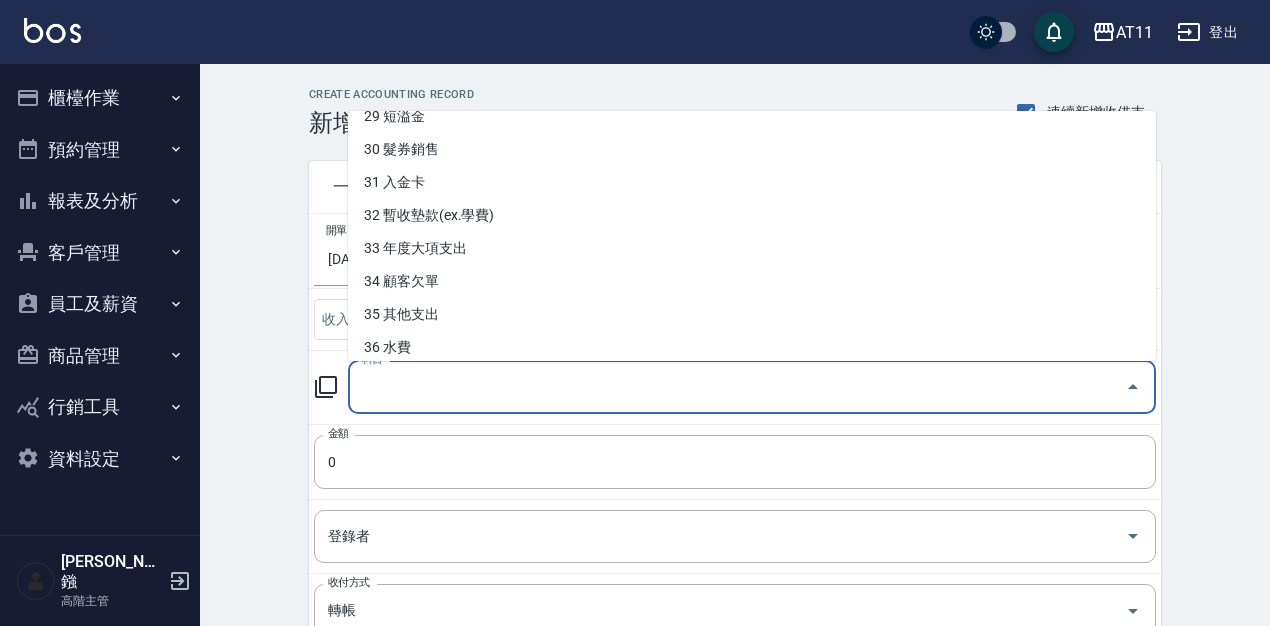 scroll, scrollTop: 1053, scrollLeft: 0, axis: vertical 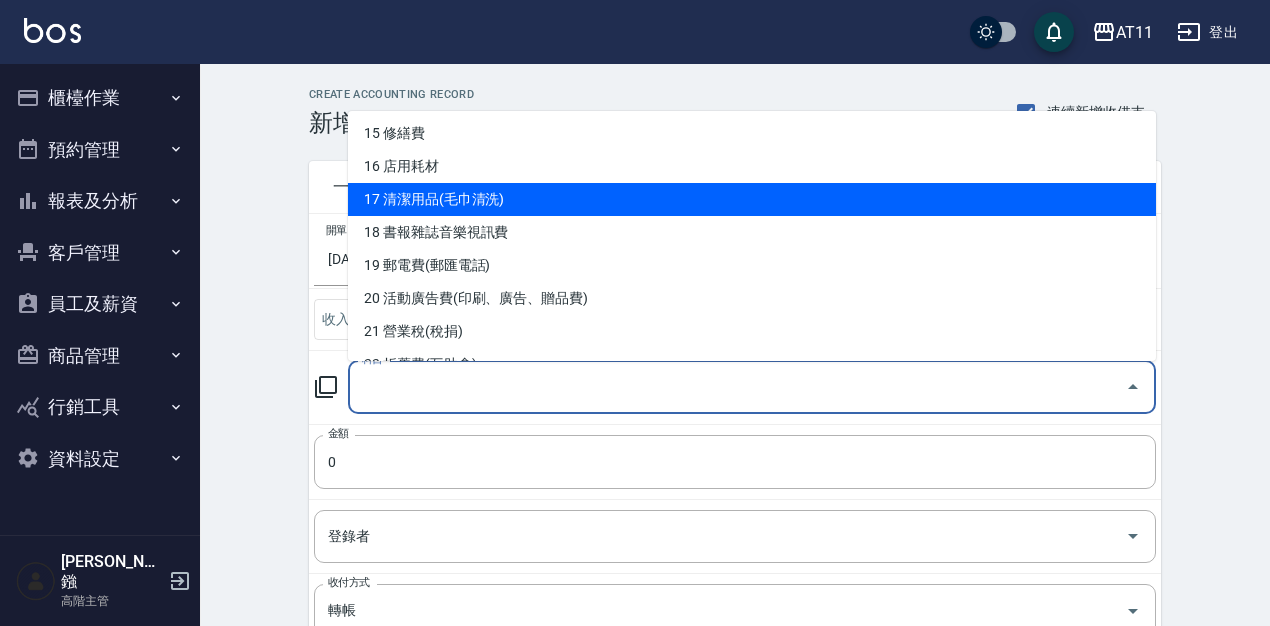 click on "17 清潔用品(毛巾清洗)" at bounding box center [752, 199] 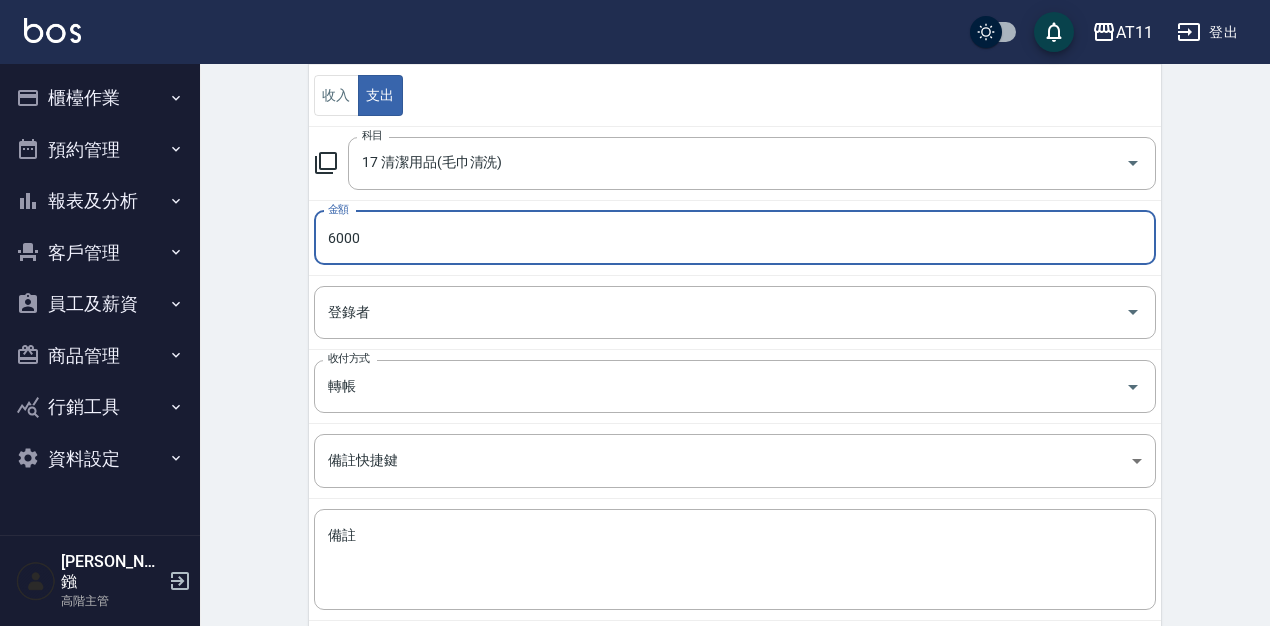 scroll, scrollTop: 328, scrollLeft: 0, axis: vertical 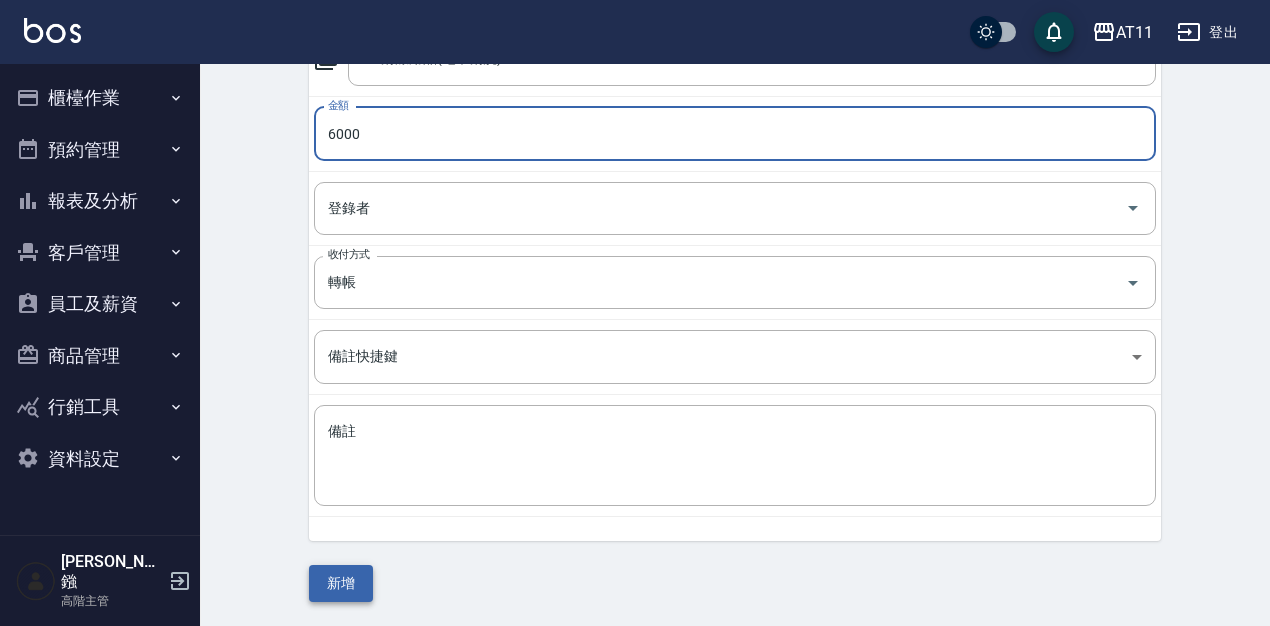 type on "6000" 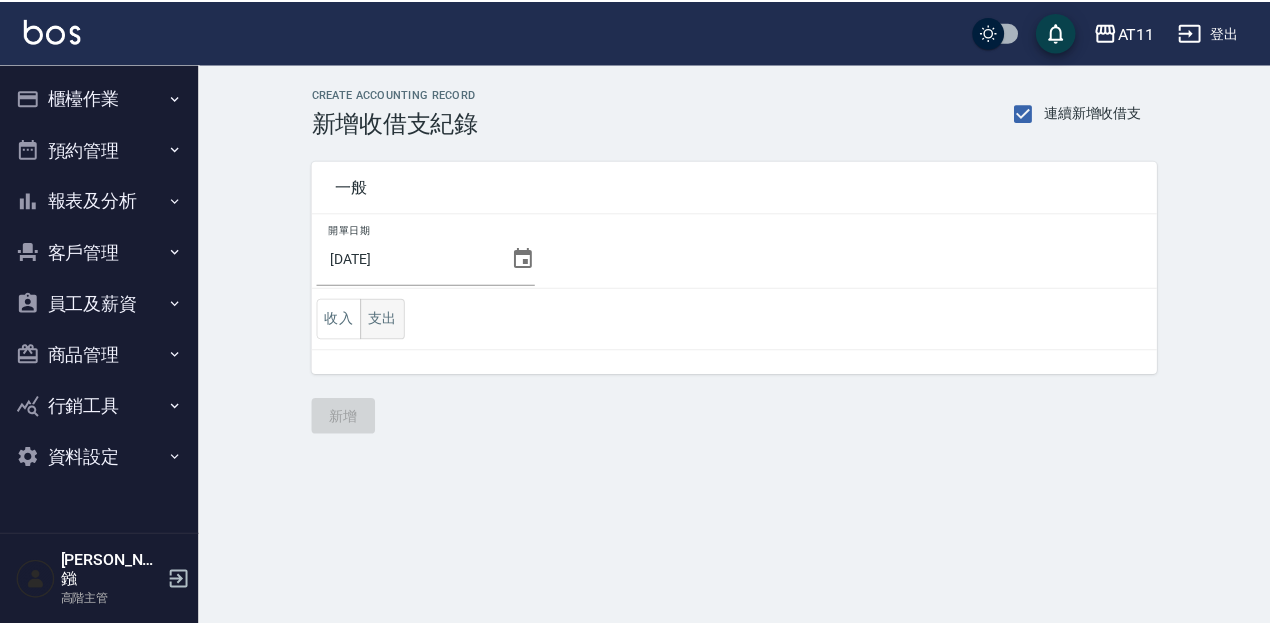 scroll, scrollTop: 0, scrollLeft: 0, axis: both 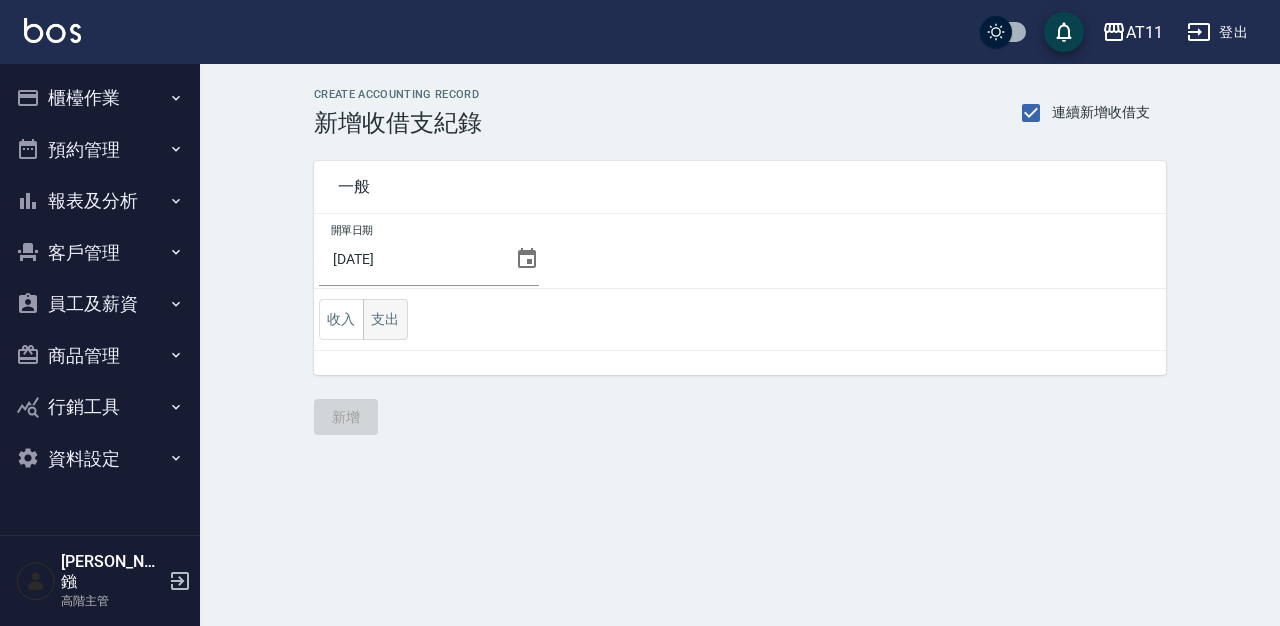 click on "支出" at bounding box center (385, 319) 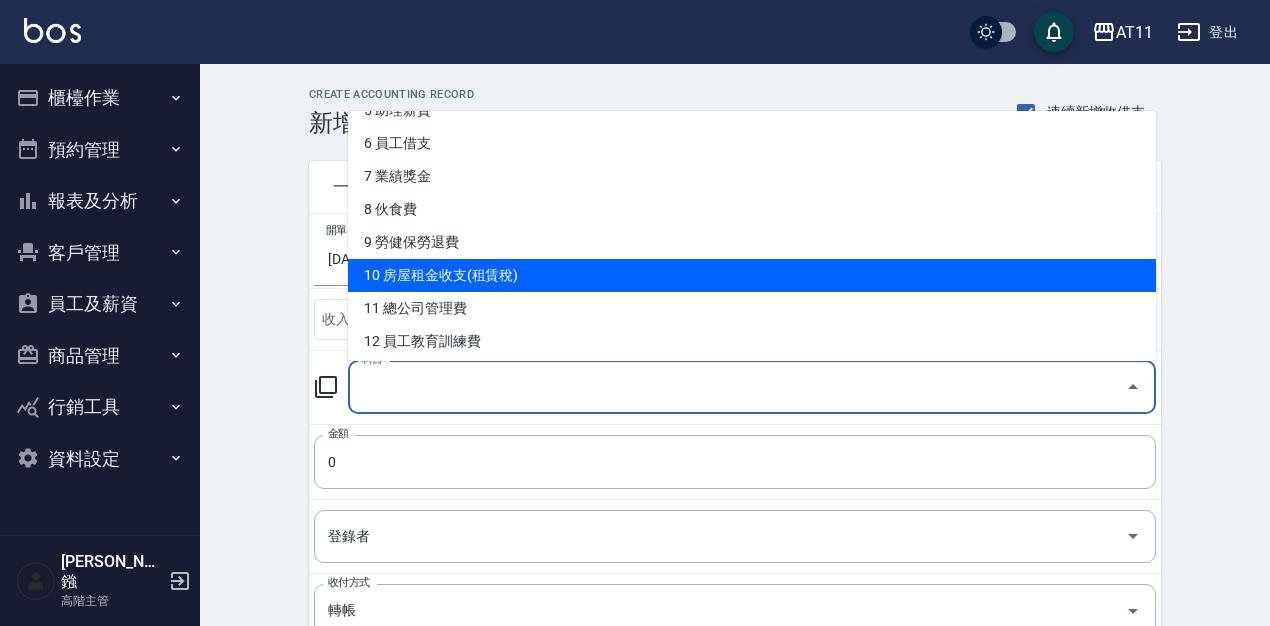 click on "10 房屋租金收支(租賃稅)" at bounding box center [752, 275] 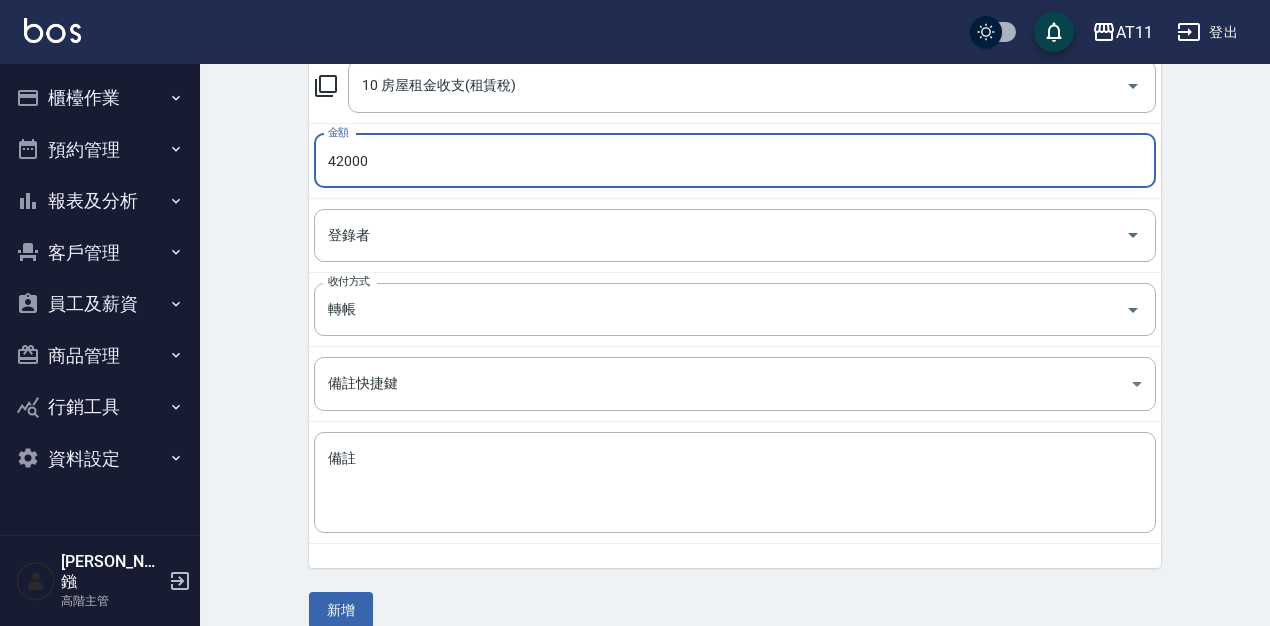 scroll, scrollTop: 328, scrollLeft: 0, axis: vertical 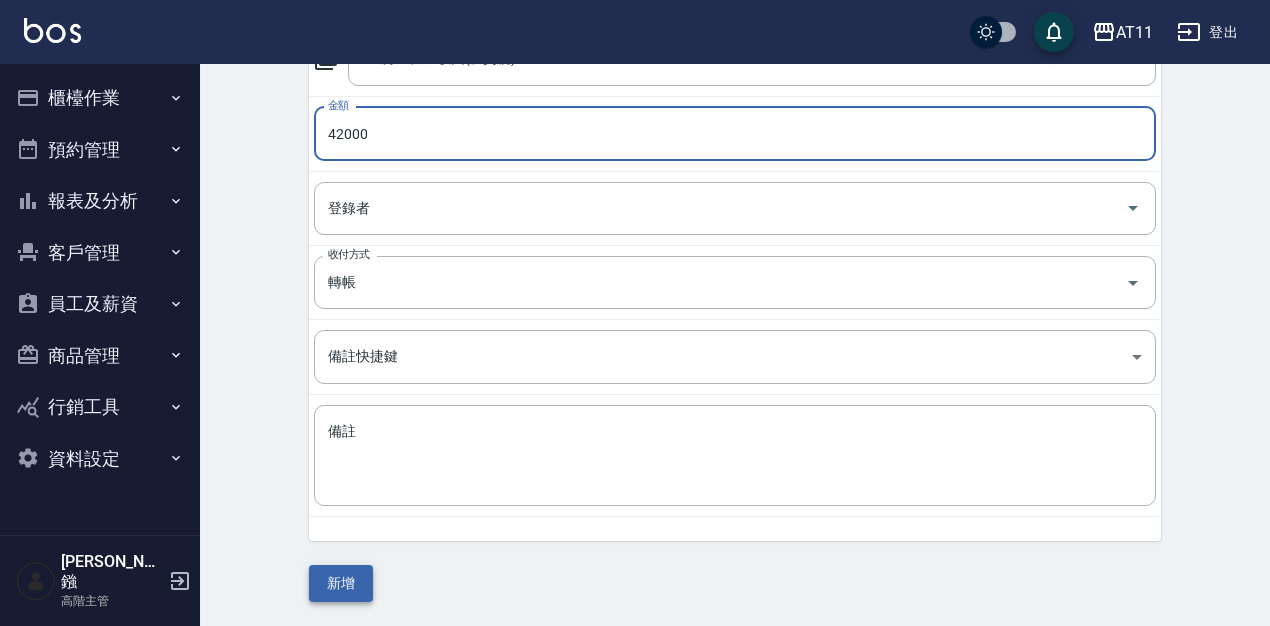 type on "42000" 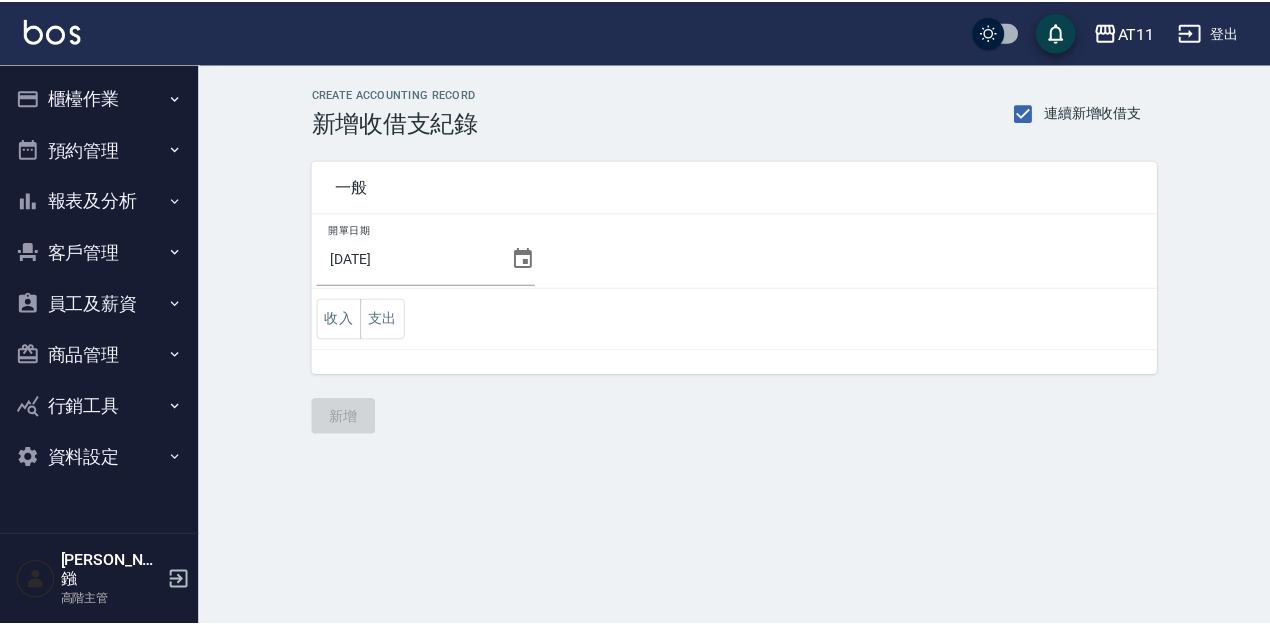 scroll, scrollTop: 0, scrollLeft: 0, axis: both 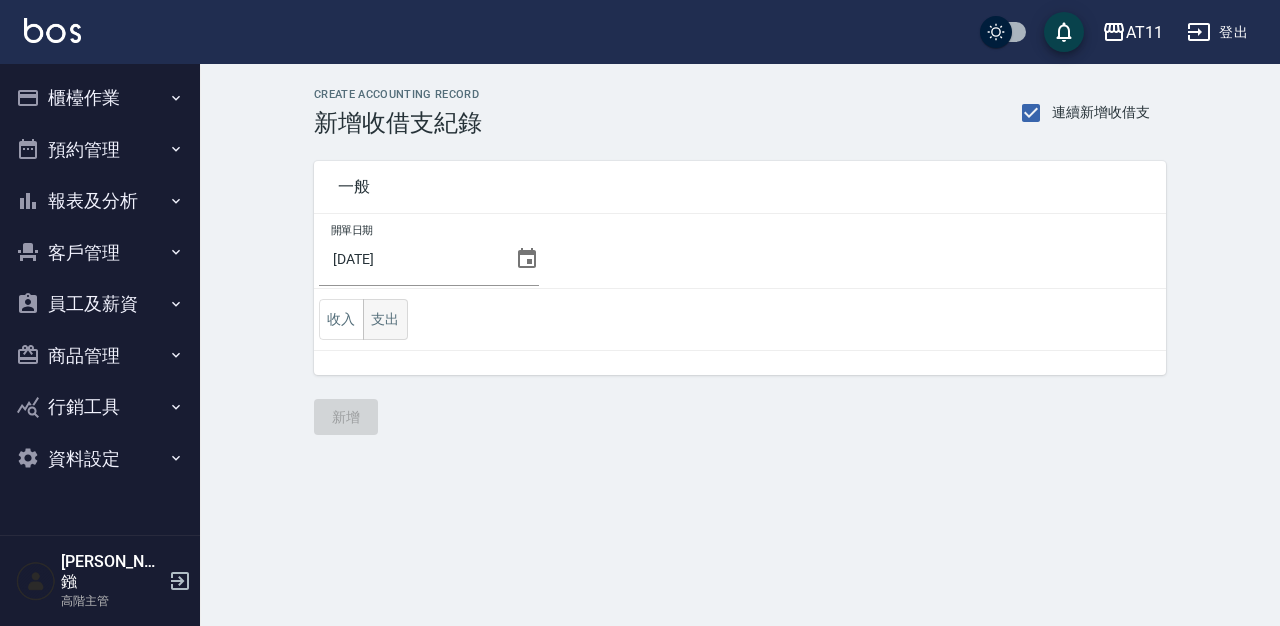 click on "支出" at bounding box center [385, 319] 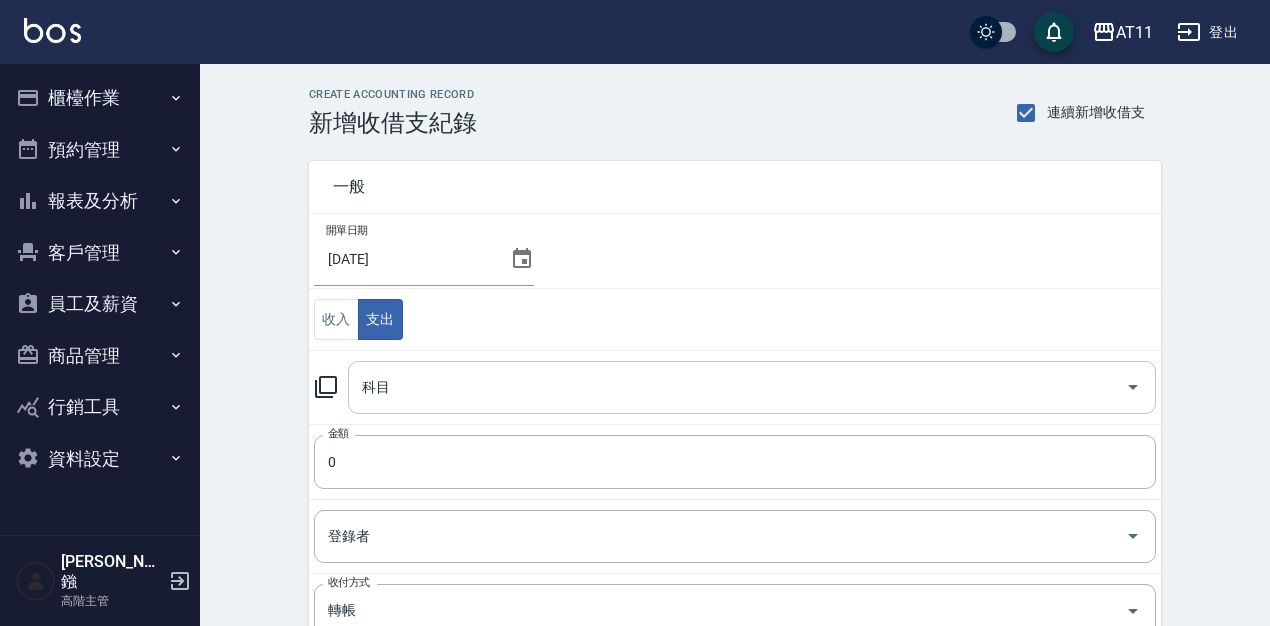 click on "科目" at bounding box center (737, 387) 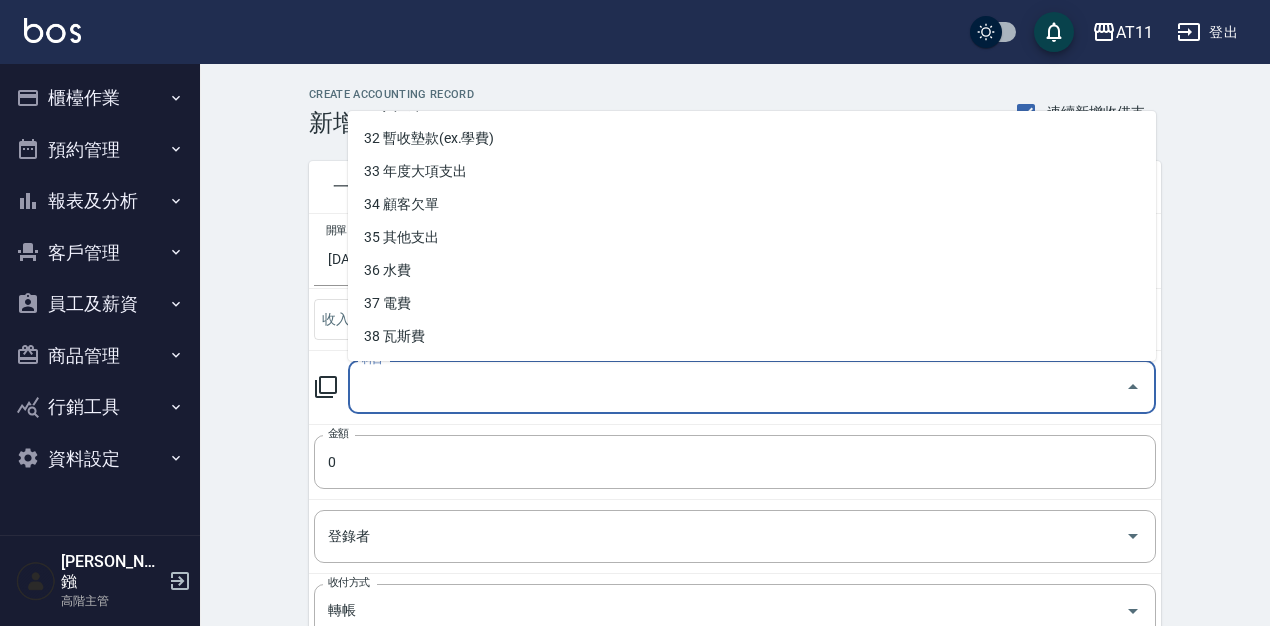 scroll, scrollTop: 1052, scrollLeft: 0, axis: vertical 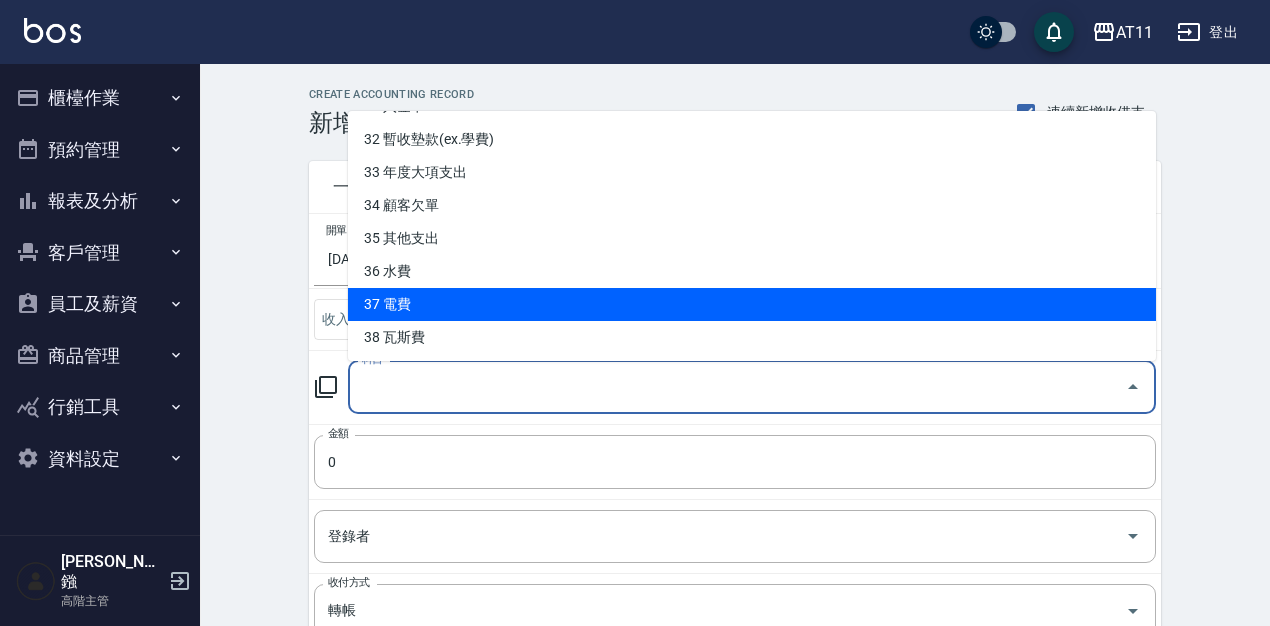 click on "37 電費" at bounding box center (752, 304) 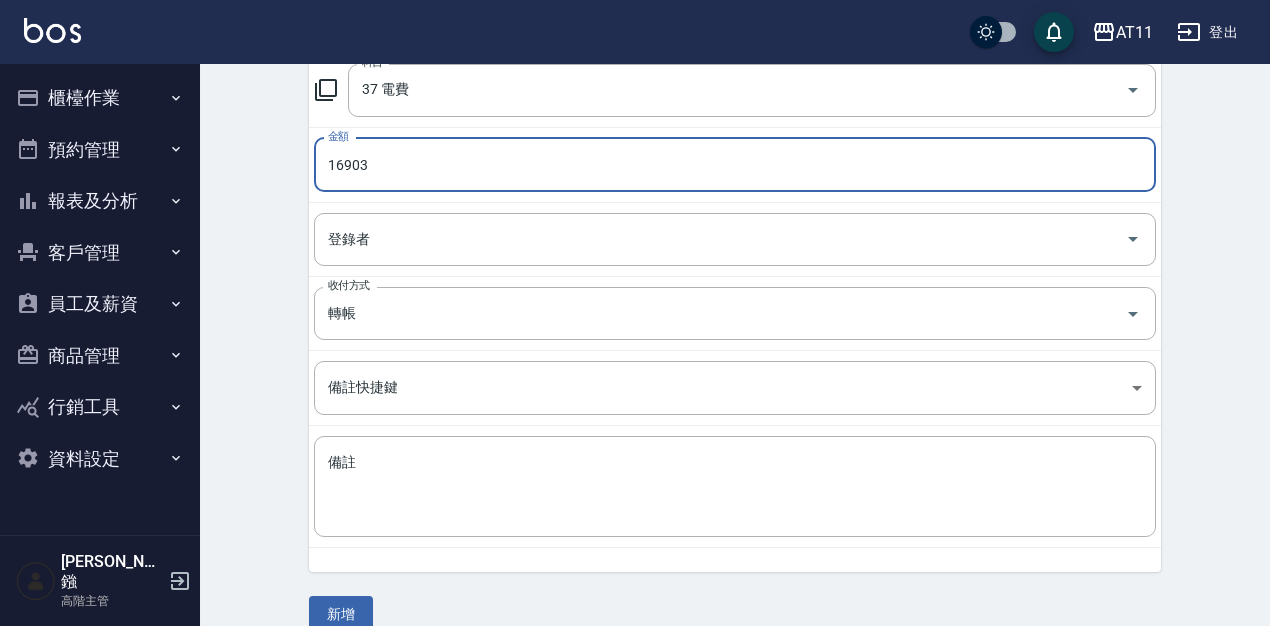 scroll, scrollTop: 328, scrollLeft: 0, axis: vertical 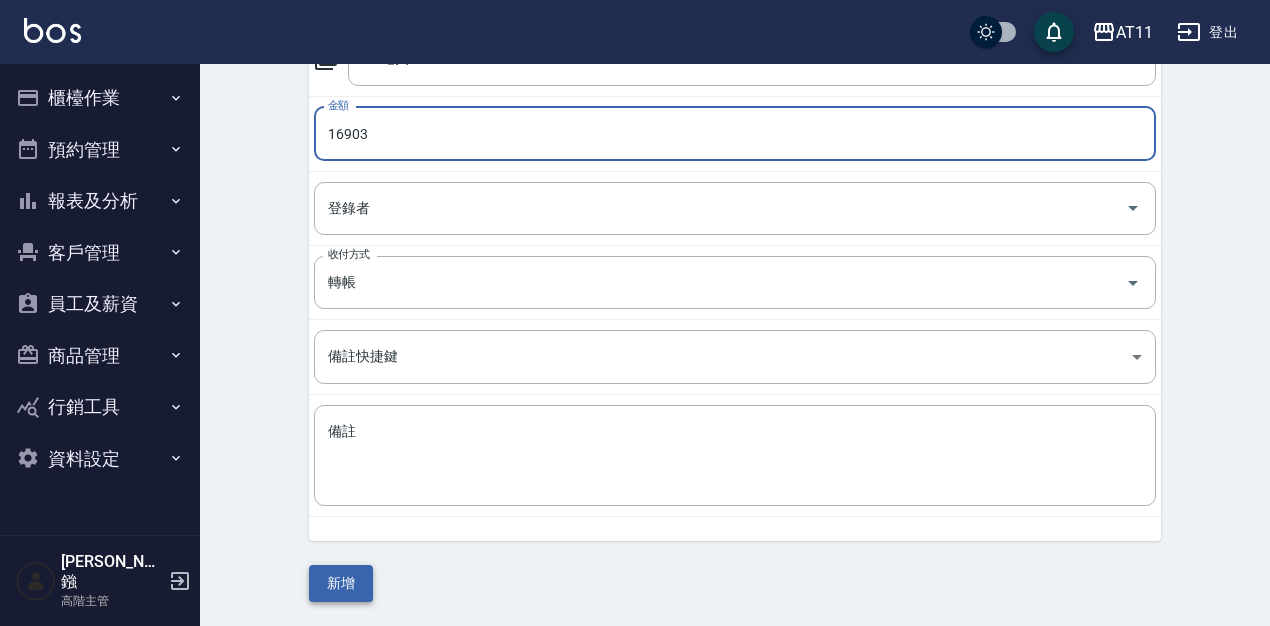 type on "16903" 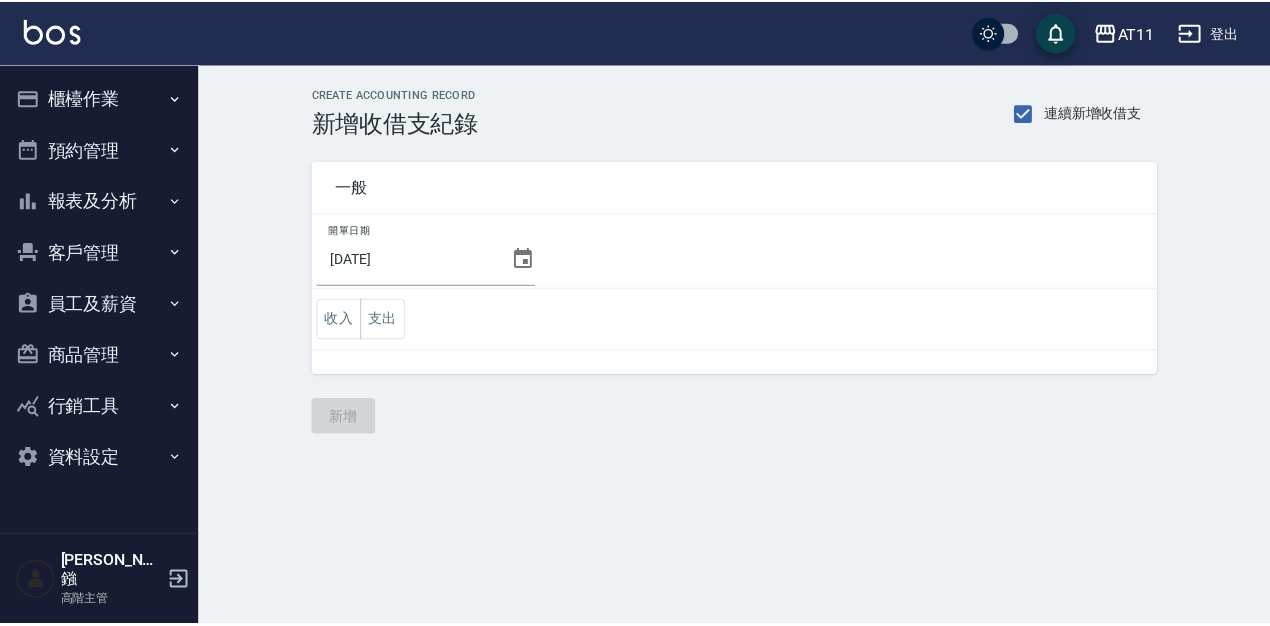 scroll, scrollTop: 0, scrollLeft: 0, axis: both 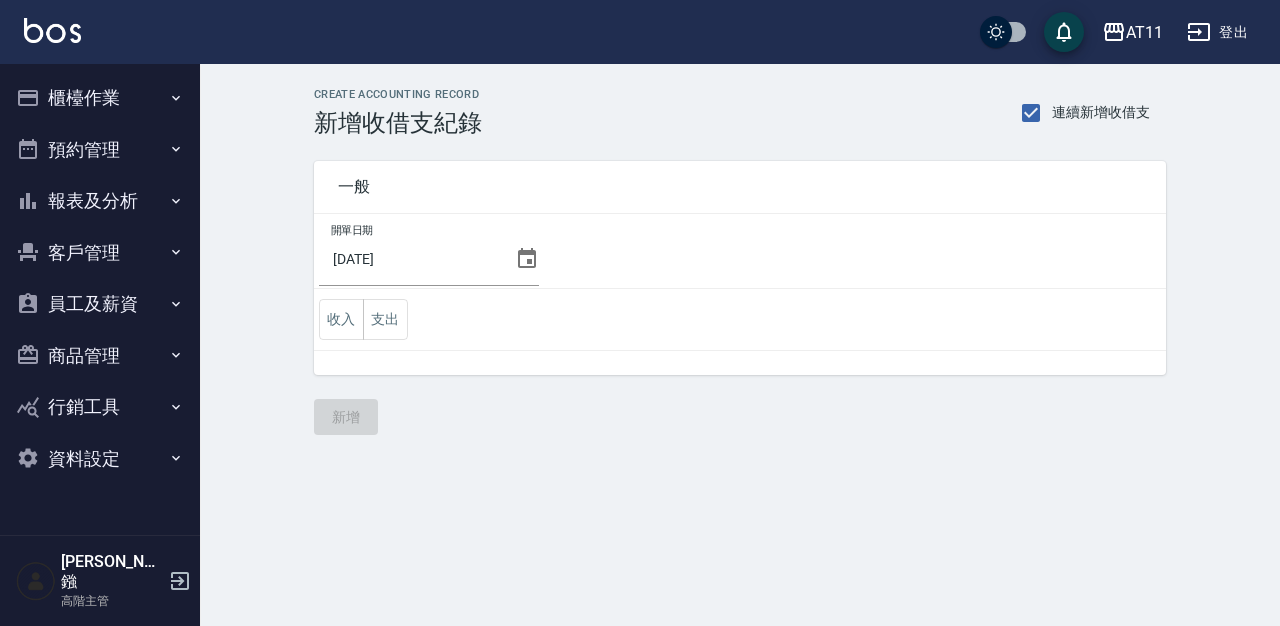 click on "櫃檯作業" at bounding box center [100, 98] 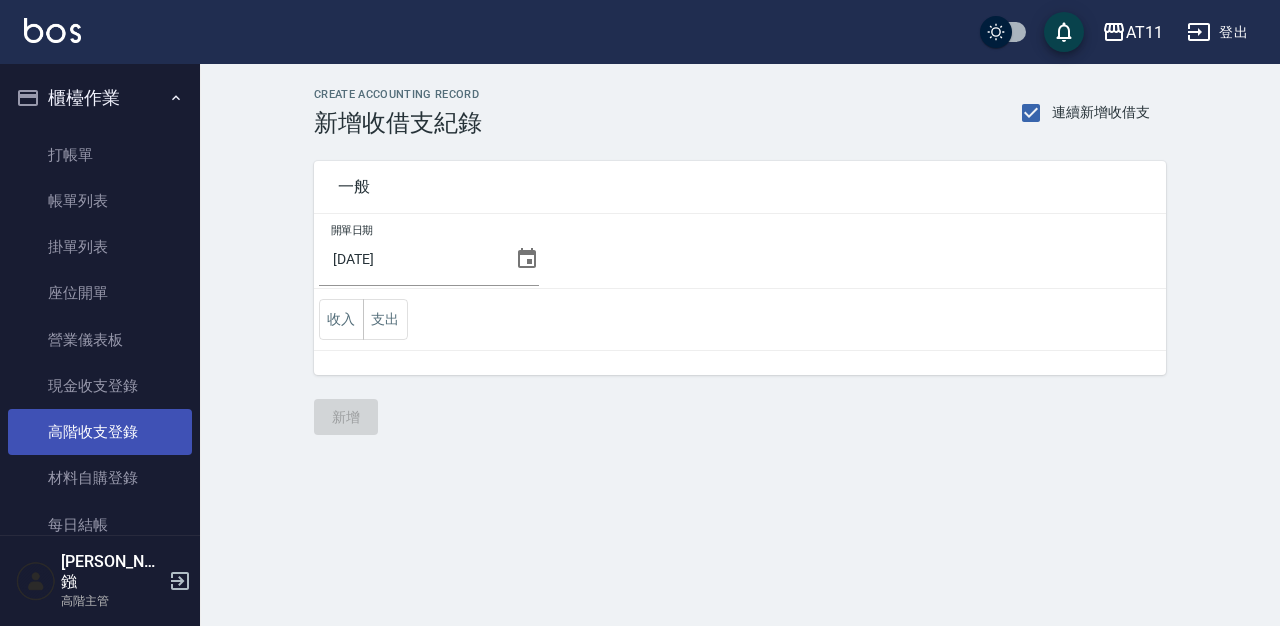 click on "高階收支登錄" at bounding box center [100, 432] 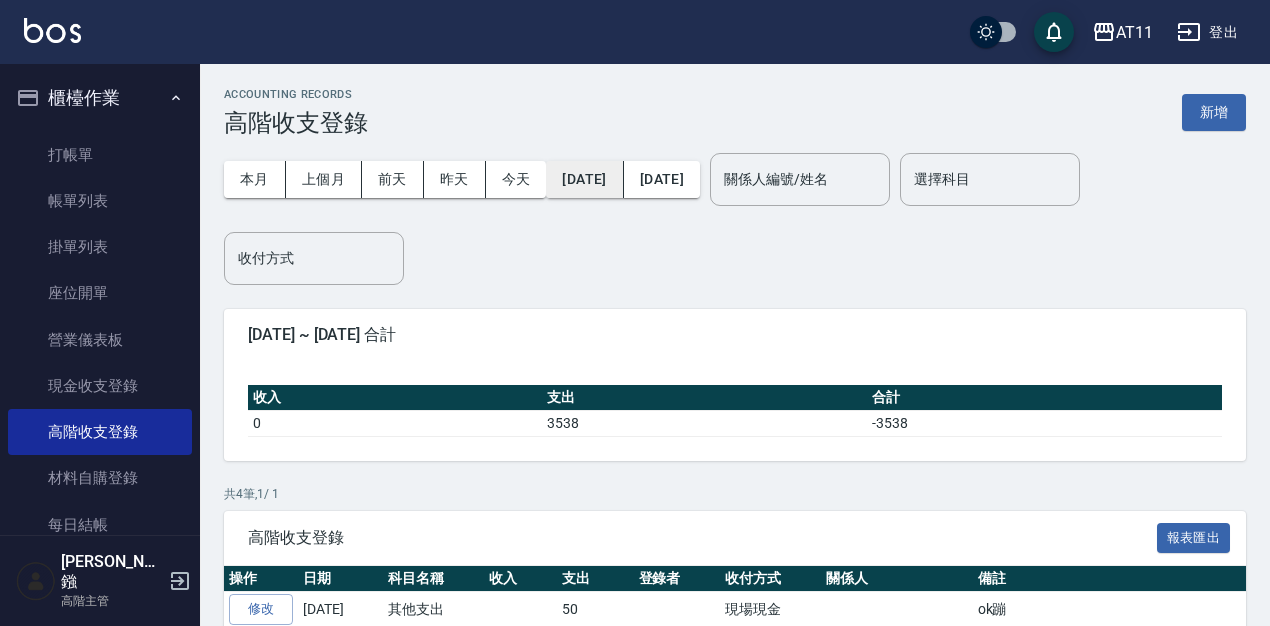 click on "[DATE]" at bounding box center [584, 179] 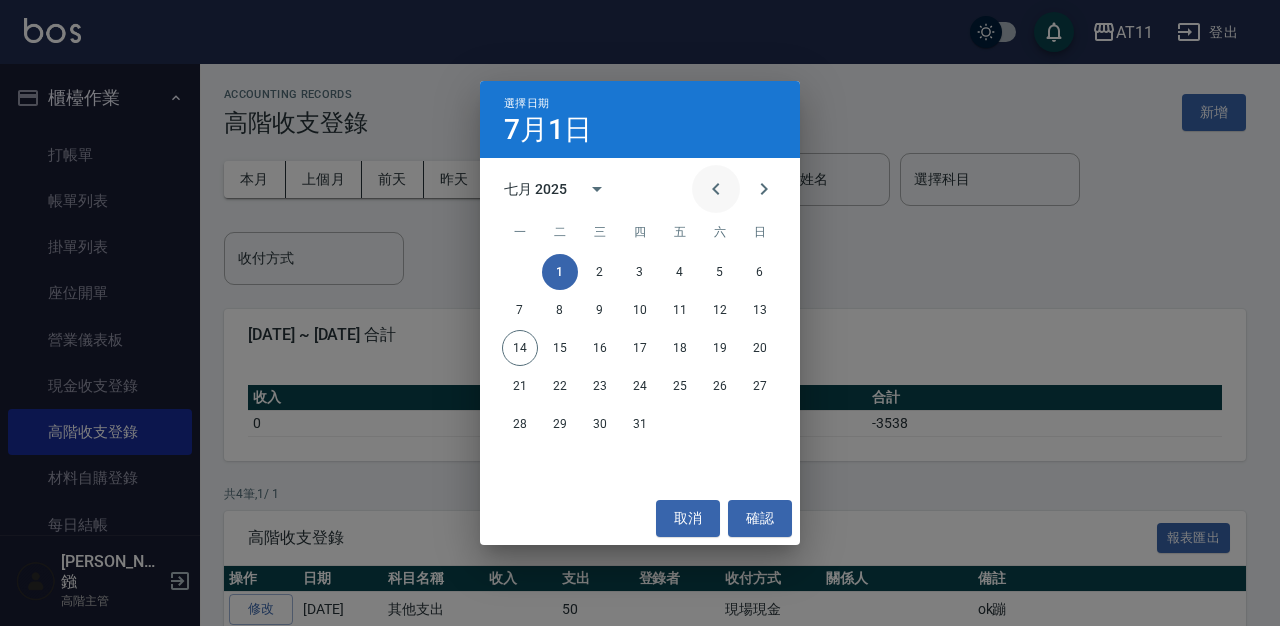 click 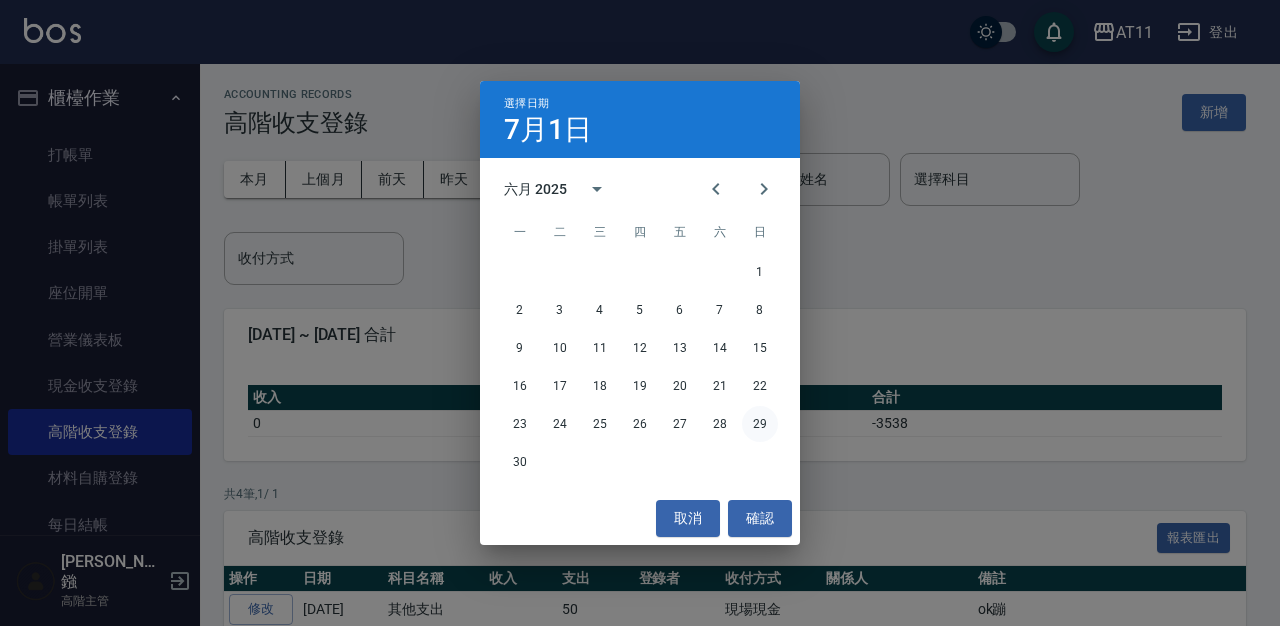 click on "29" at bounding box center [760, 424] 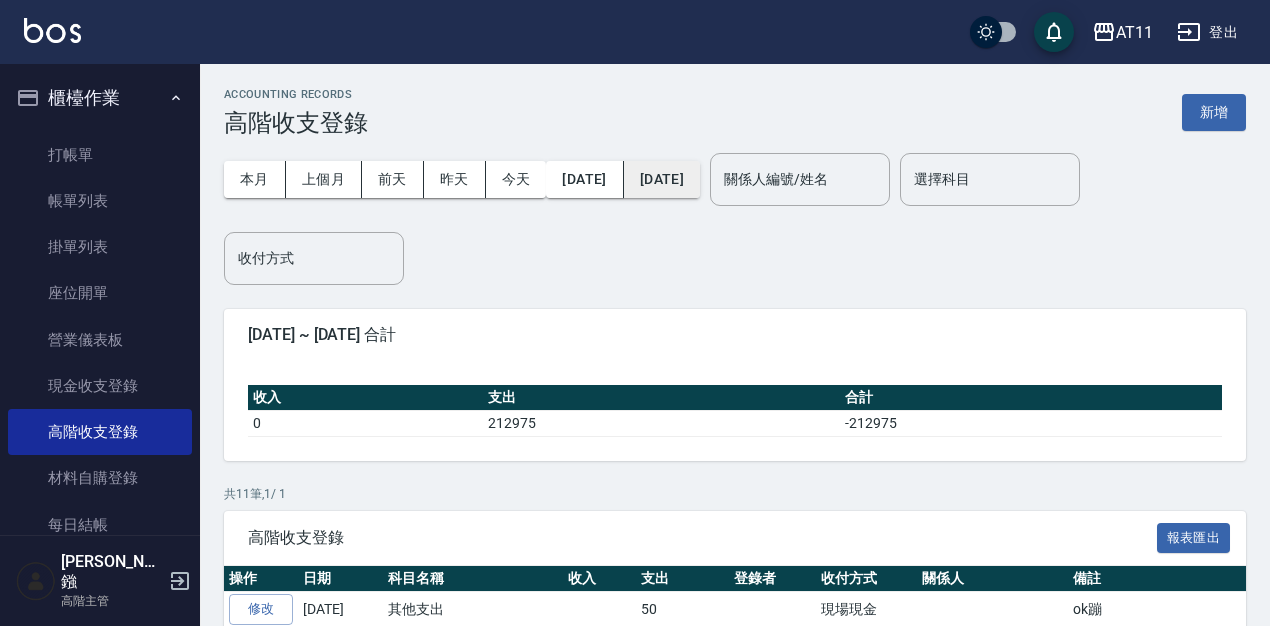 click on "[DATE]" at bounding box center (662, 179) 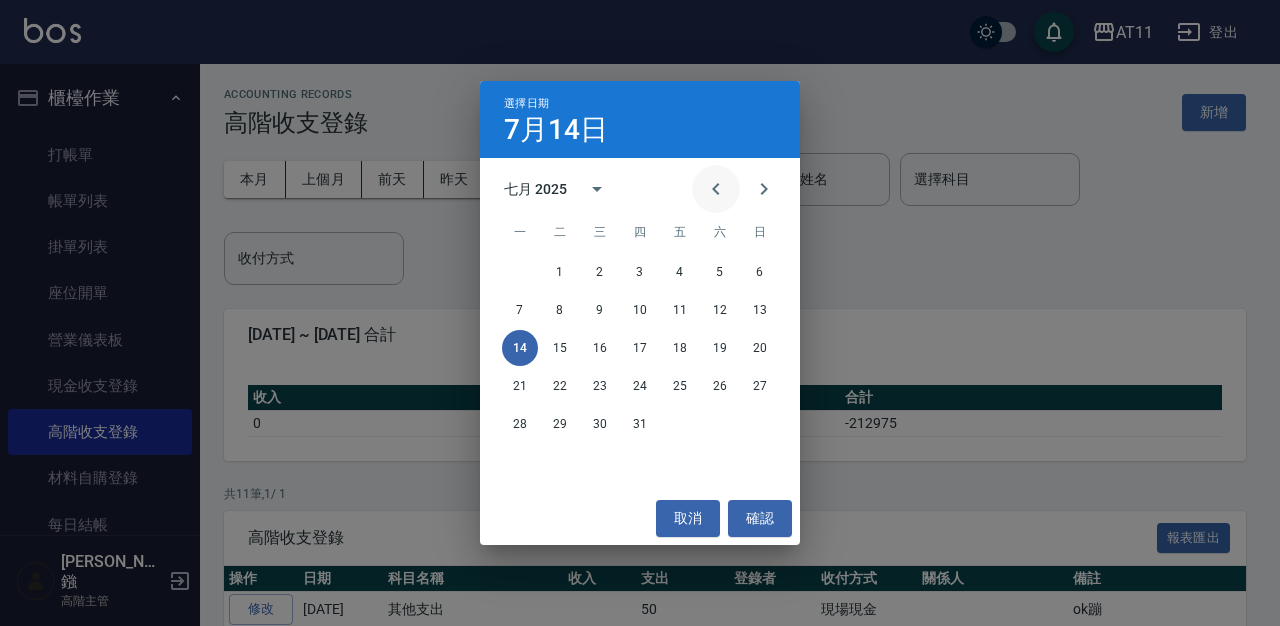click 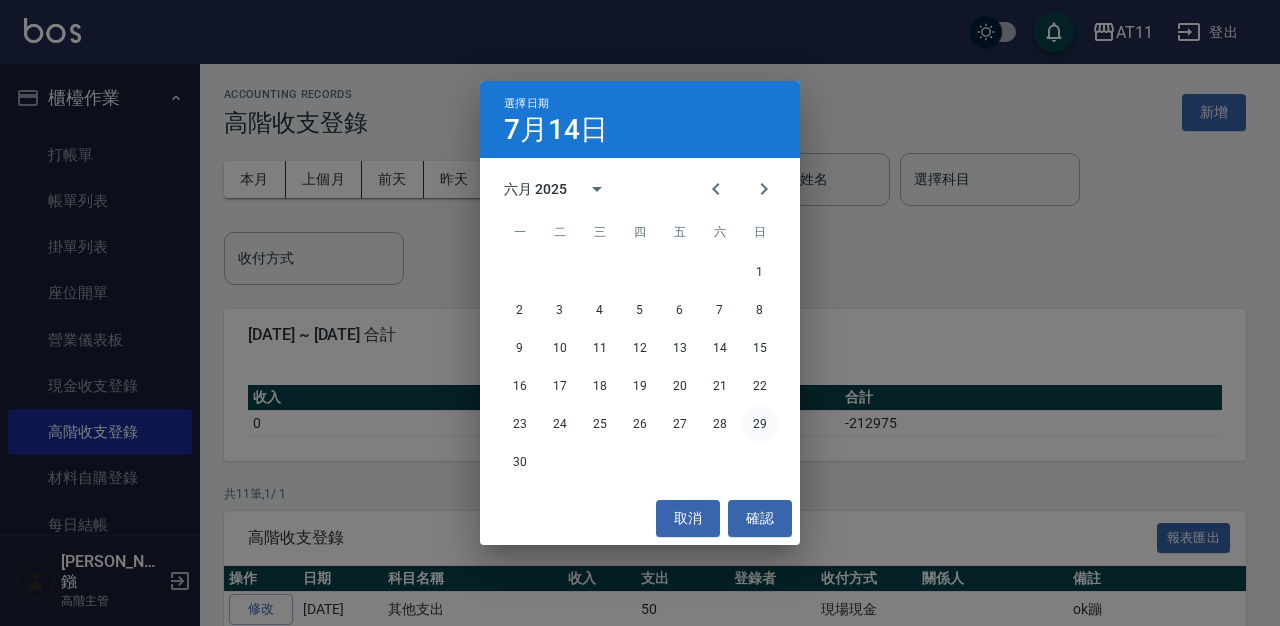 click on "29" at bounding box center [760, 424] 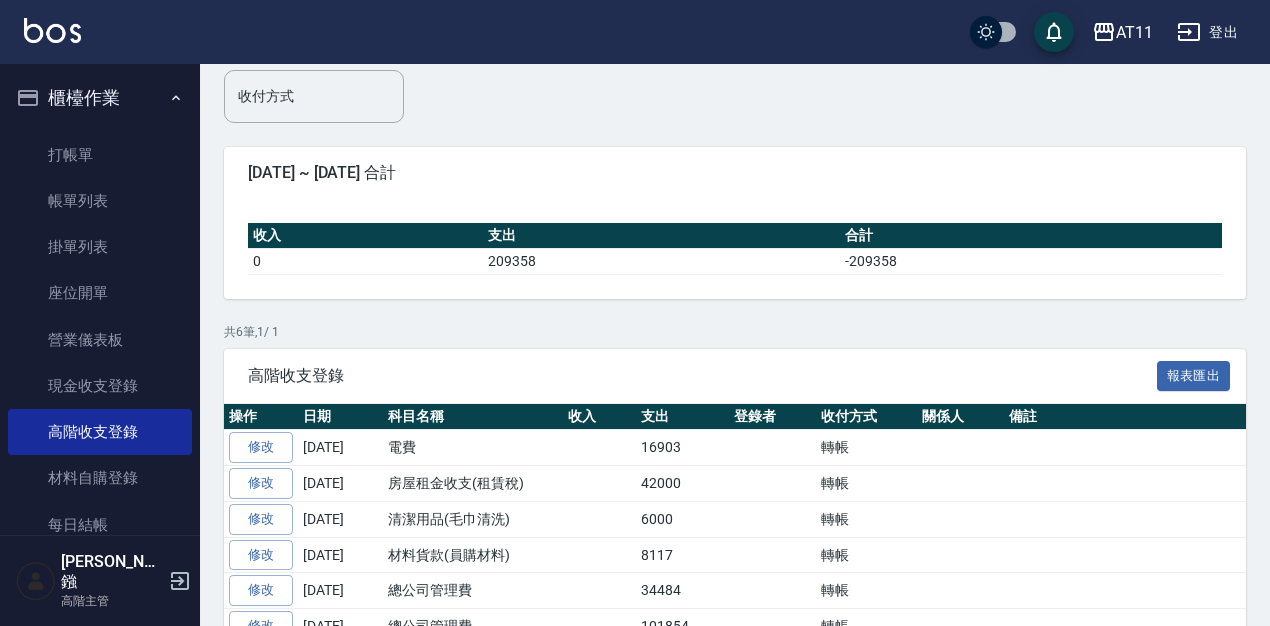 scroll, scrollTop: 259, scrollLeft: 0, axis: vertical 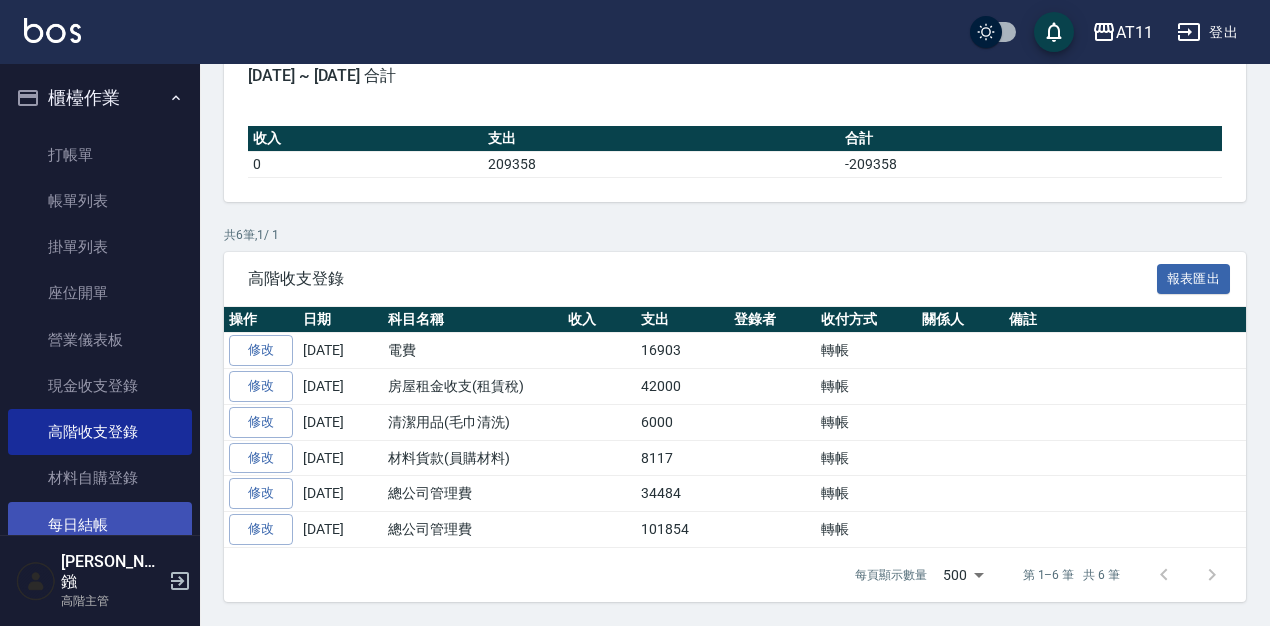 click on "每日結帳" at bounding box center [100, 525] 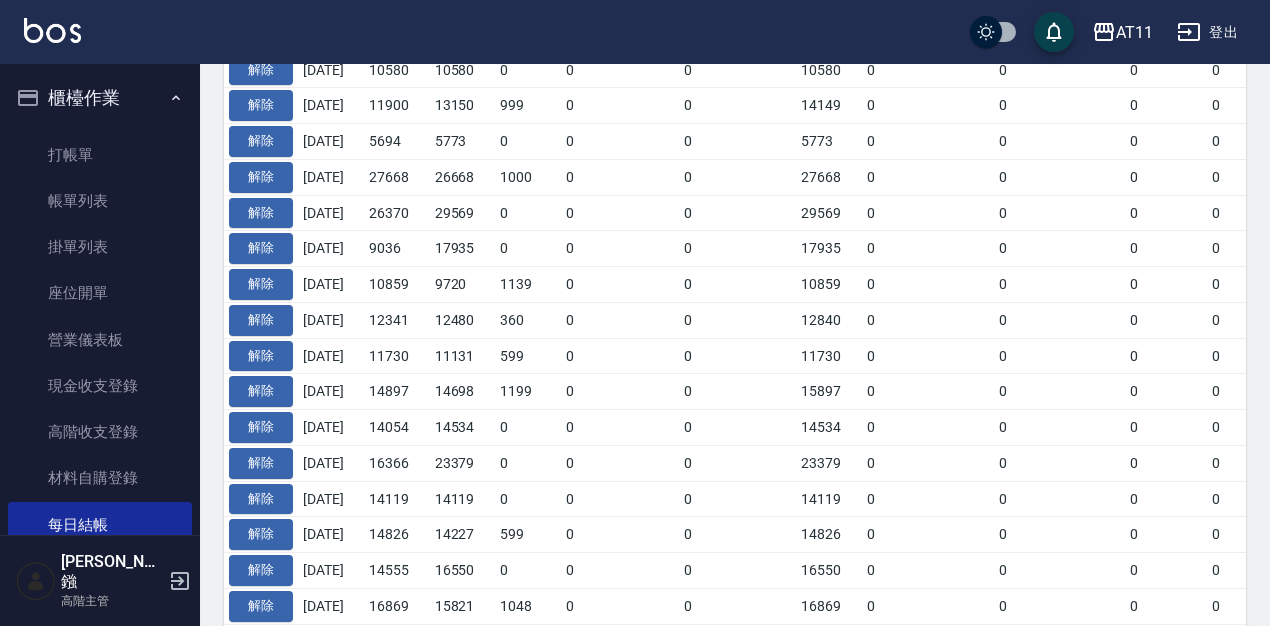 scroll, scrollTop: 986, scrollLeft: 0, axis: vertical 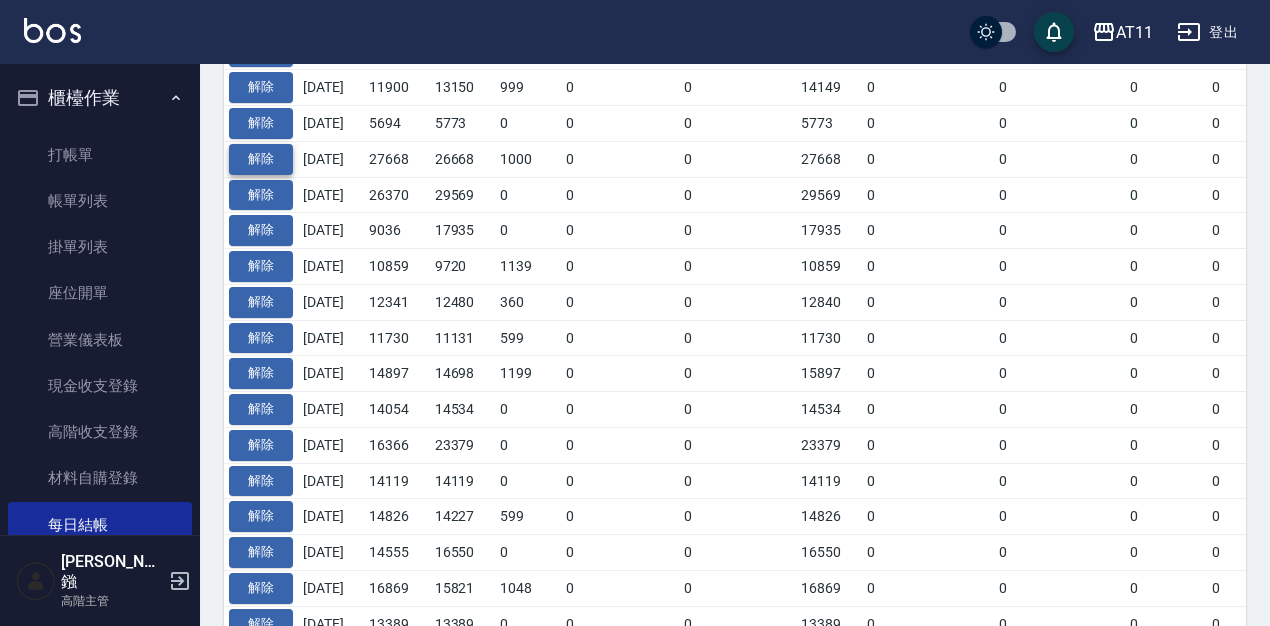 click on "解除" at bounding box center (261, 159) 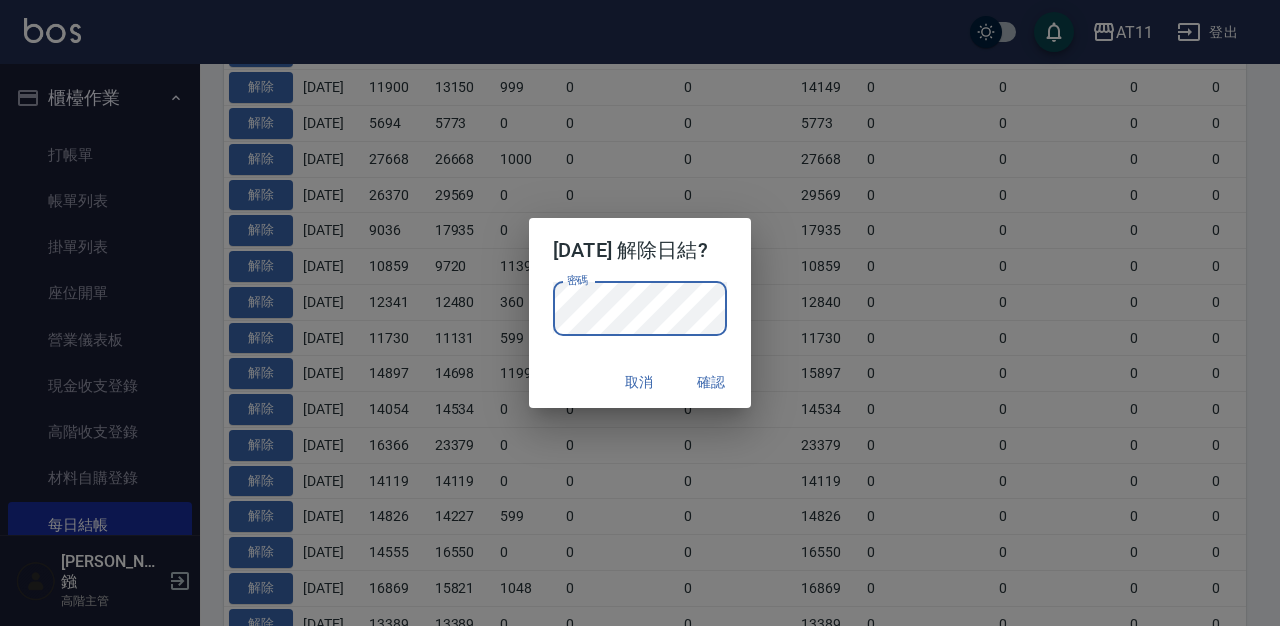 click on "確認" at bounding box center [711, 382] 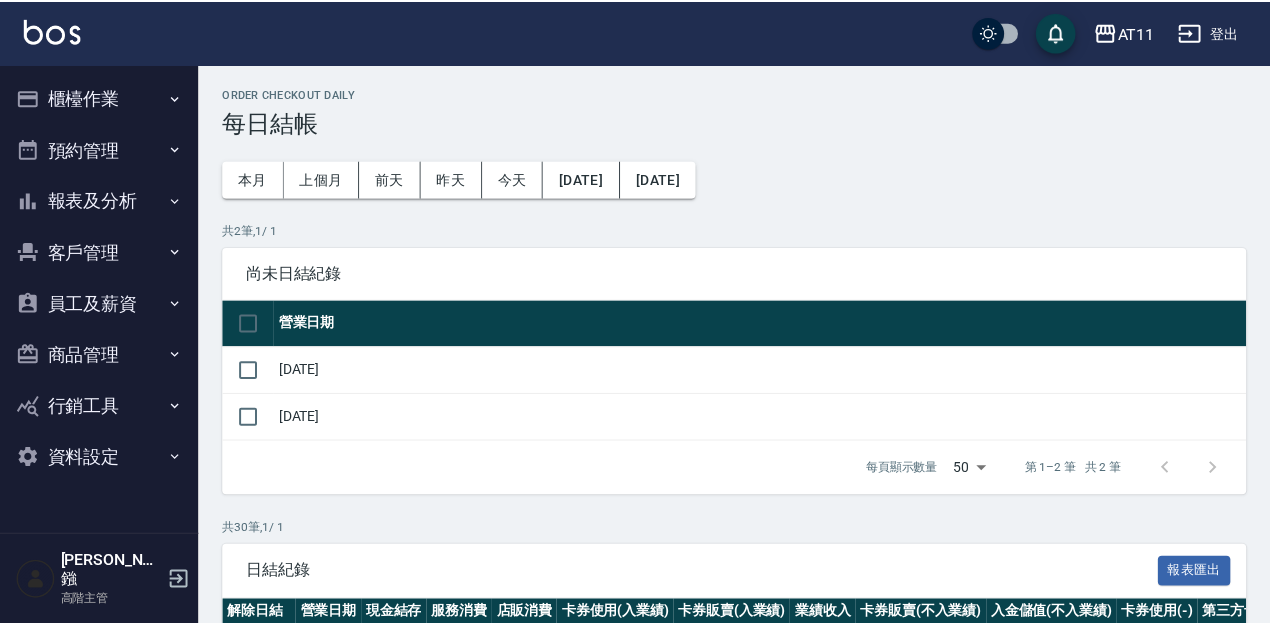 scroll, scrollTop: 0, scrollLeft: 0, axis: both 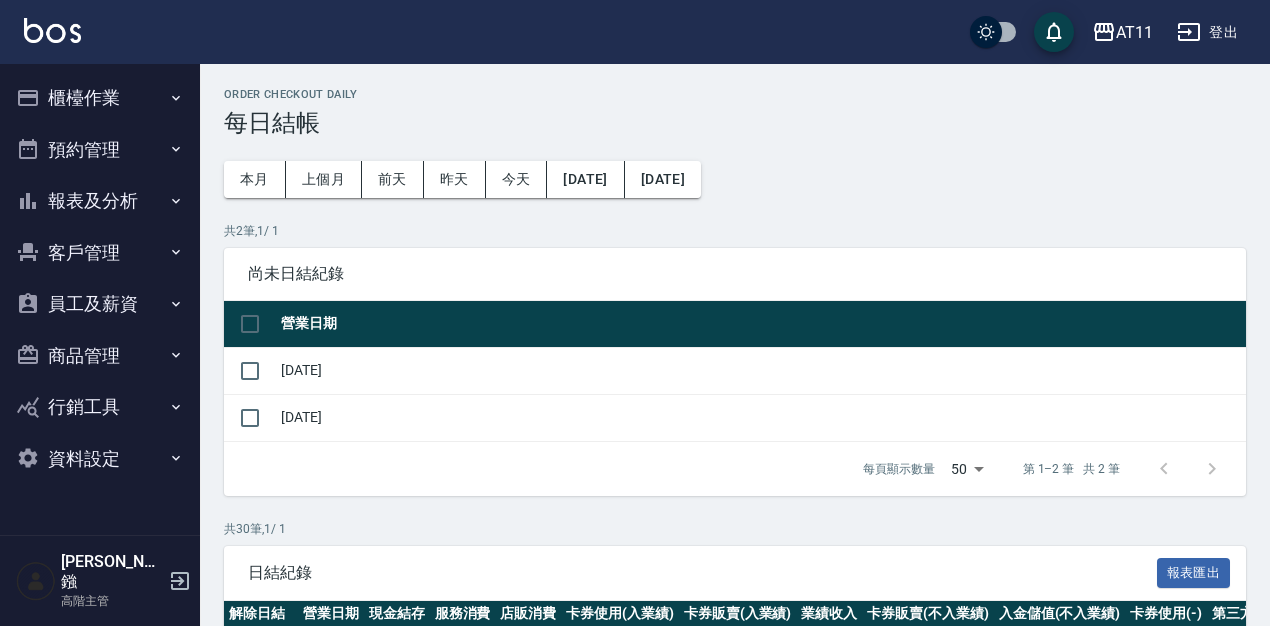 click on "櫃檯作業" at bounding box center [100, 98] 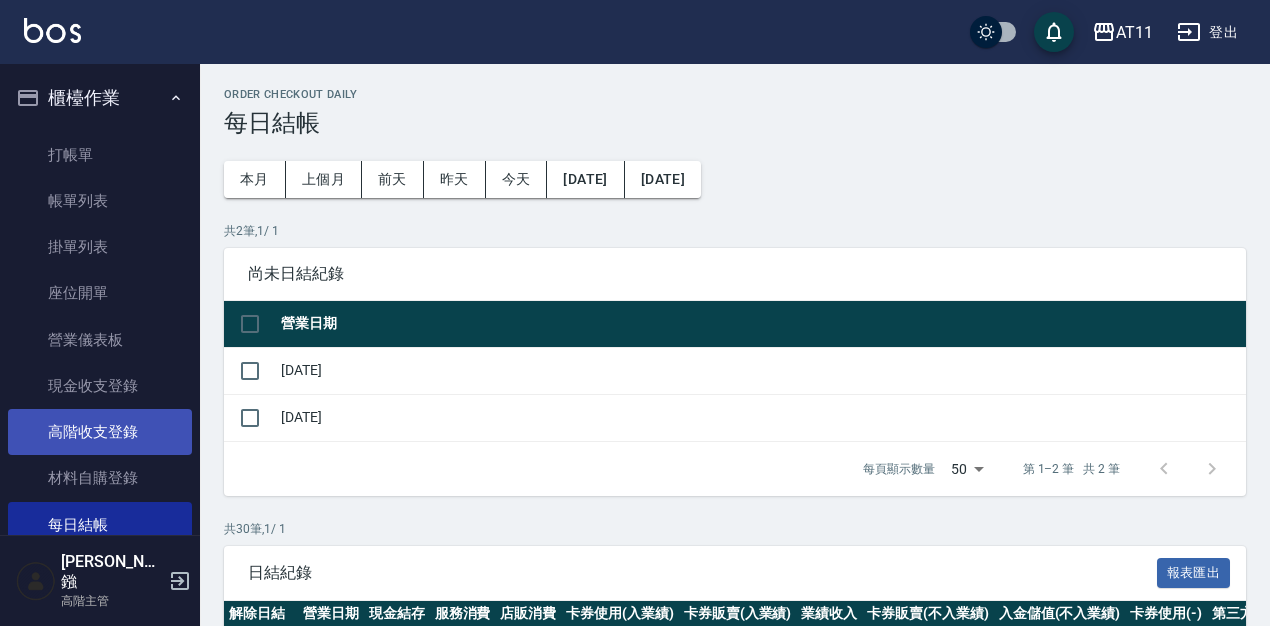 click on "高階收支登錄" at bounding box center (100, 432) 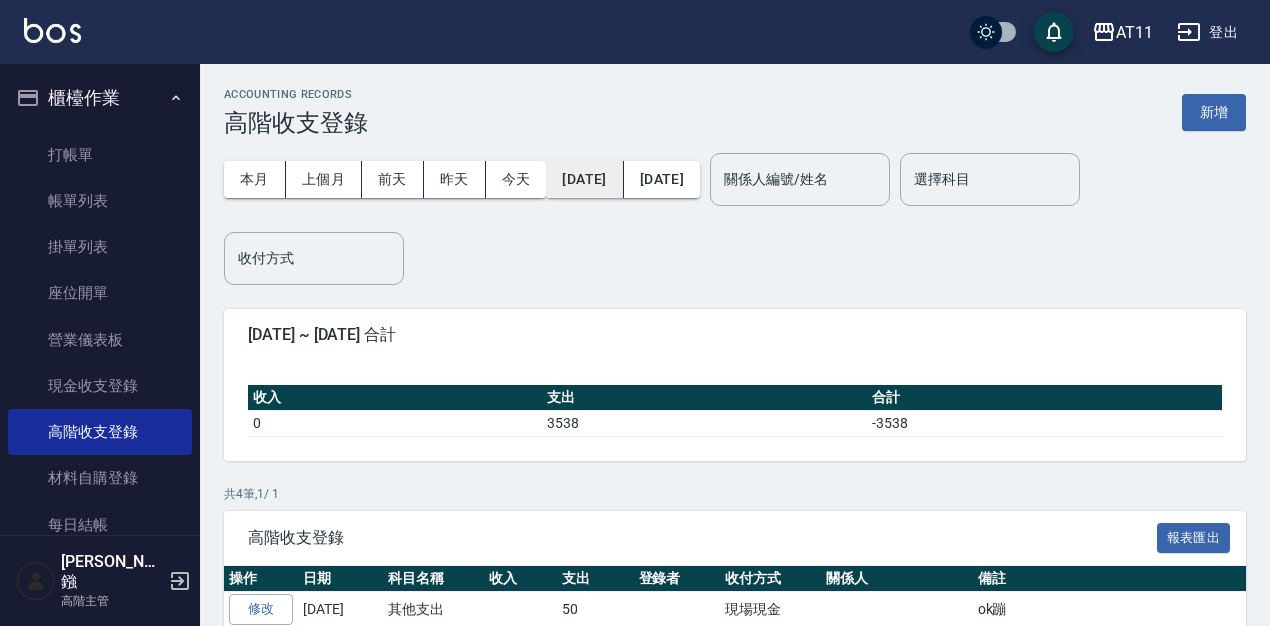 click on "[DATE]" at bounding box center (584, 179) 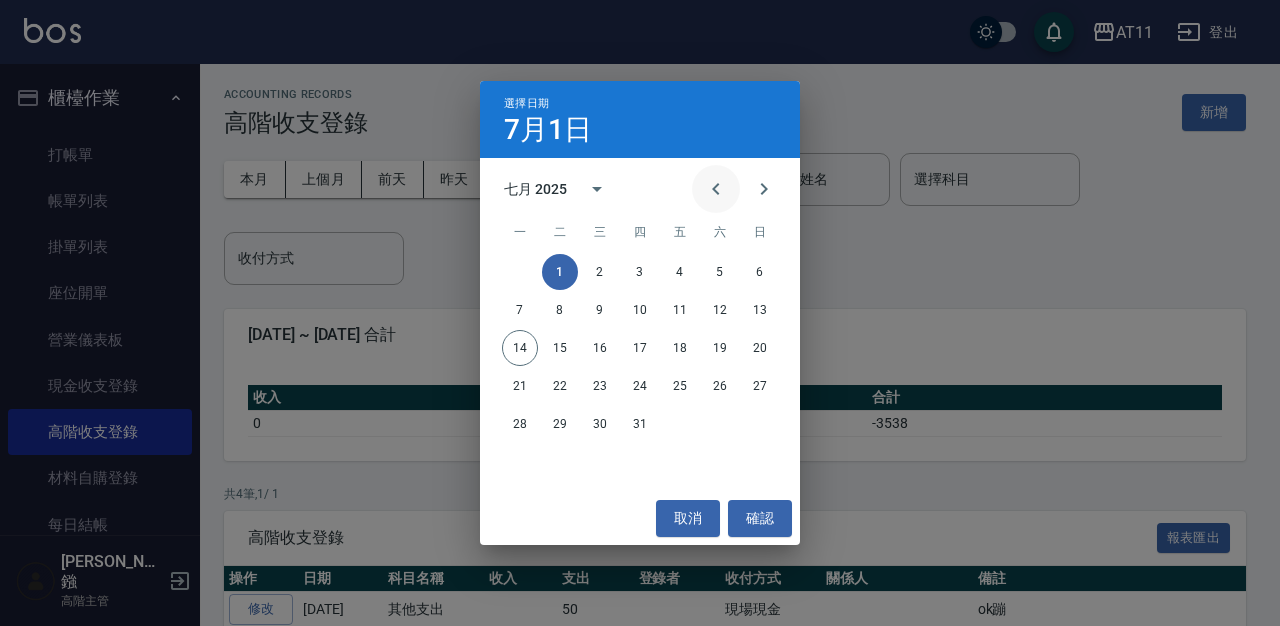 click 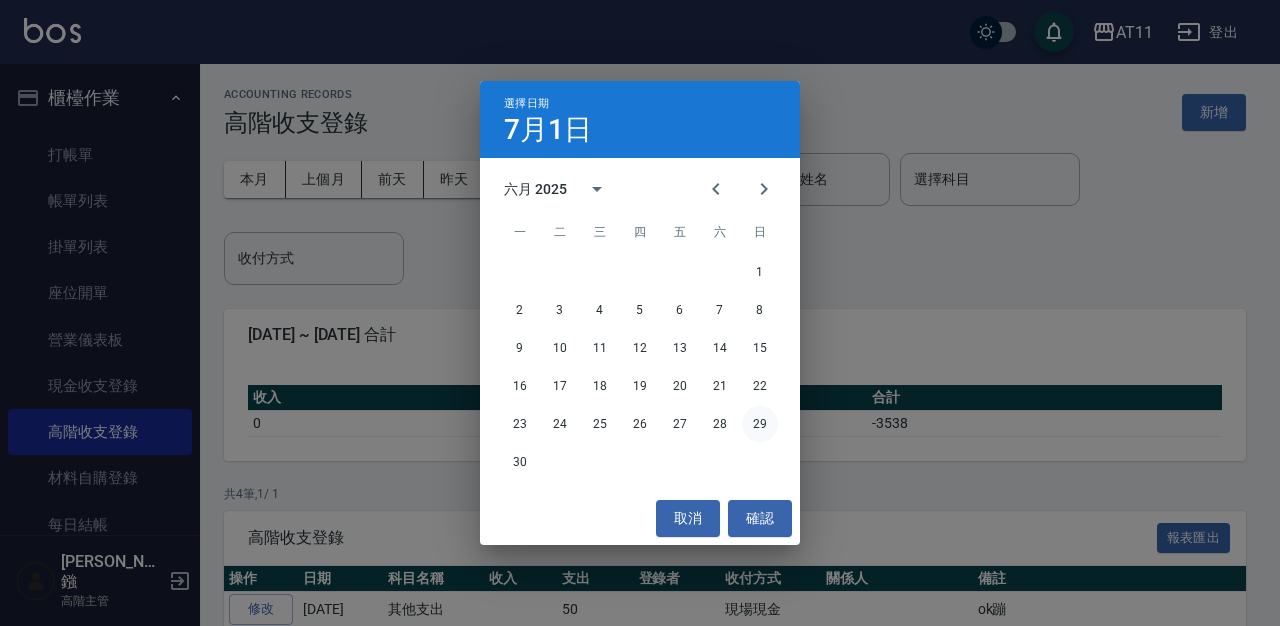click on "29" at bounding box center (760, 424) 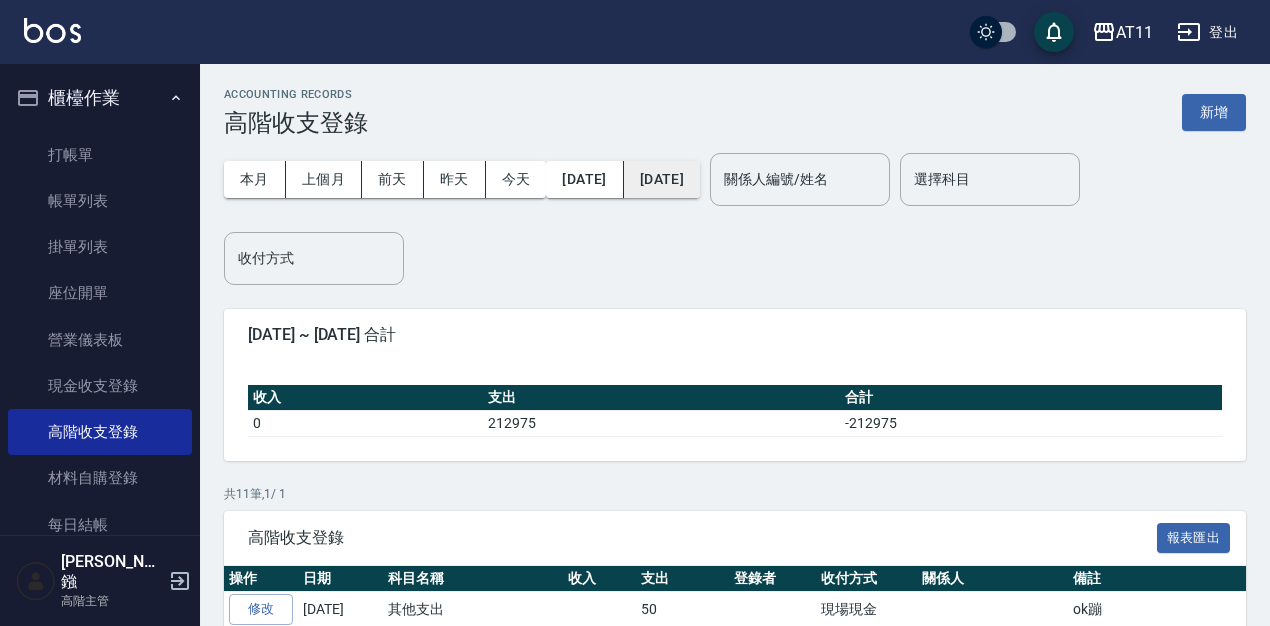 click on "[DATE]" at bounding box center [662, 179] 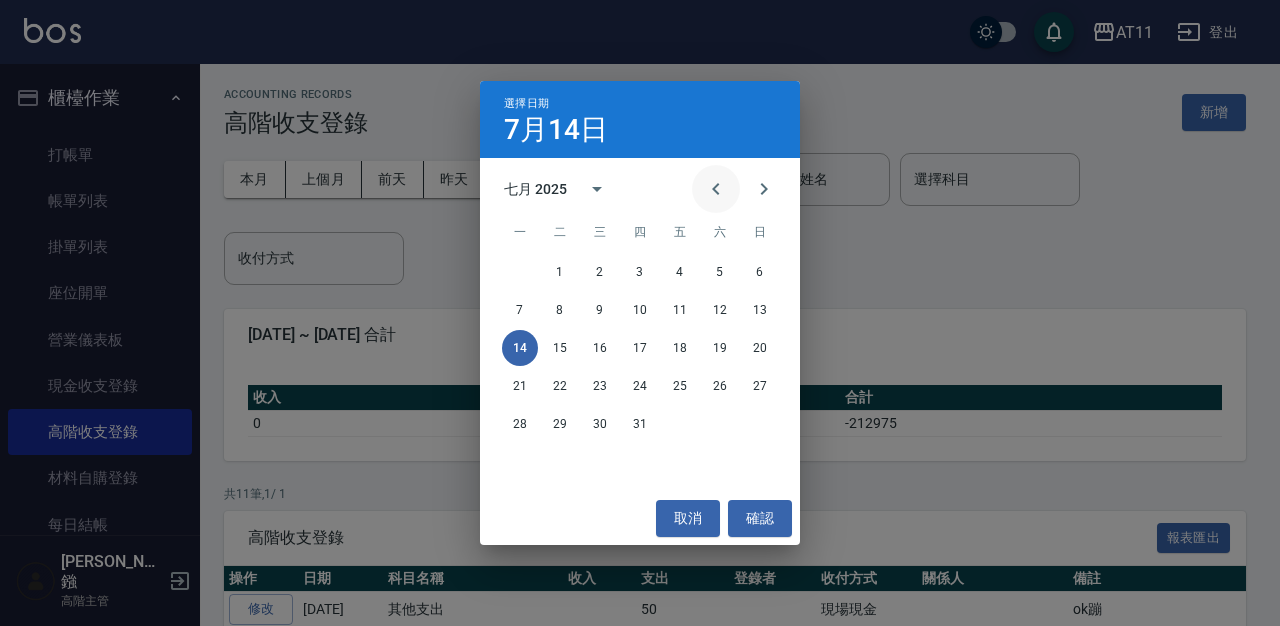 click 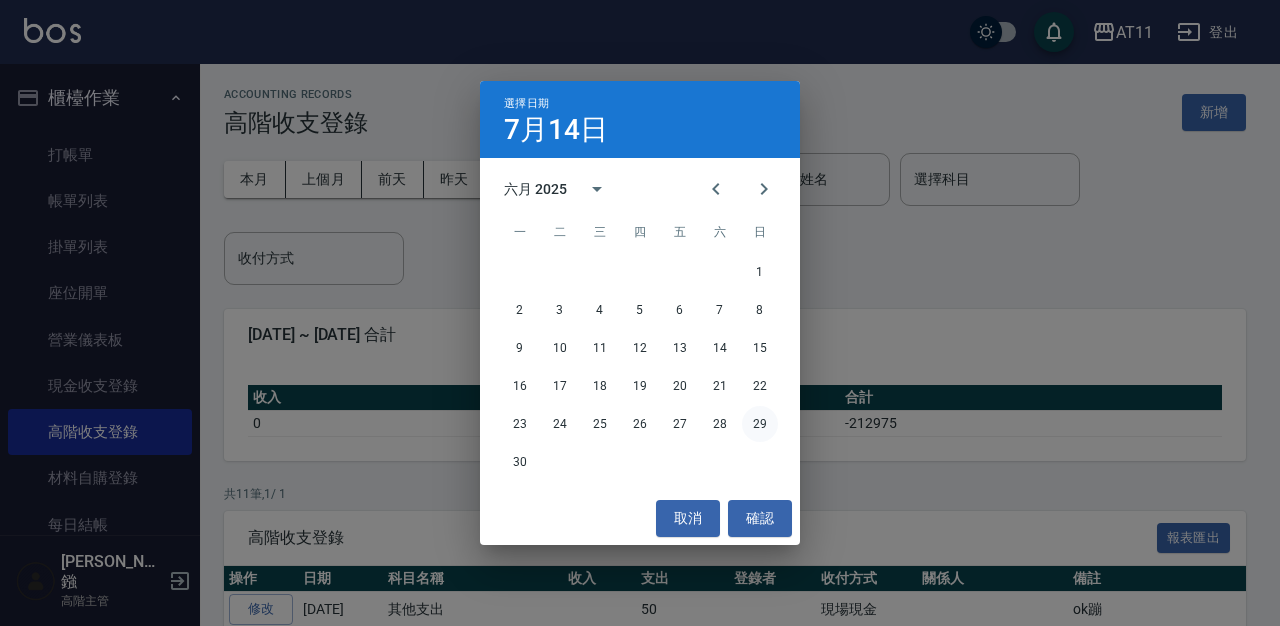 click on "29" at bounding box center (760, 424) 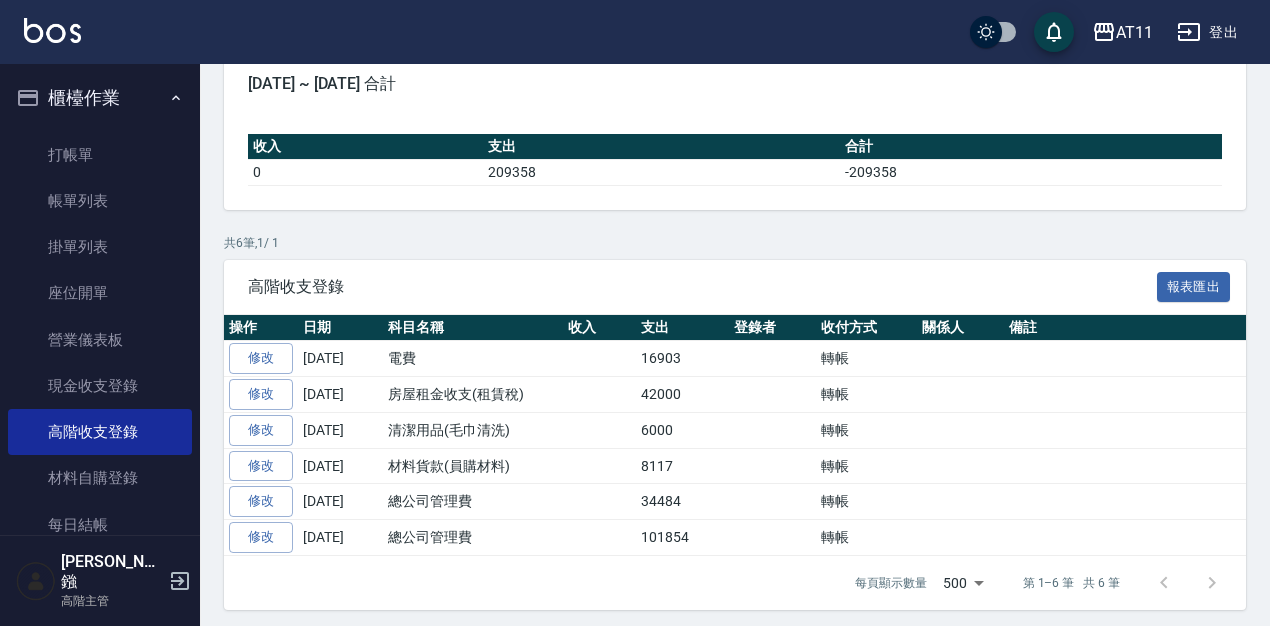 scroll, scrollTop: 259, scrollLeft: 0, axis: vertical 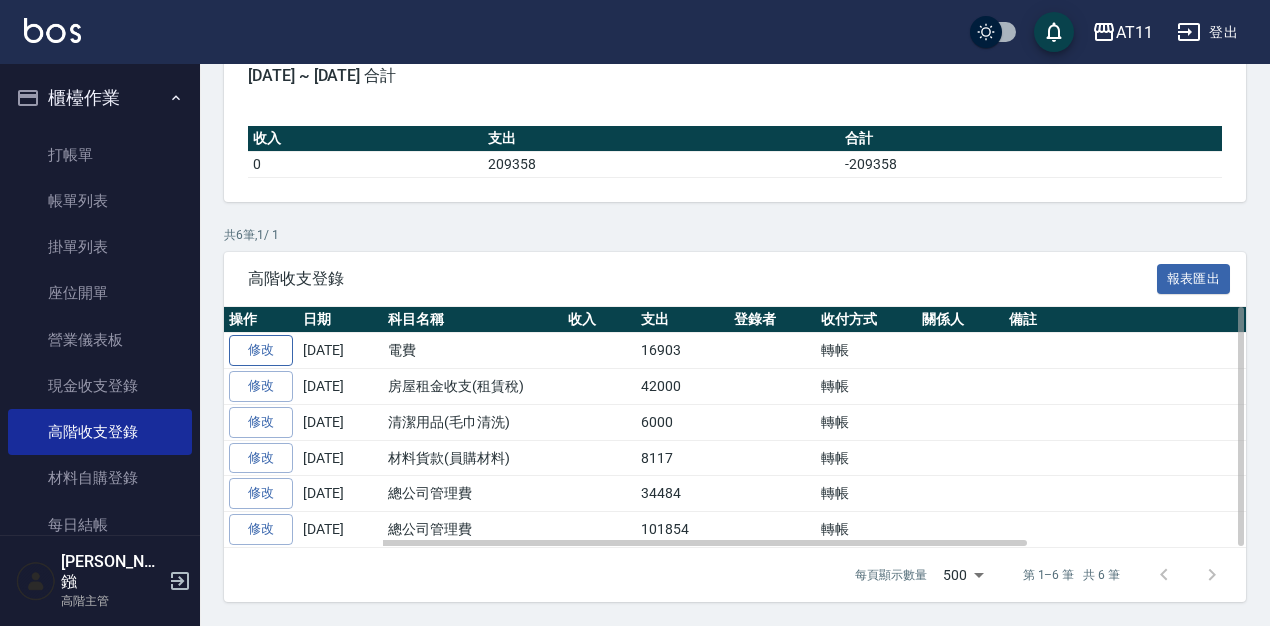 click on "修改" at bounding box center (261, 350) 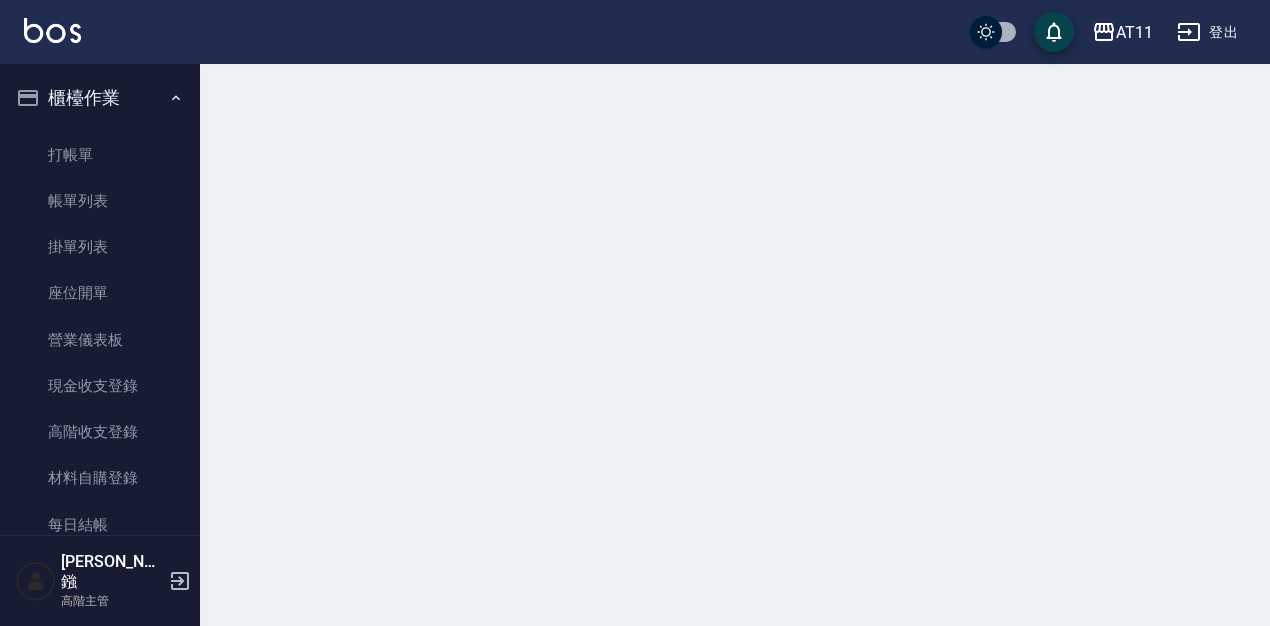 scroll, scrollTop: 0, scrollLeft: 0, axis: both 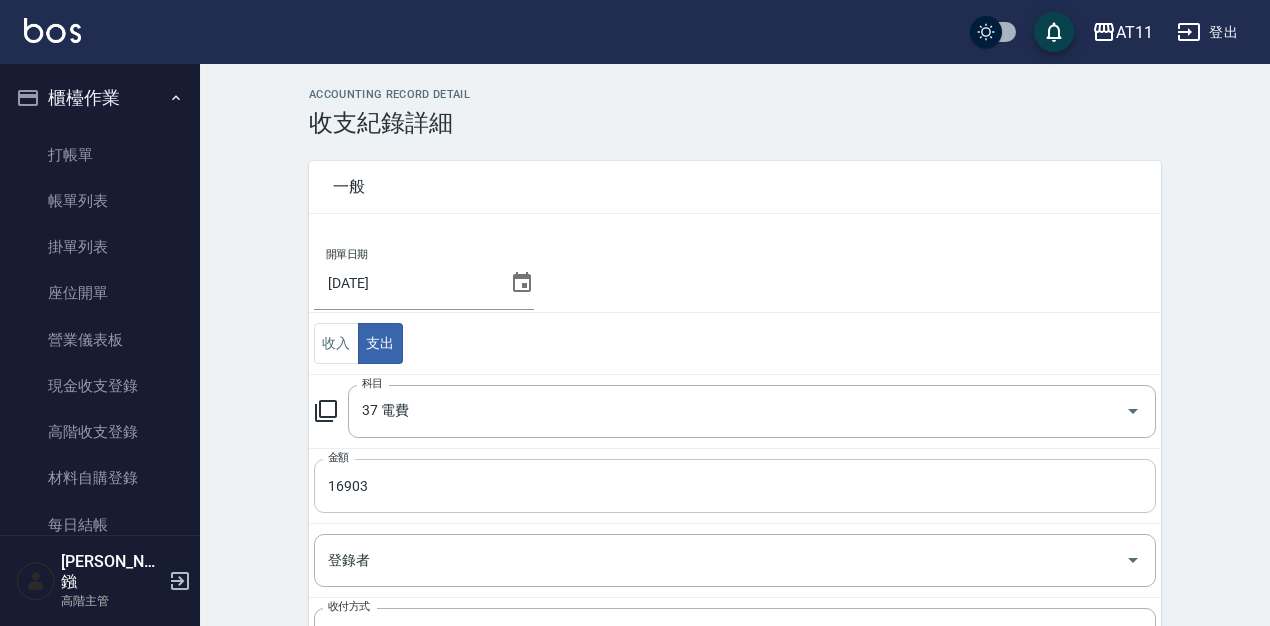 click on "16903" at bounding box center [735, 486] 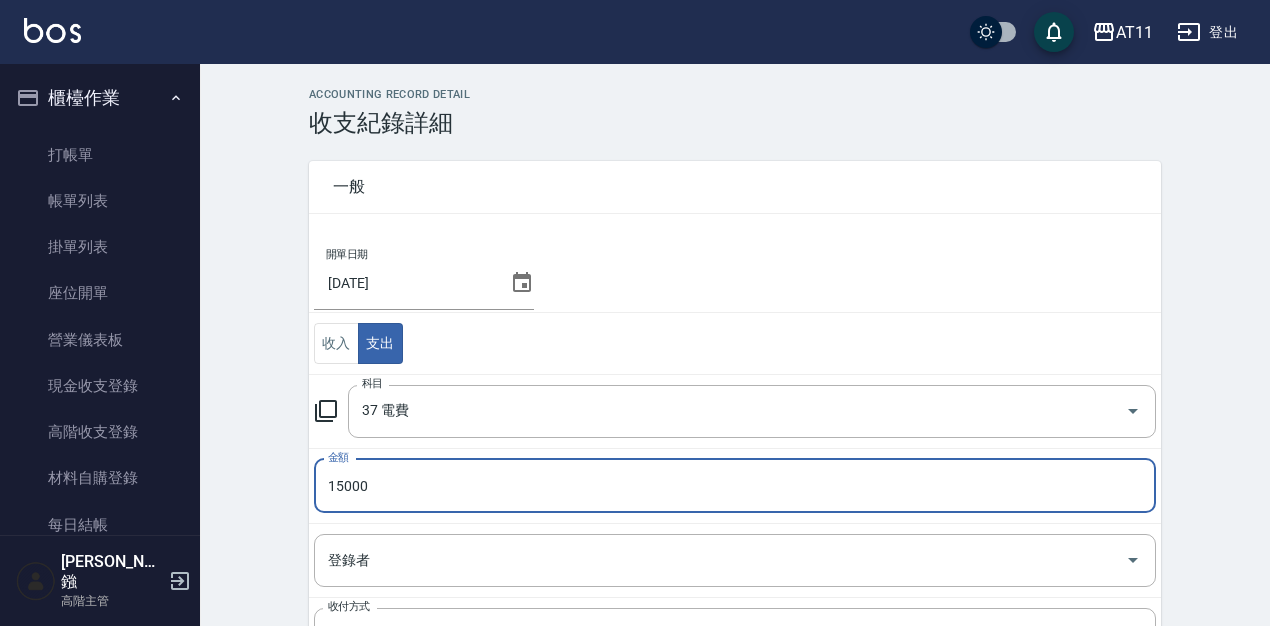 type on "15000" 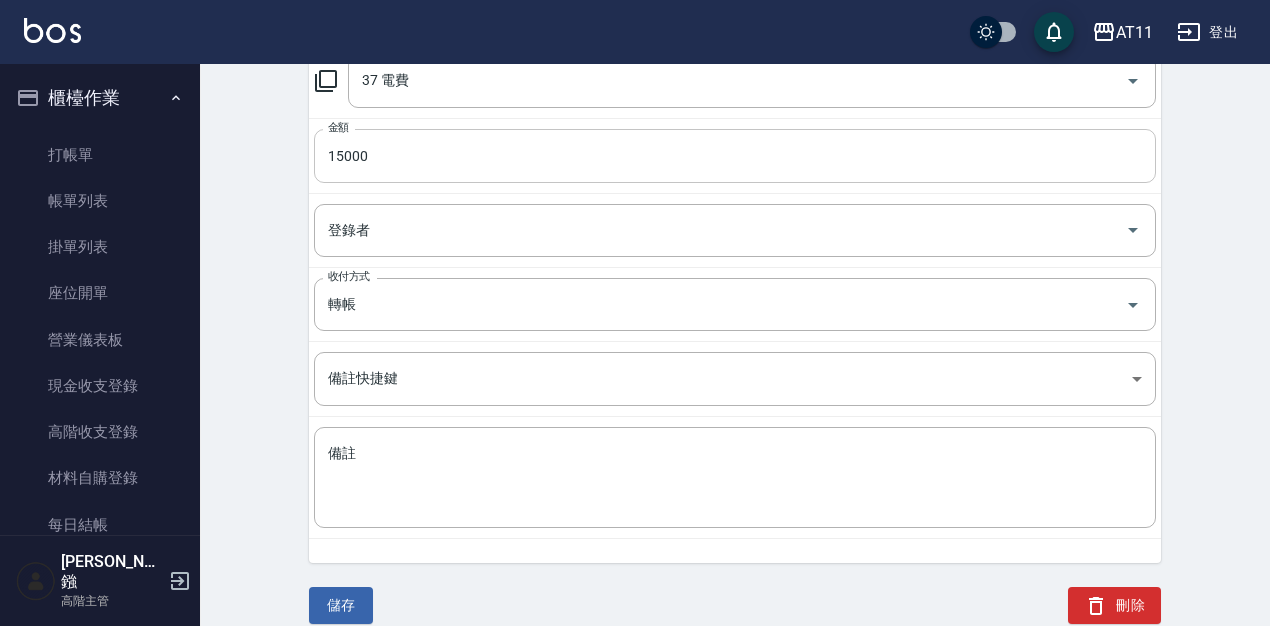 scroll, scrollTop: 352, scrollLeft: 0, axis: vertical 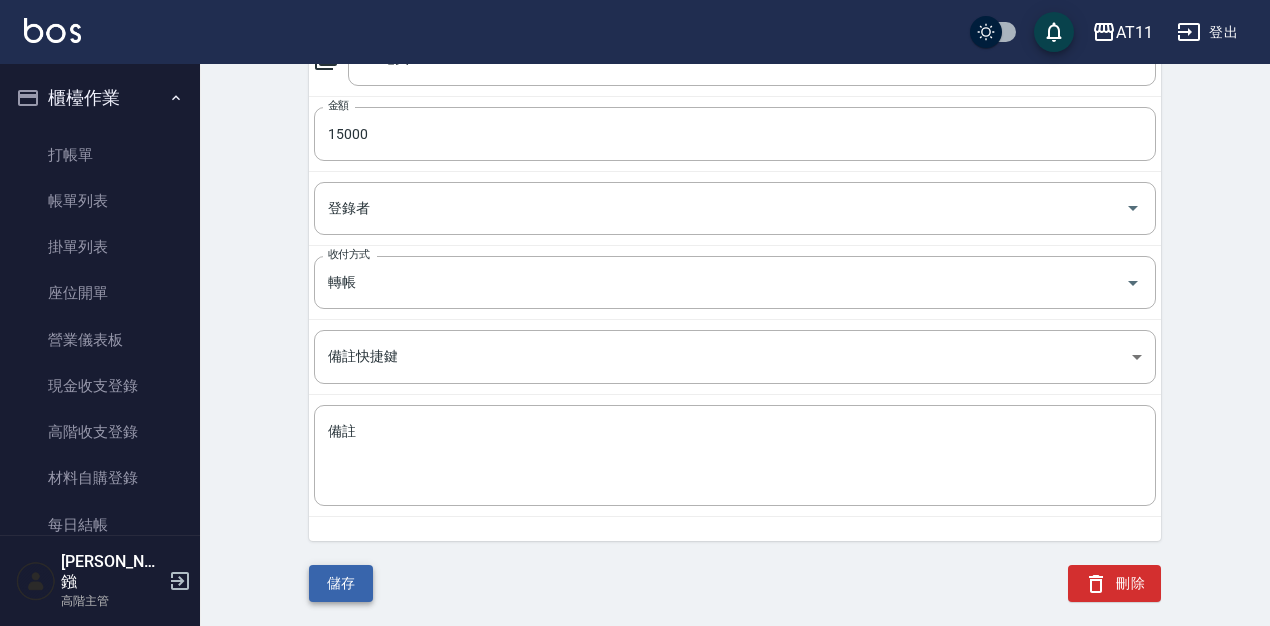 click on "儲存" at bounding box center [341, 583] 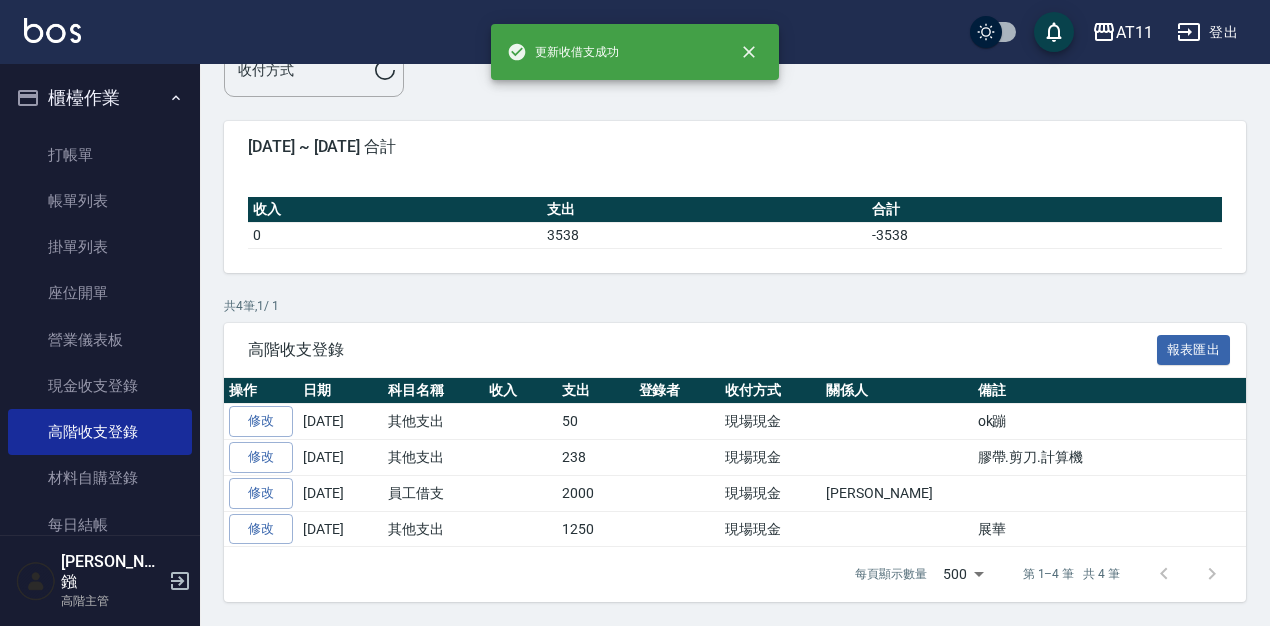 scroll, scrollTop: 0, scrollLeft: 0, axis: both 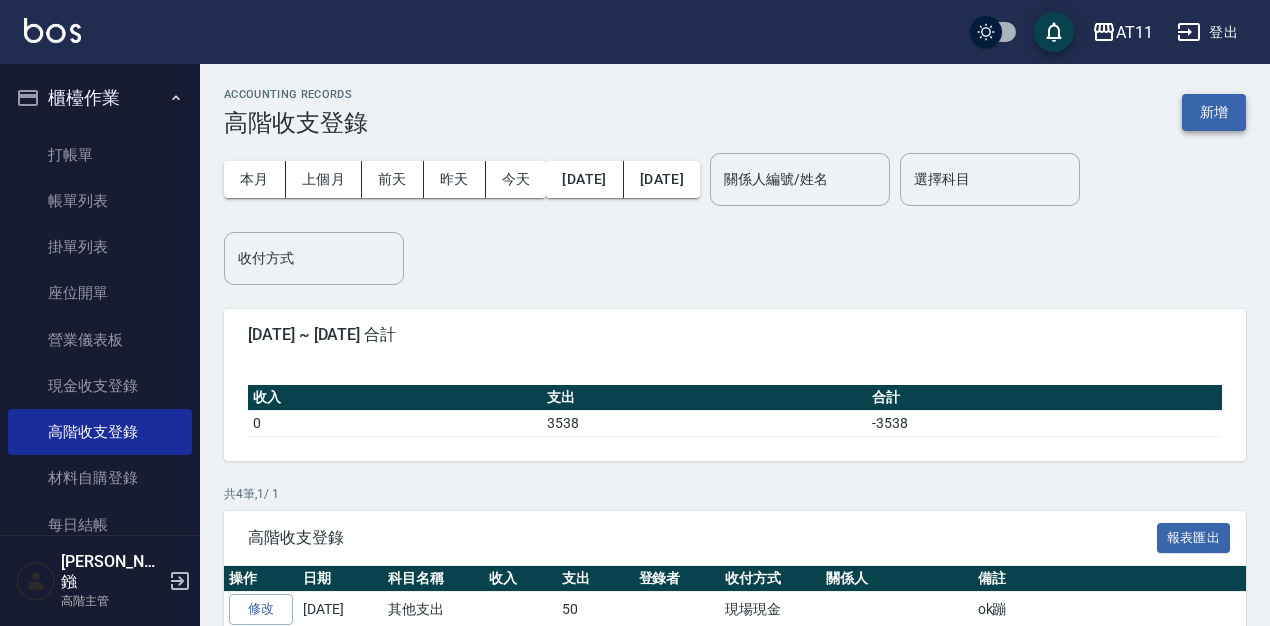 click on "新增" at bounding box center (1214, 112) 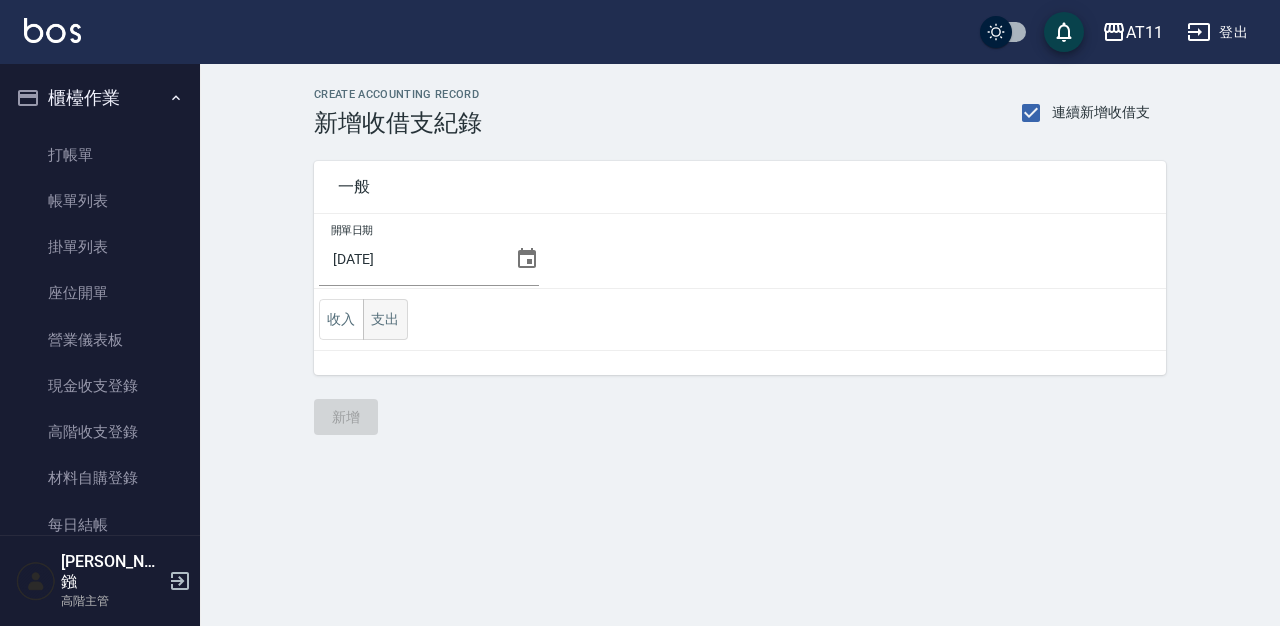 click on "支出" at bounding box center (385, 319) 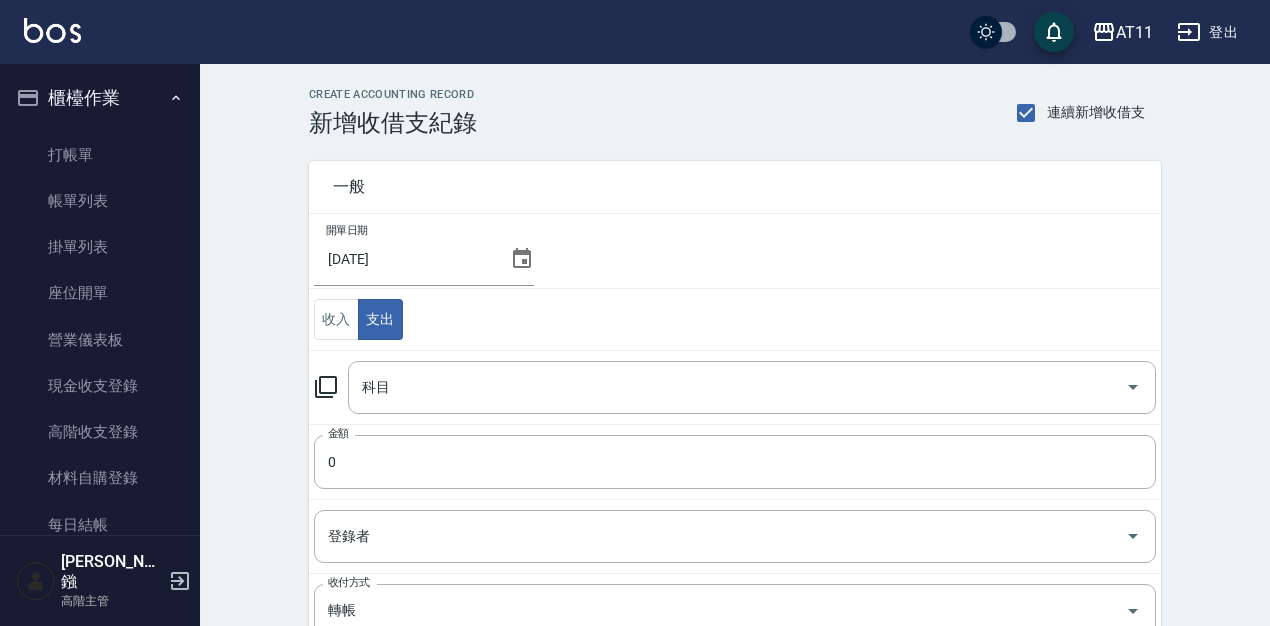 click 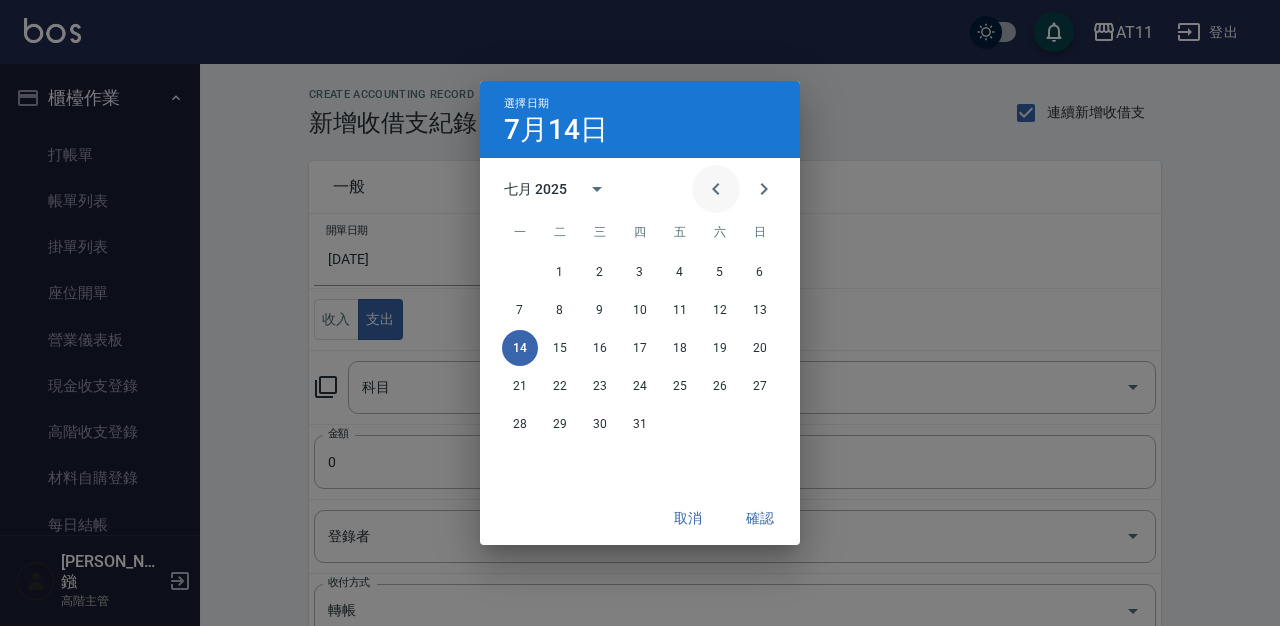 click 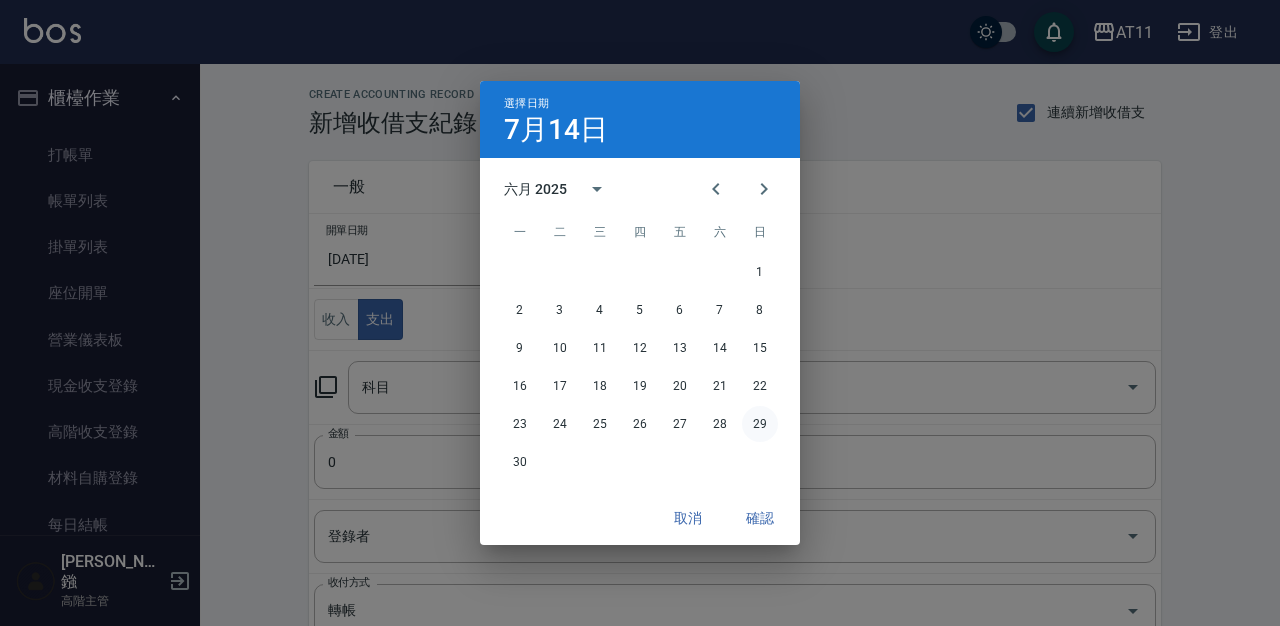 click on "29" at bounding box center (760, 424) 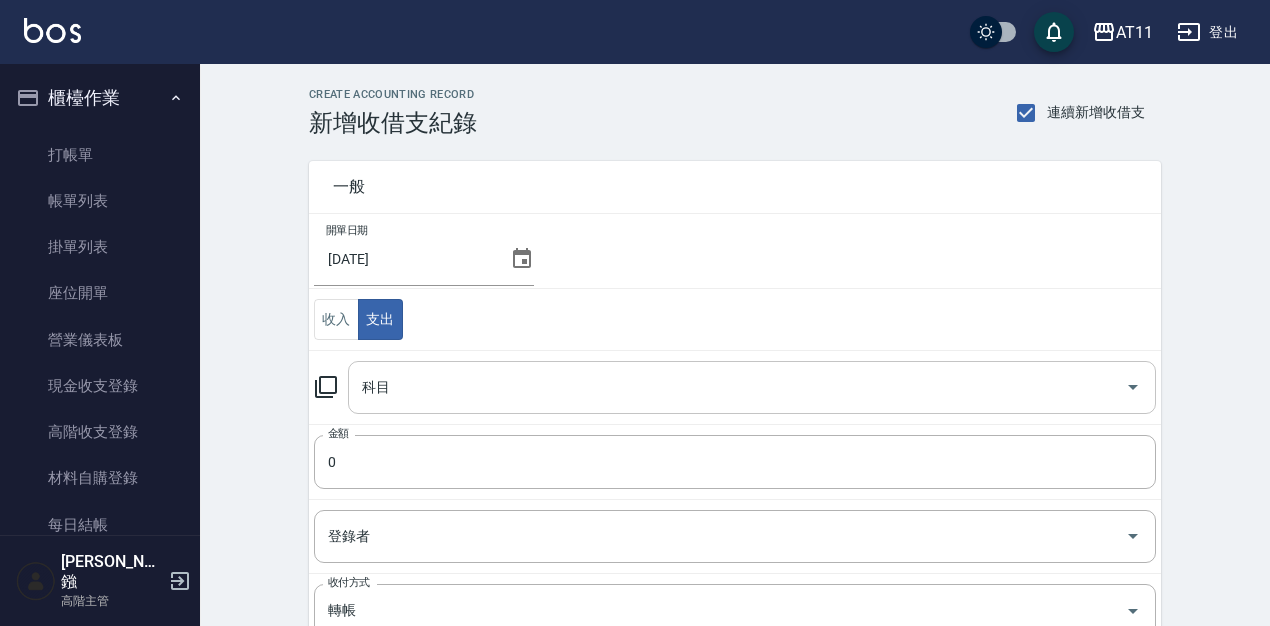 click on "科目" at bounding box center [737, 387] 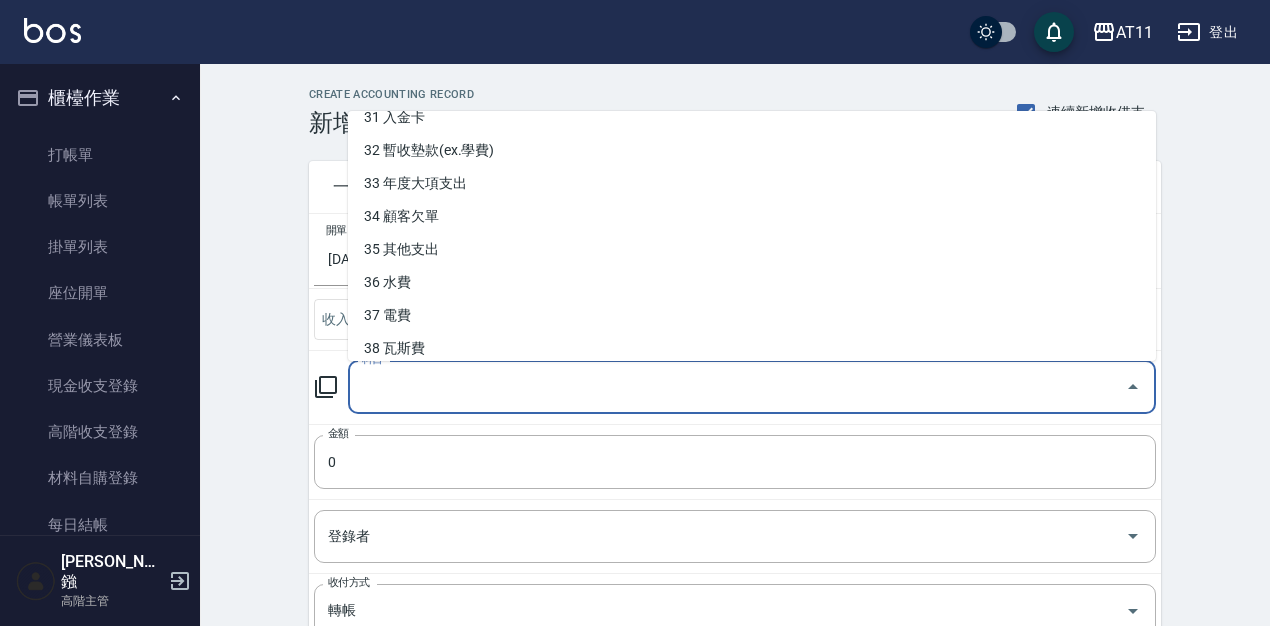 scroll, scrollTop: 1053, scrollLeft: 0, axis: vertical 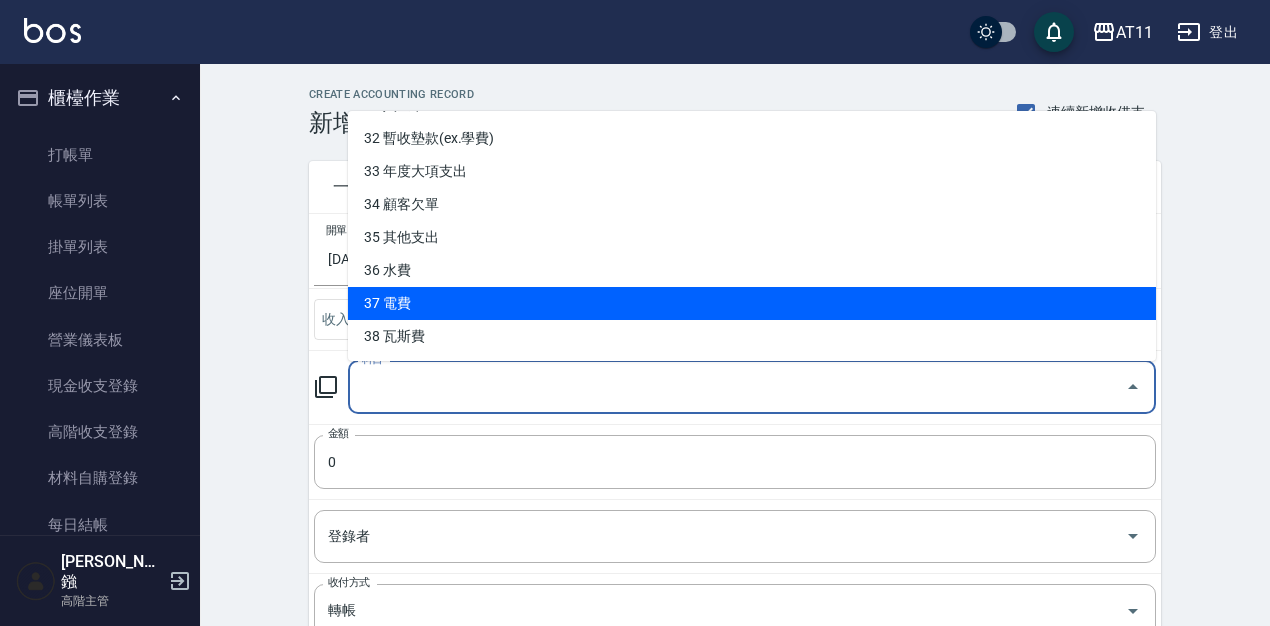 click on "36 水費" at bounding box center [752, 270] 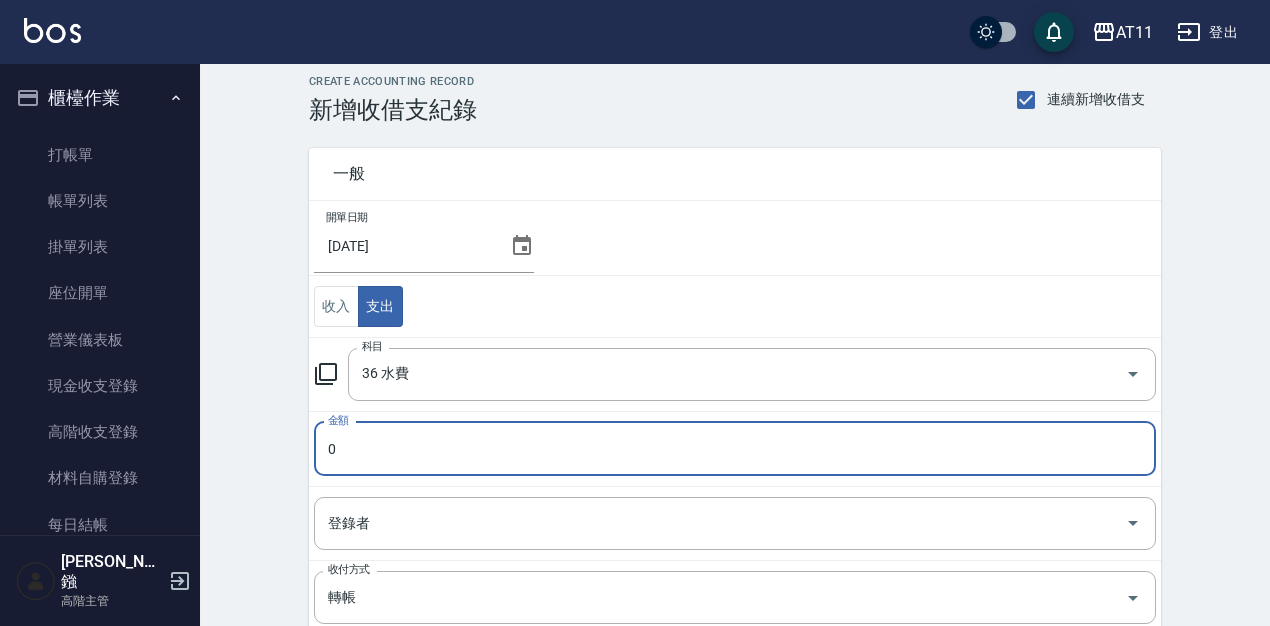 scroll, scrollTop: 9, scrollLeft: 0, axis: vertical 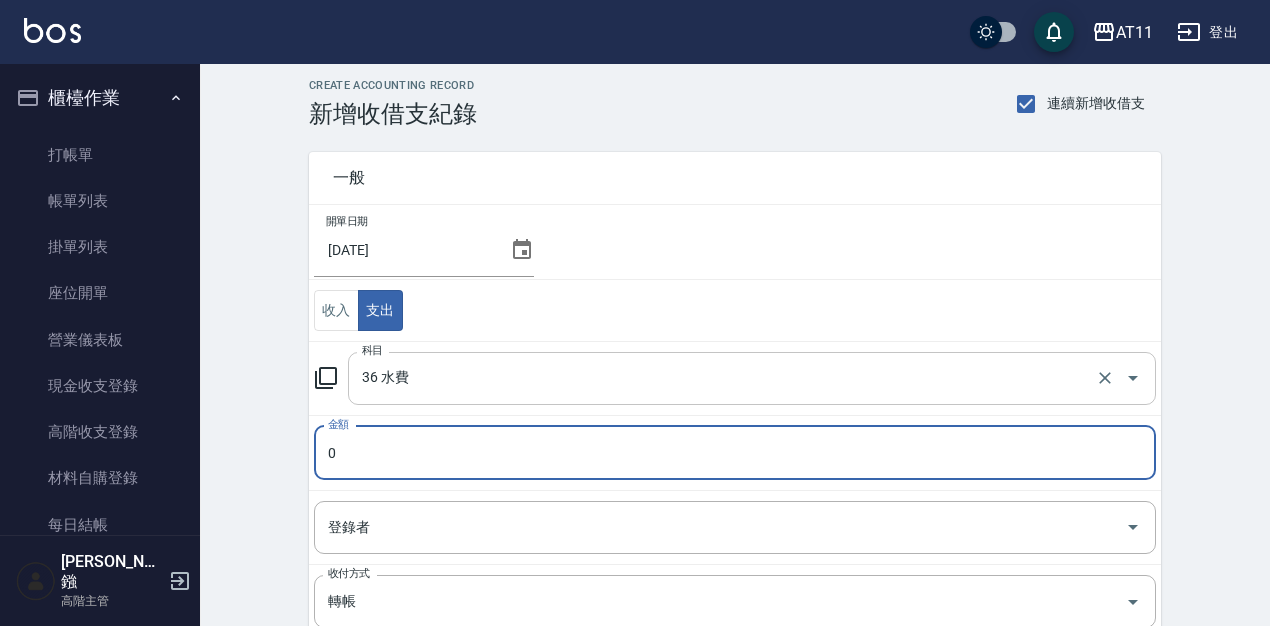 click on "36 水費" at bounding box center (724, 378) 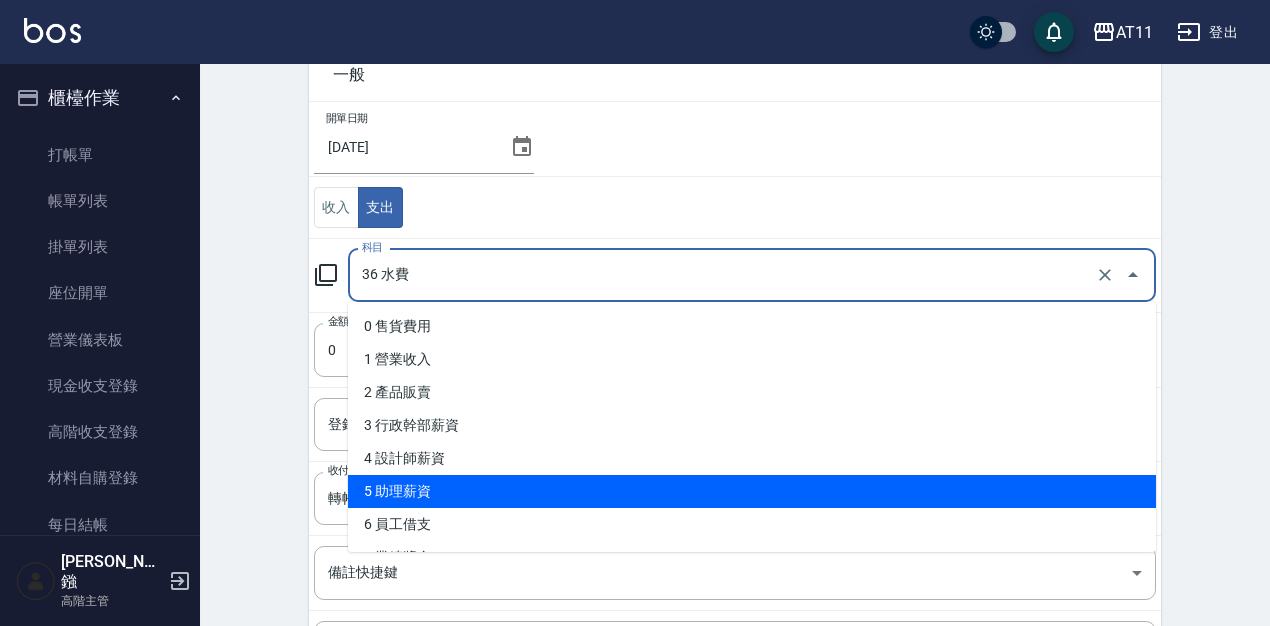 scroll, scrollTop: 109, scrollLeft: 0, axis: vertical 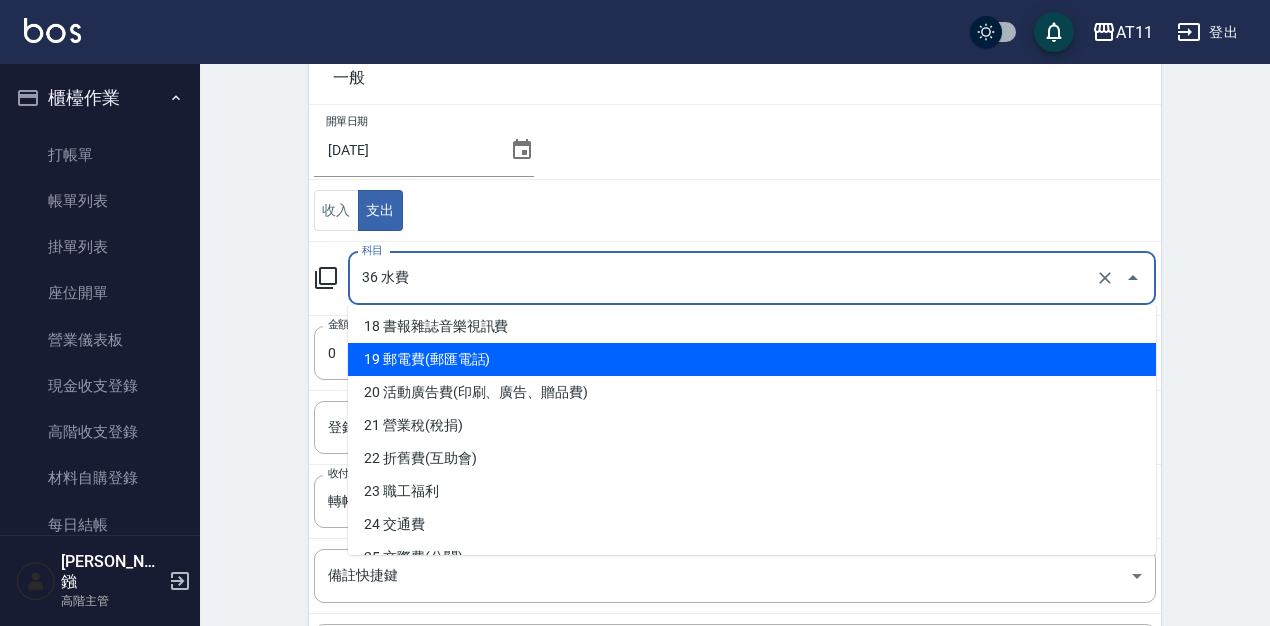 click on "19 郵電費(郵匯電話)" at bounding box center (752, 359) 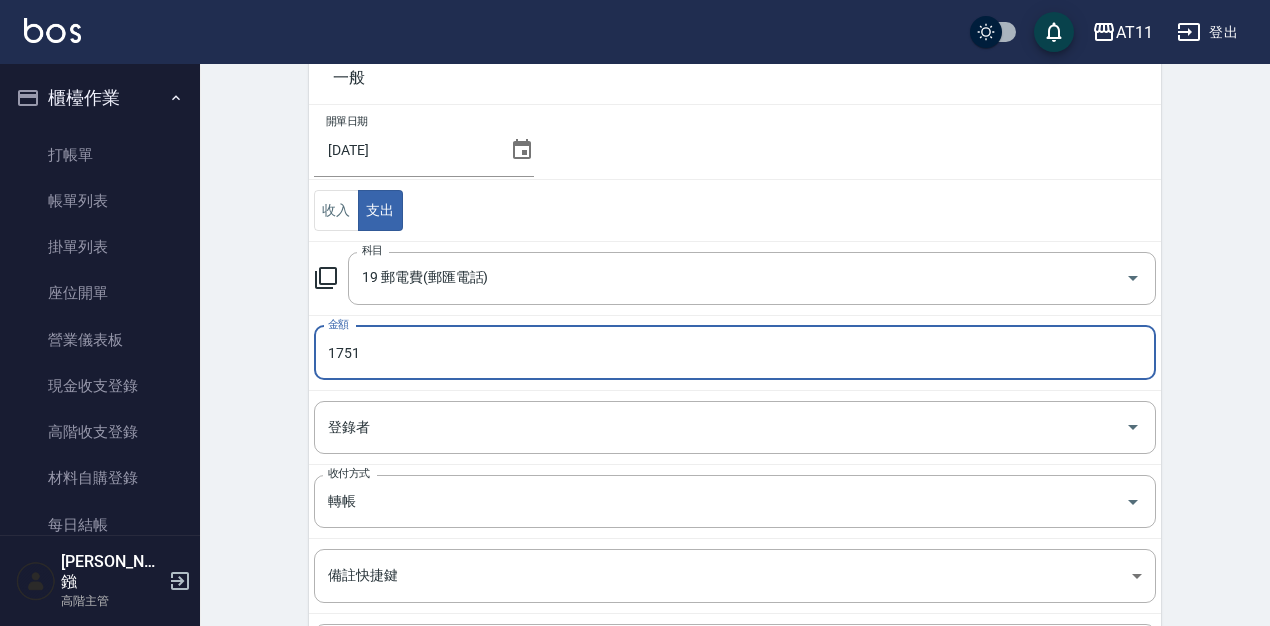 type on "1751" 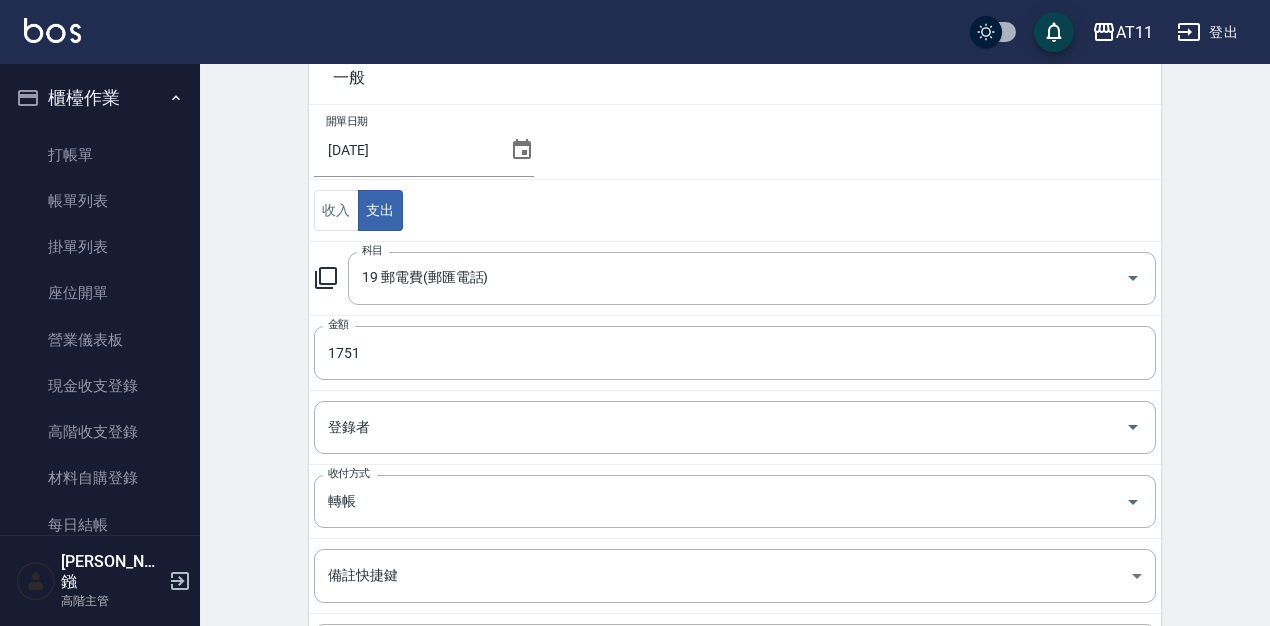 scroll, scrollTop: 328, scrollLeft: 0, axis: vertical 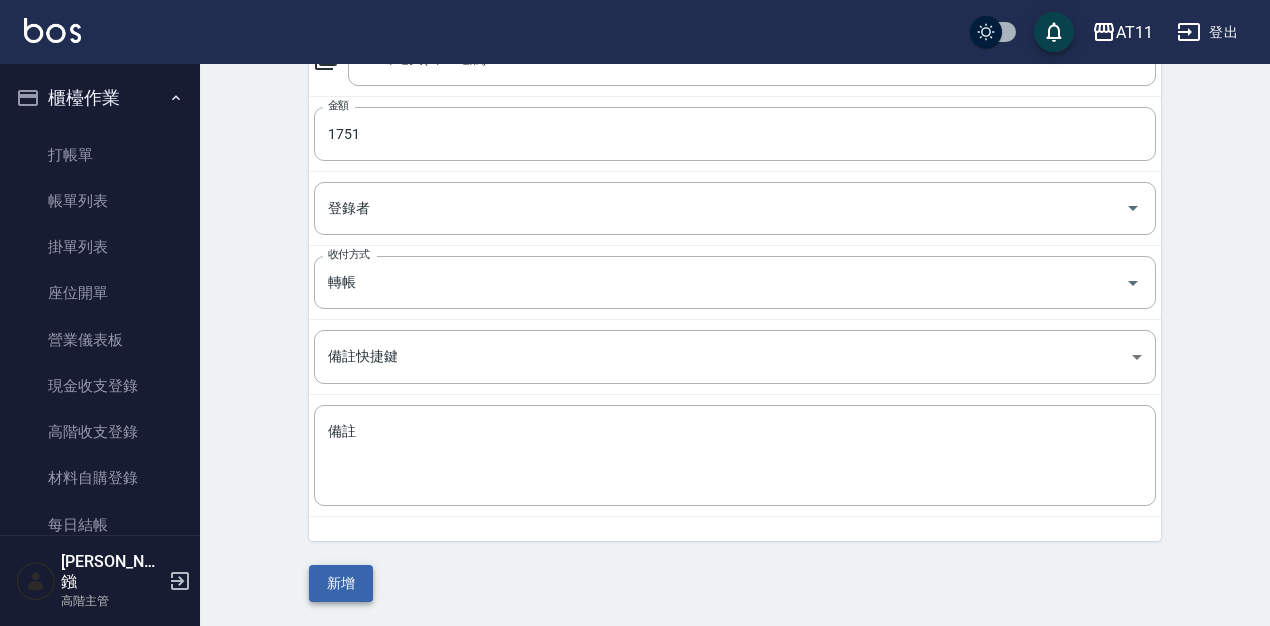 click on "新增" at bounding box center [341, 583] 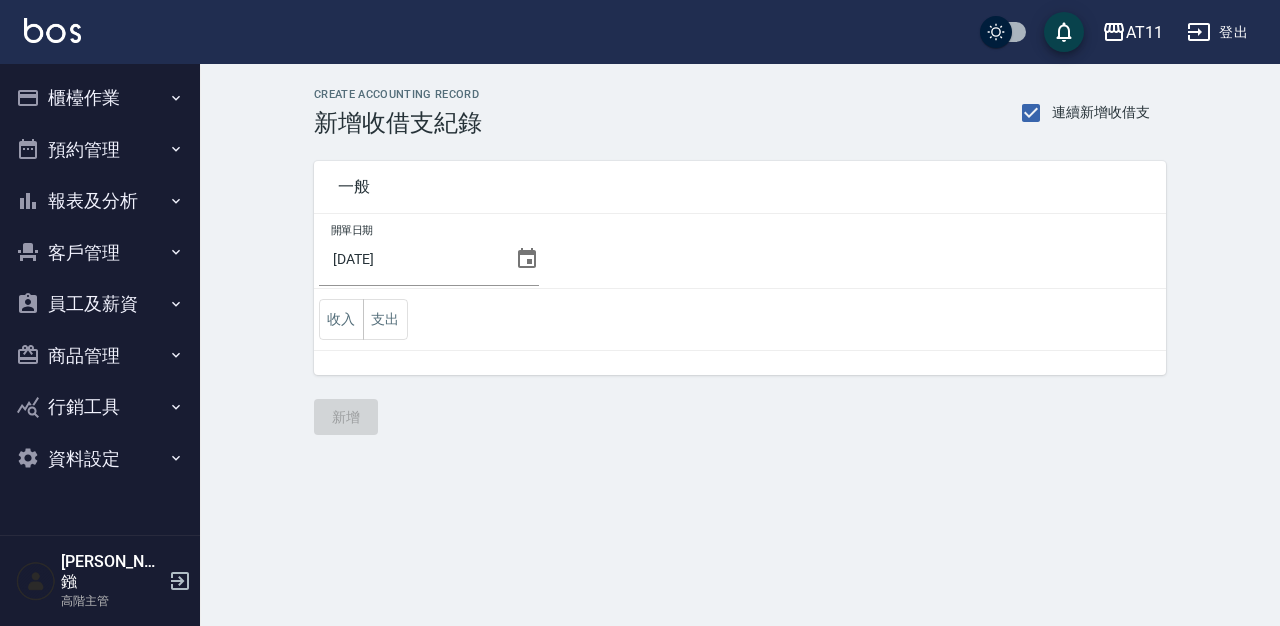 scroll, scrollTop: 0, scrollLeft: 0, axis: both 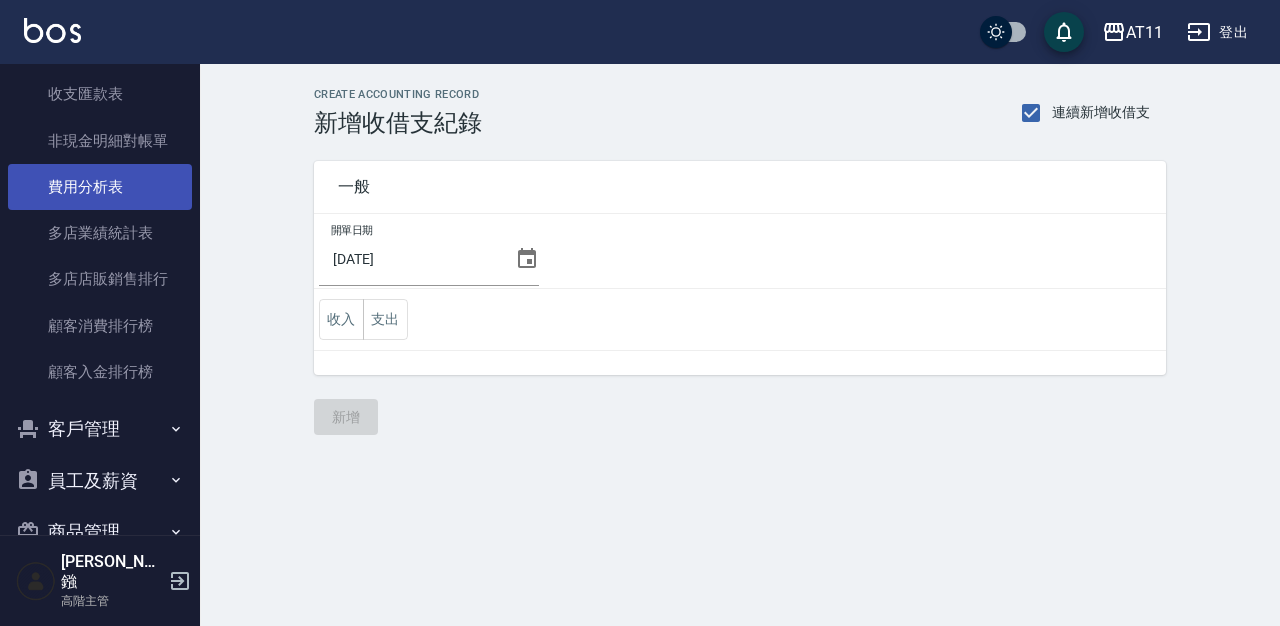 click on "費用分析表" at bounding box center (100, 187) 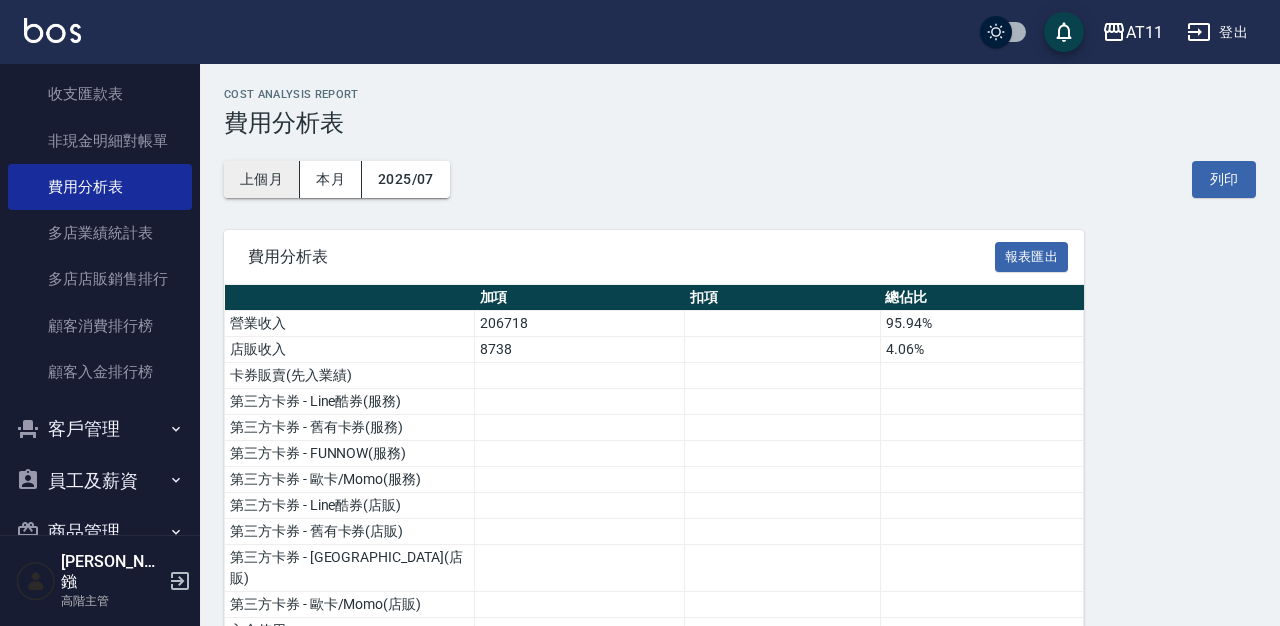 click on "上個月" at bounding box center [262, 179] 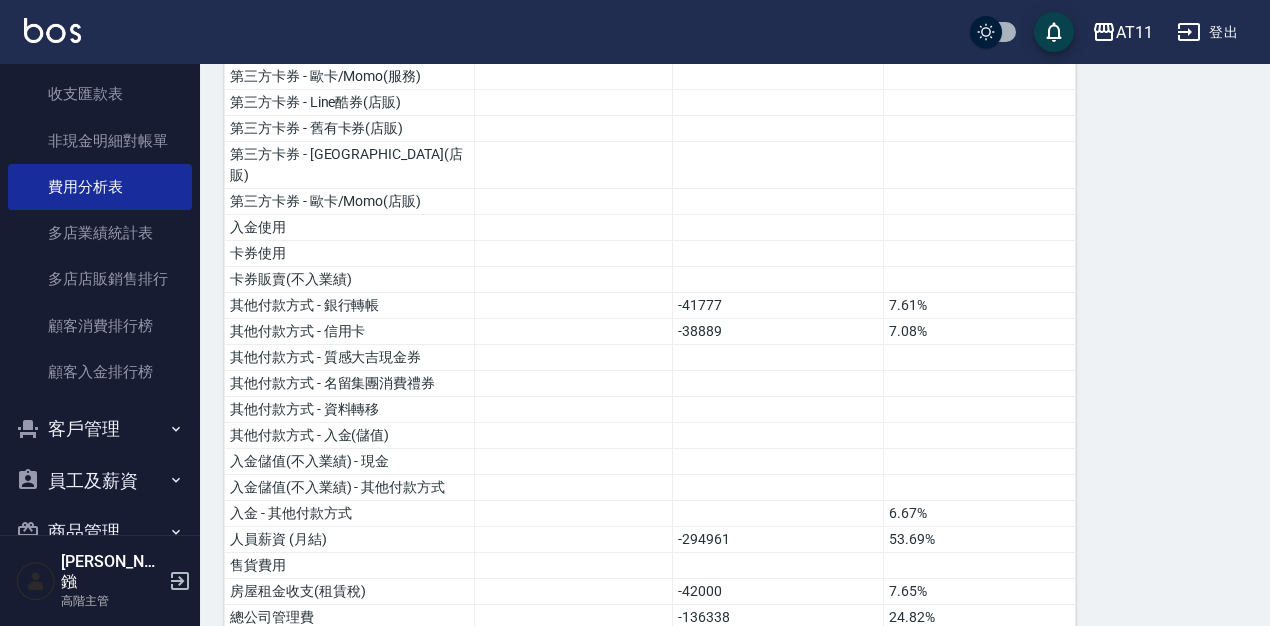 scroll, scrollTop: 402, scrollLeft: 0, axis: vertical 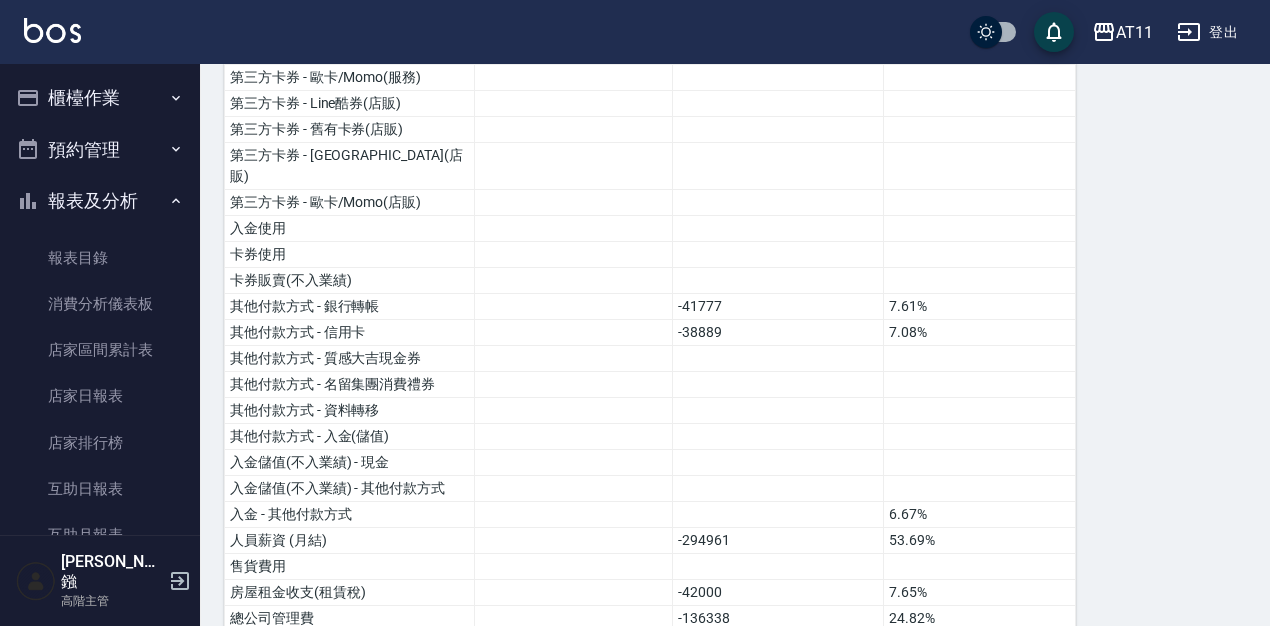 click on "櫃檯作業" at bounding box center [100, 98] 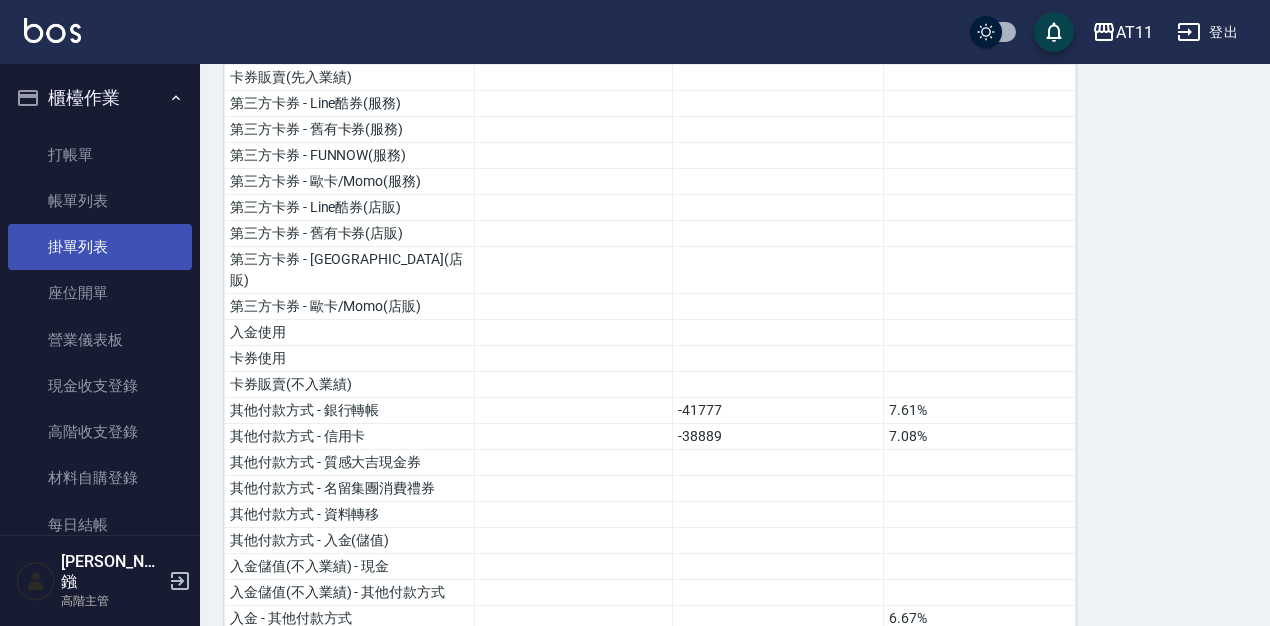 scroll, scrollTop: 296, scrollLeft: 0, axis: vertical 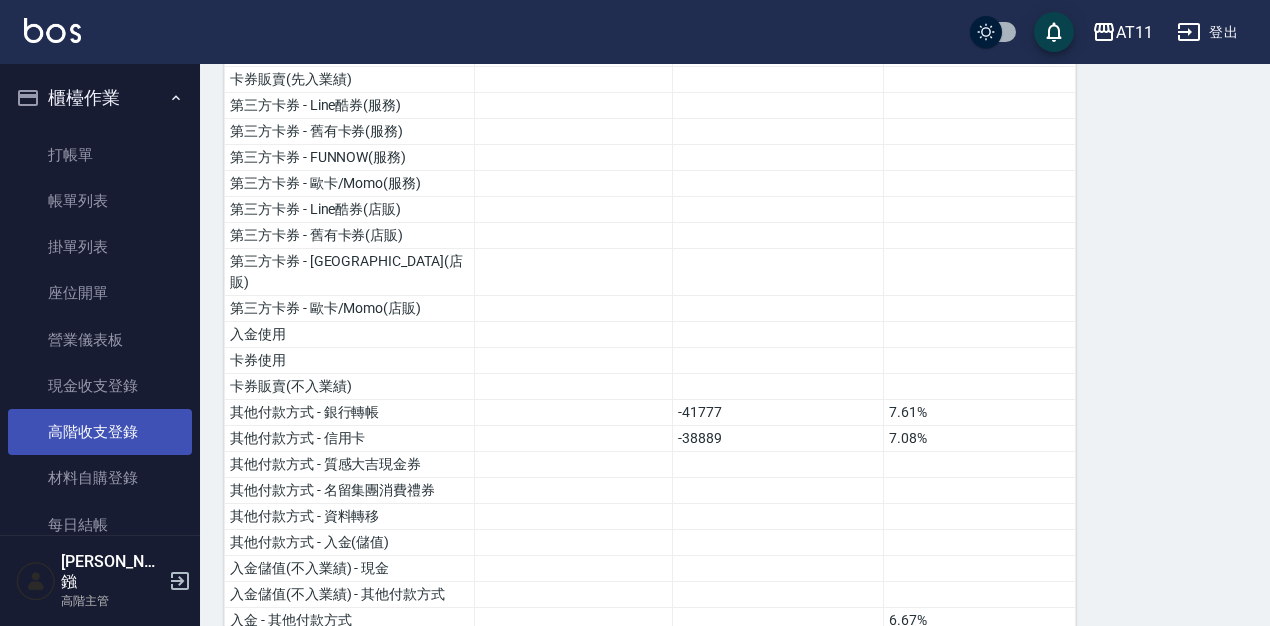 click on "高階收支登錄" at bounding box center [100, 432] 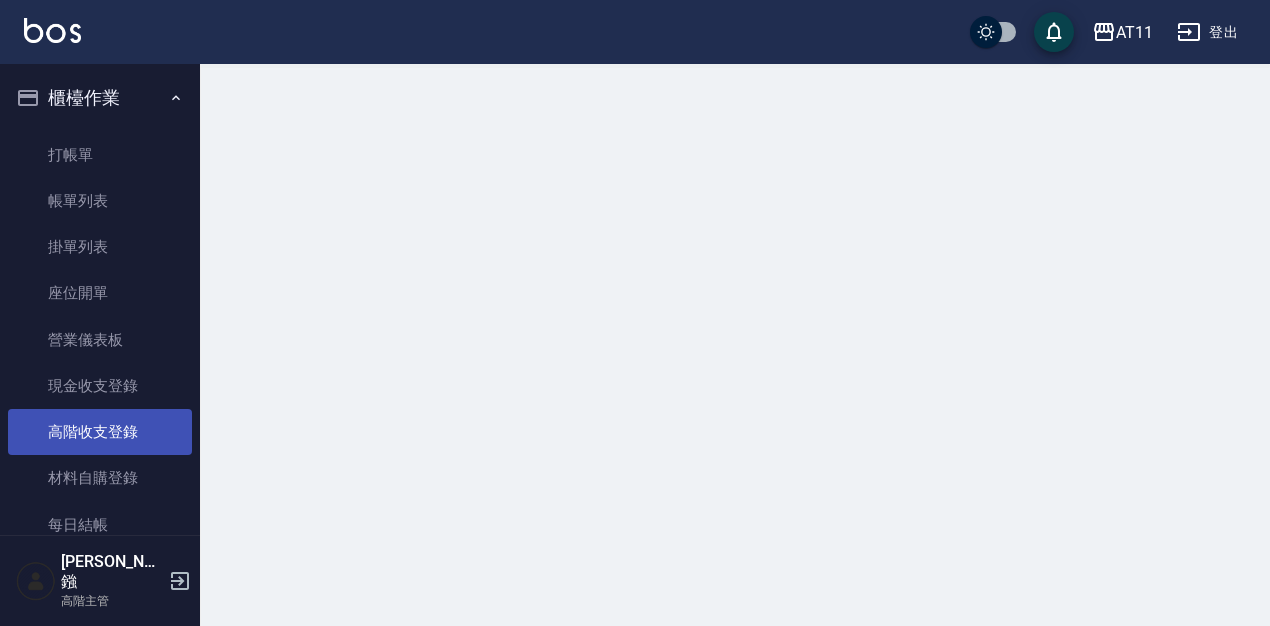 scroll, scrollTop: 0, scrollLeft: 0, axis: both 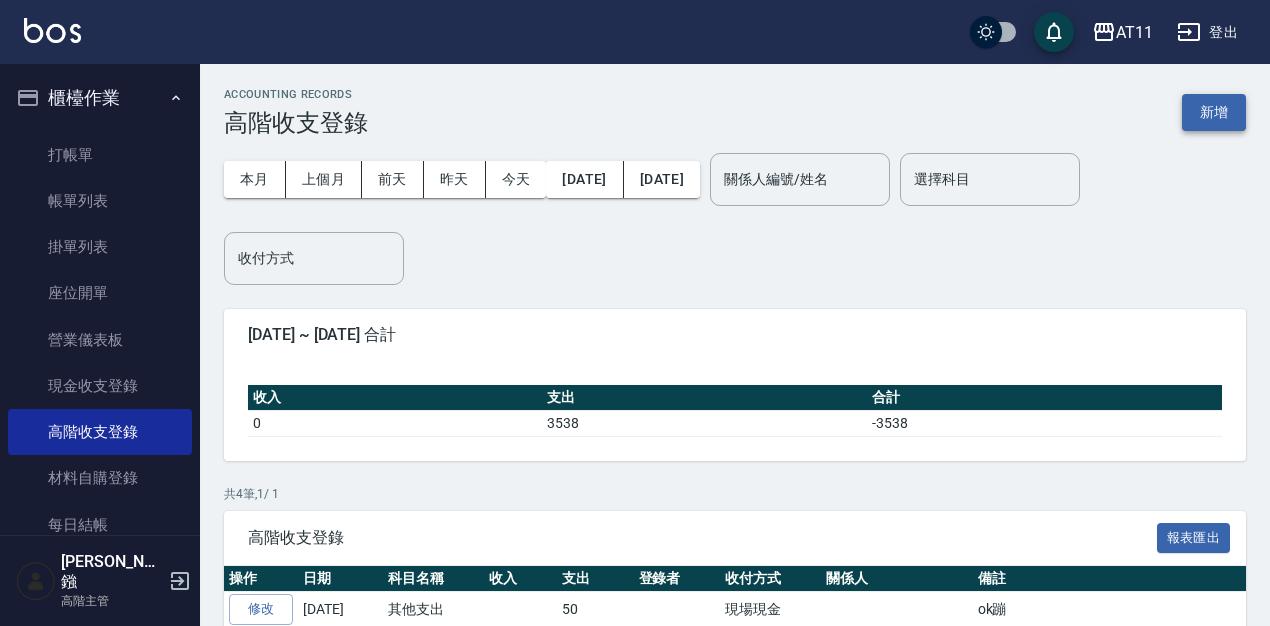 click on "新增" at bounding box center [1214, 112] 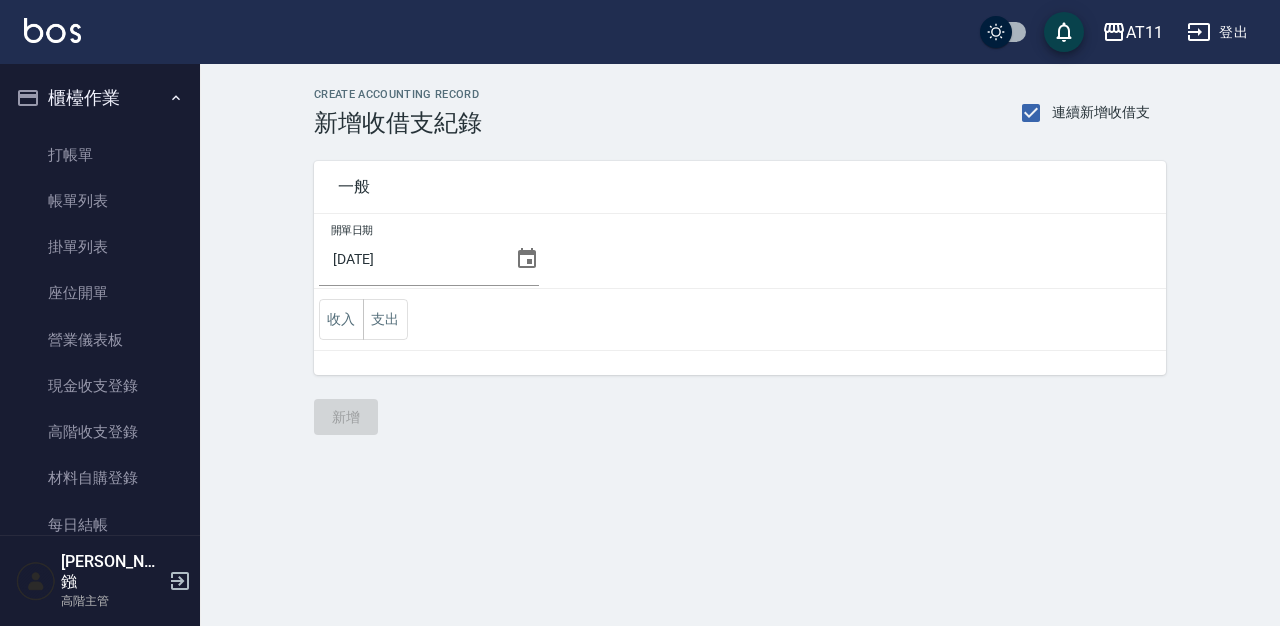 click 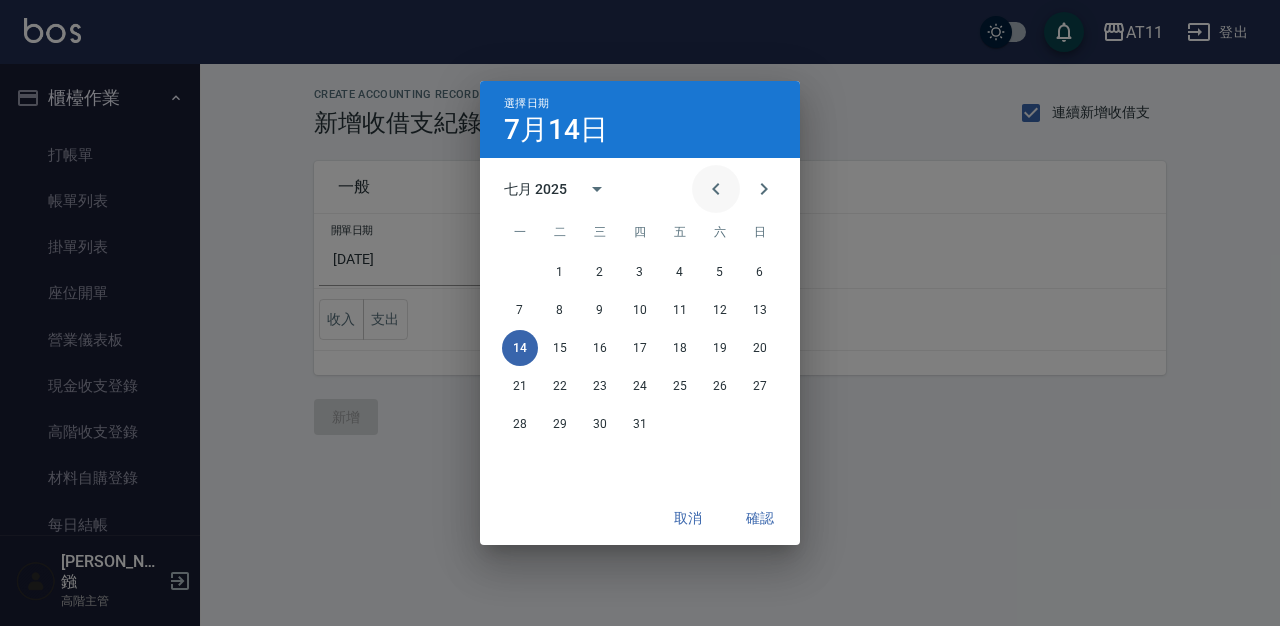 click 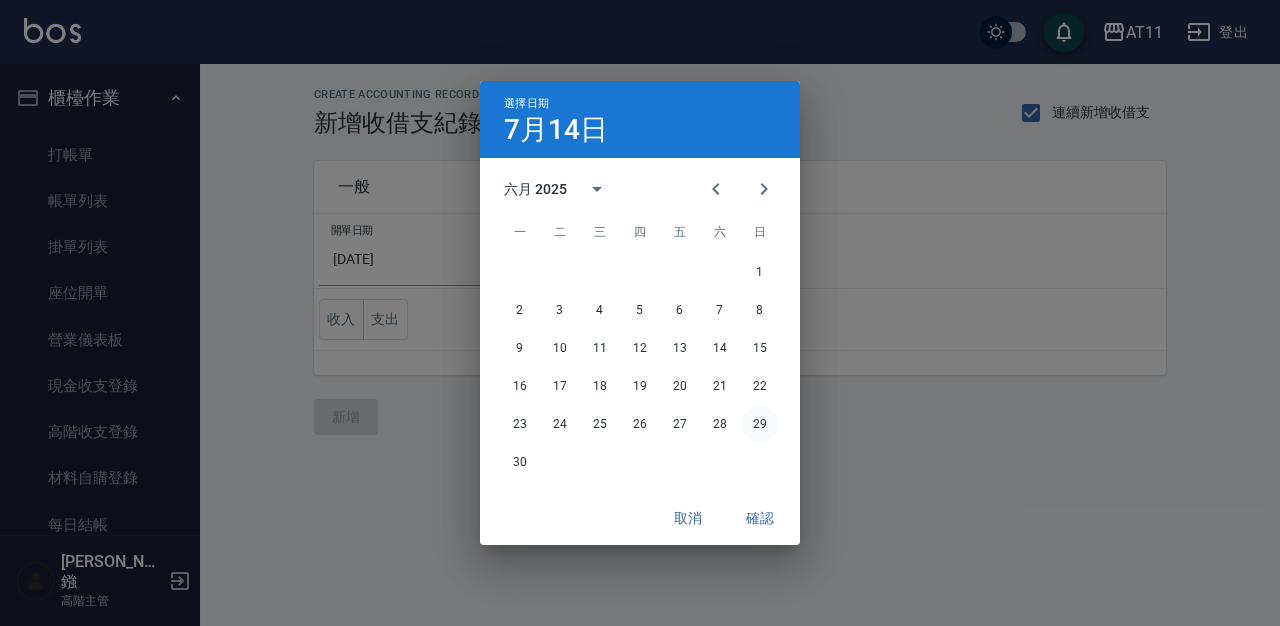 click on "29" at bounding box center (760, 424) 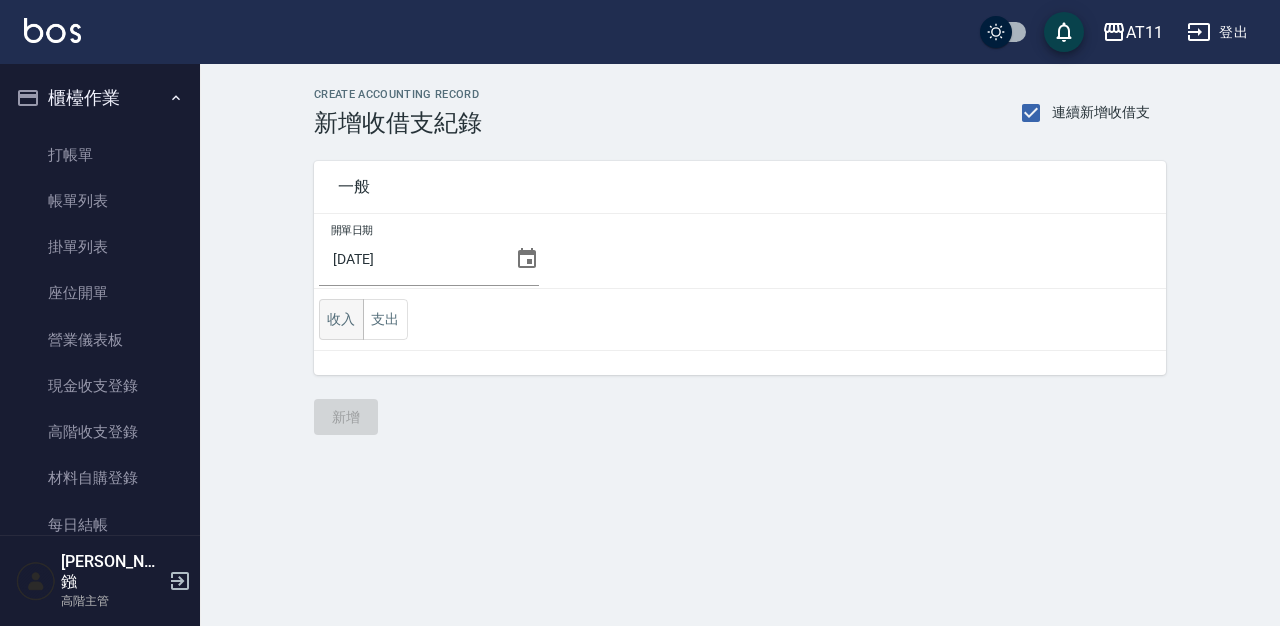 click on "收入" at bounding box center [341, 319] 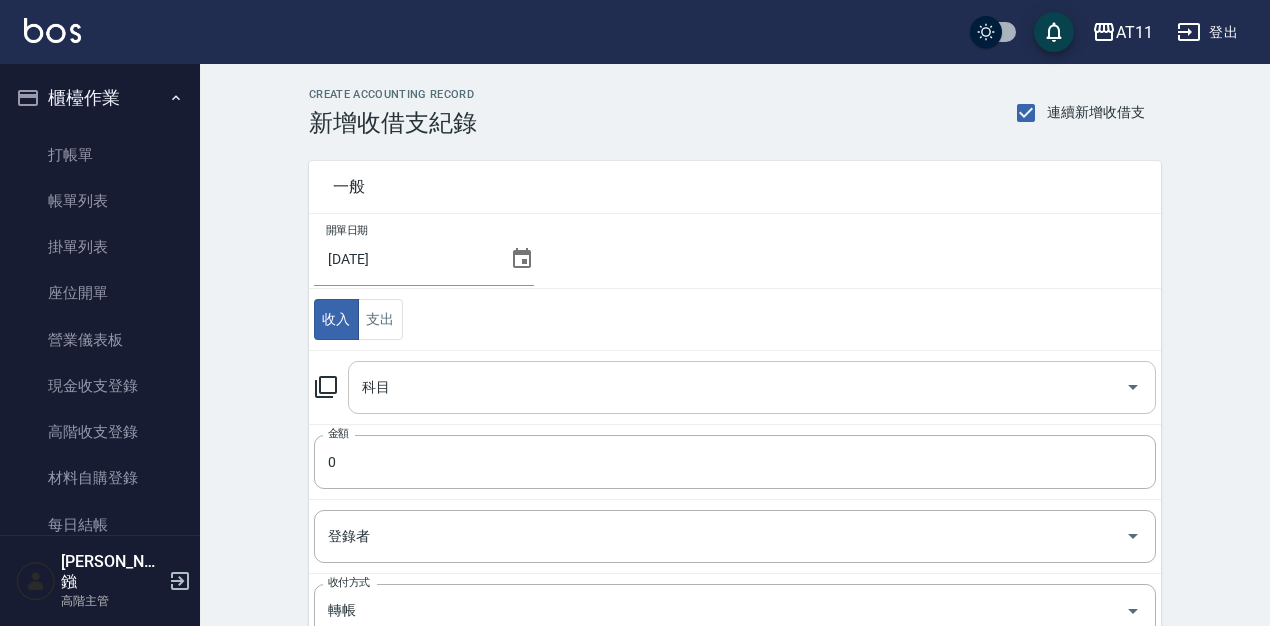 click on "科目" at bounding box center [737, 387] 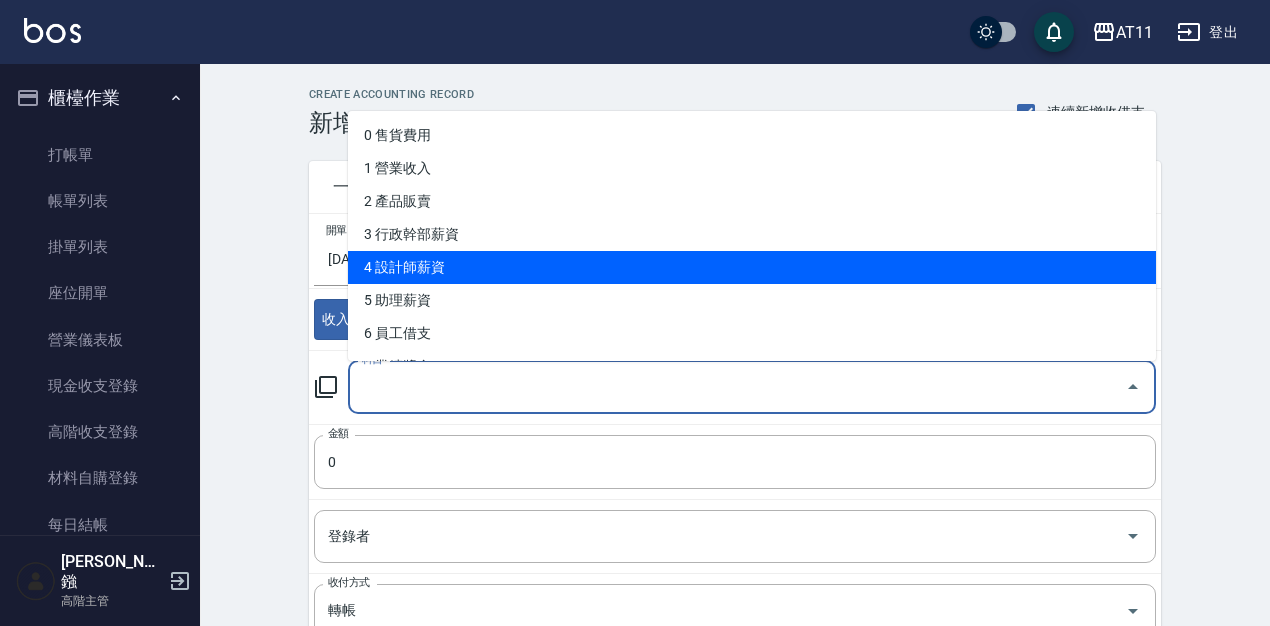 scroll, scrollTop: 954, scrollLeft: 0, axis: vertical 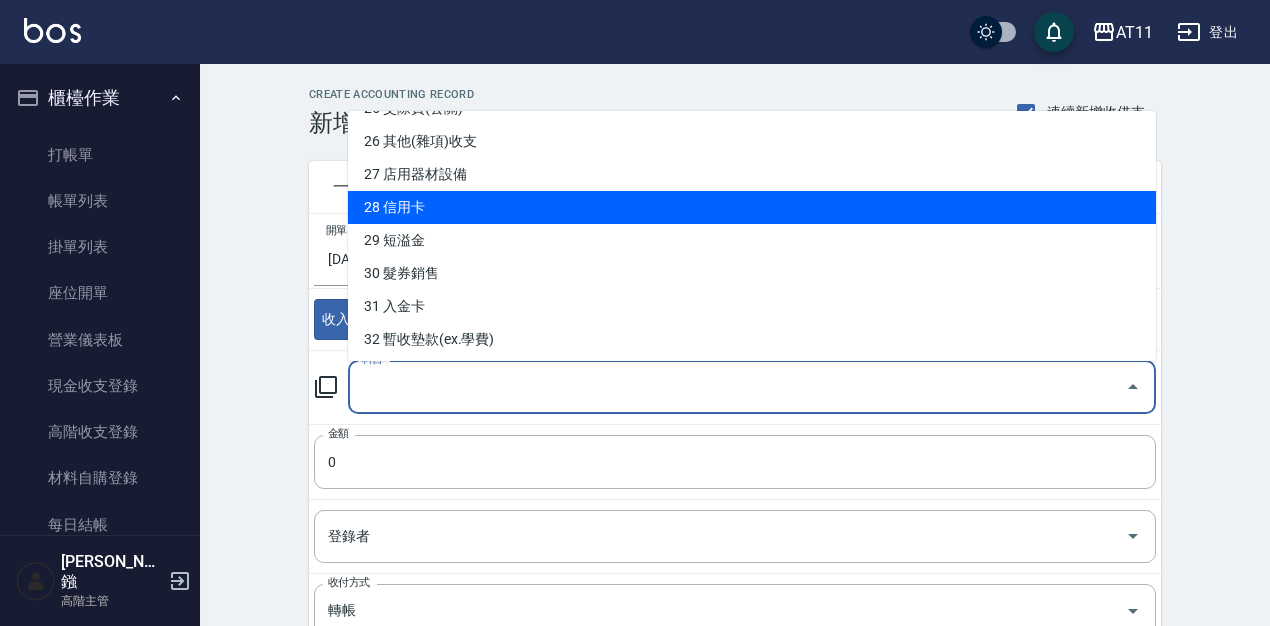 click on "28 信用卡" at bounding box center [752, 207] 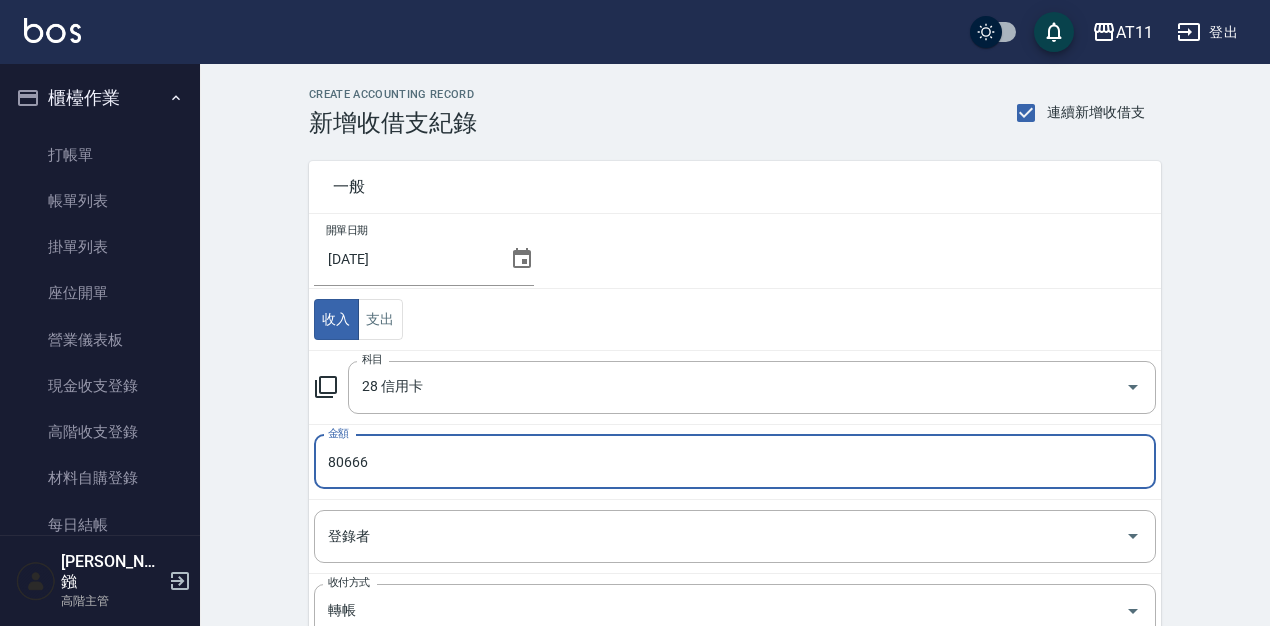 type on "80666" 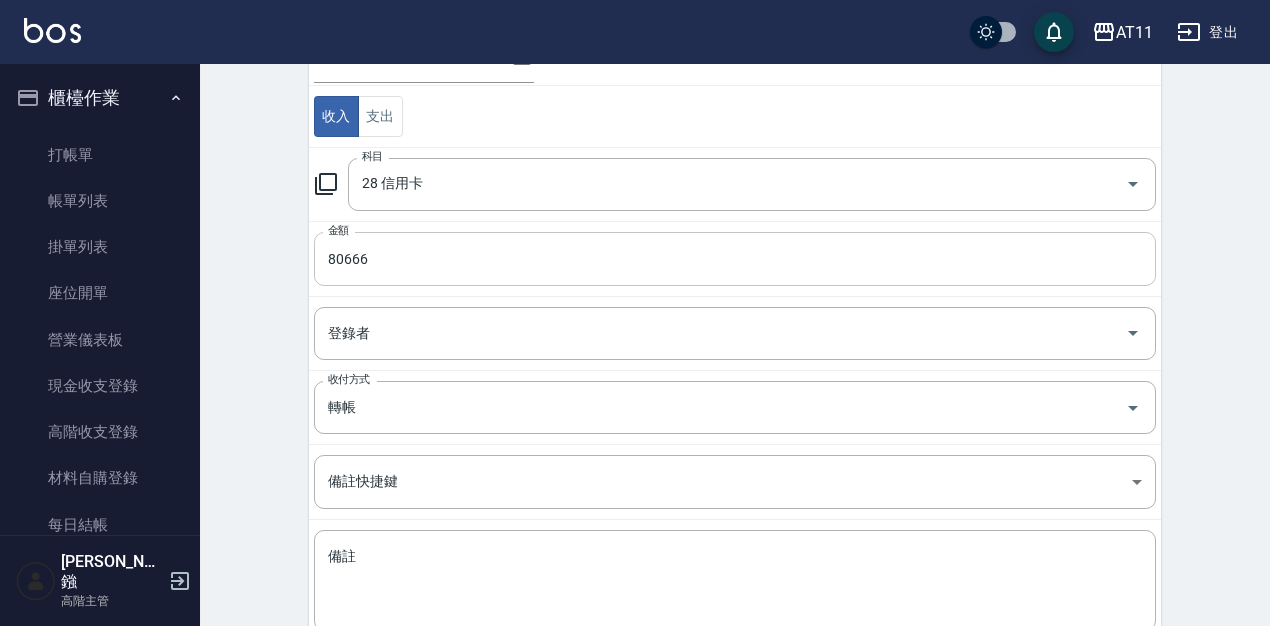 scroll, scrollTop: 328, scrollLeft: 0, axis: vertical 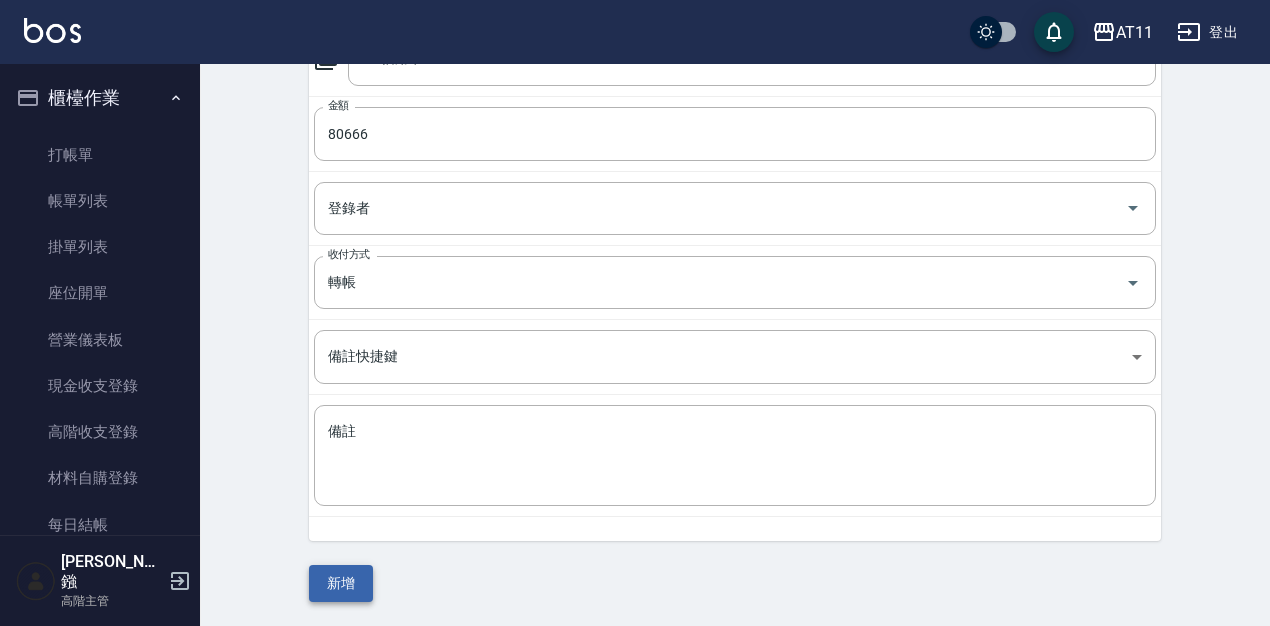 click on "新增" at bounding box center [341, 583] 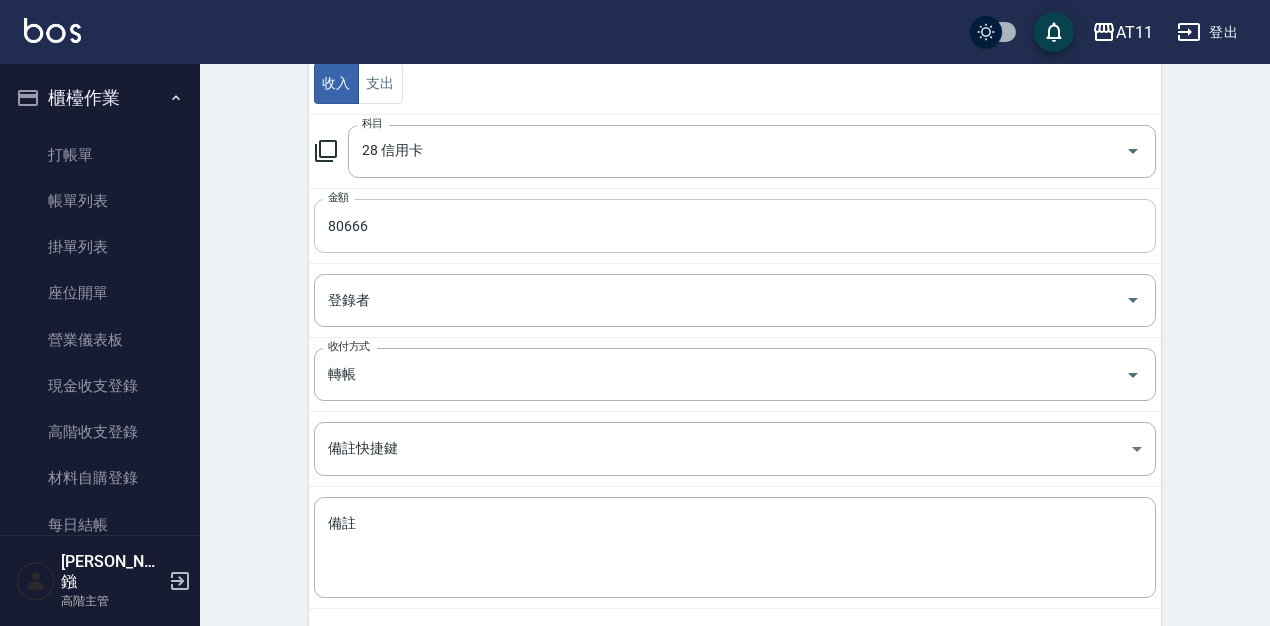 scroll, scrollTop: 328, scrollLeft: 0, axis: vertical 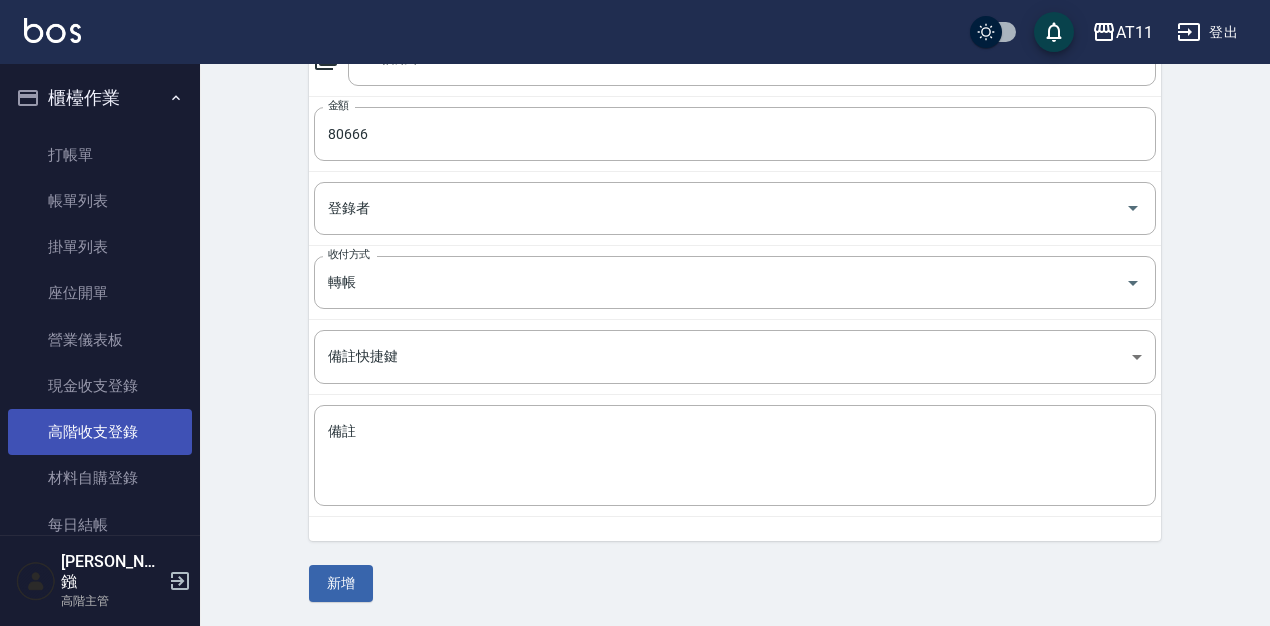 click on "高階收支登錄" at bounding box center (100, 432) 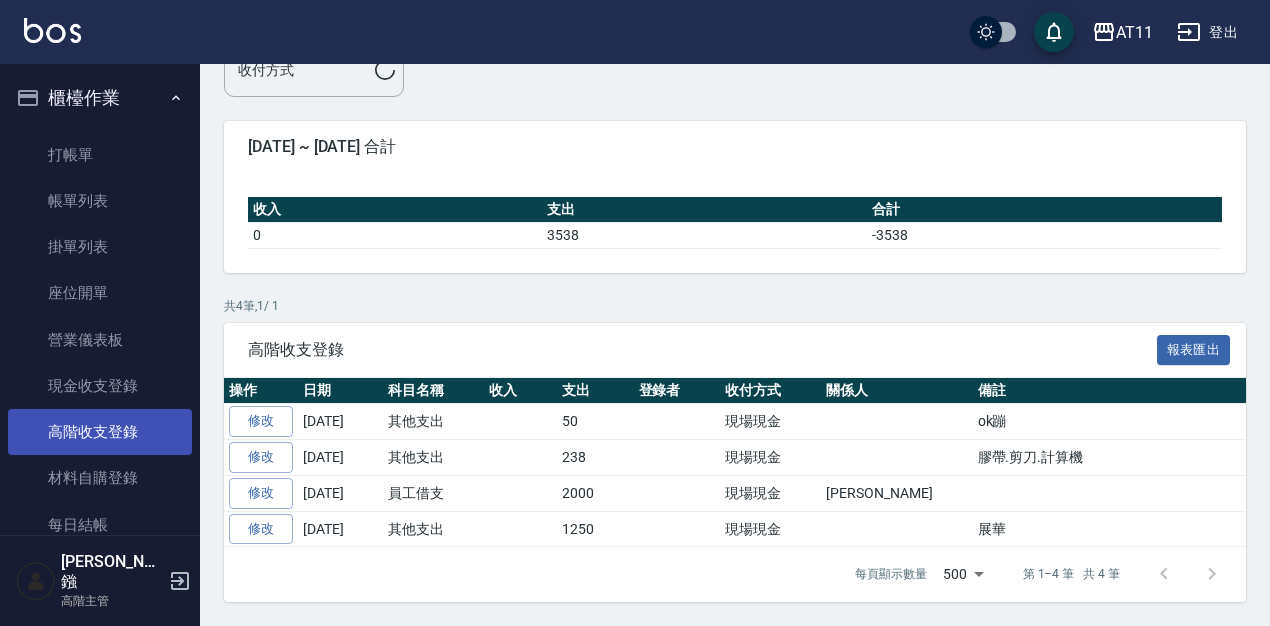 scroll, scrollTop: 0, scrollLeft: 0, axis: both 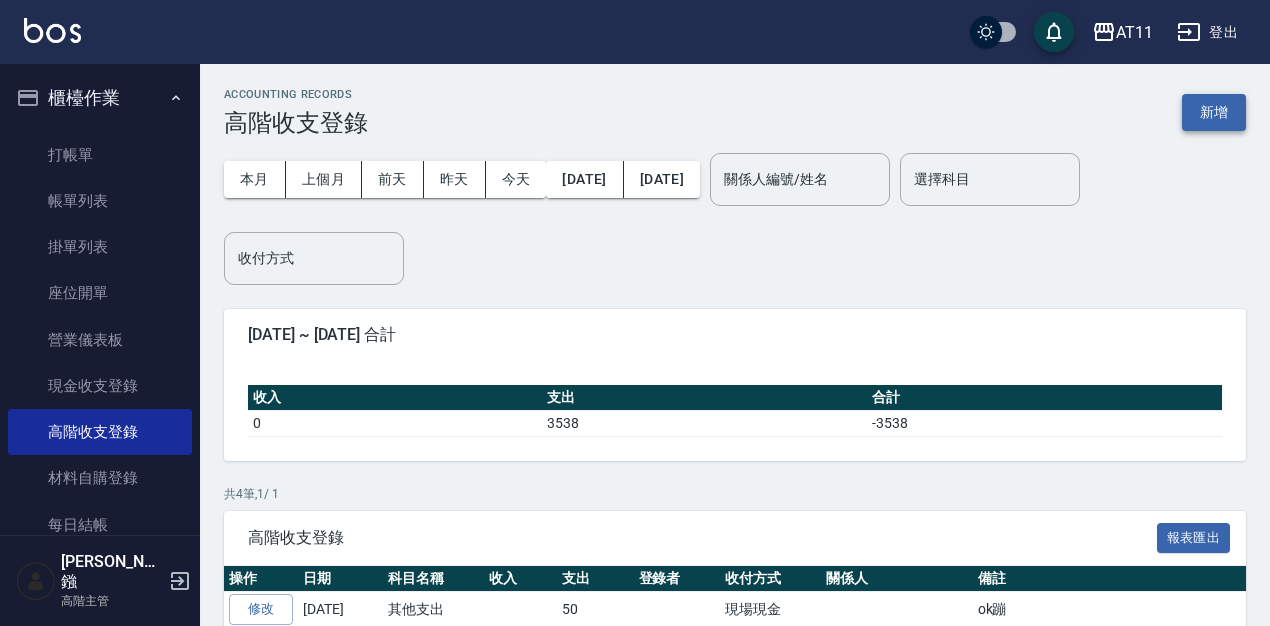 click on "新增" at bounding box center (1214, 112) 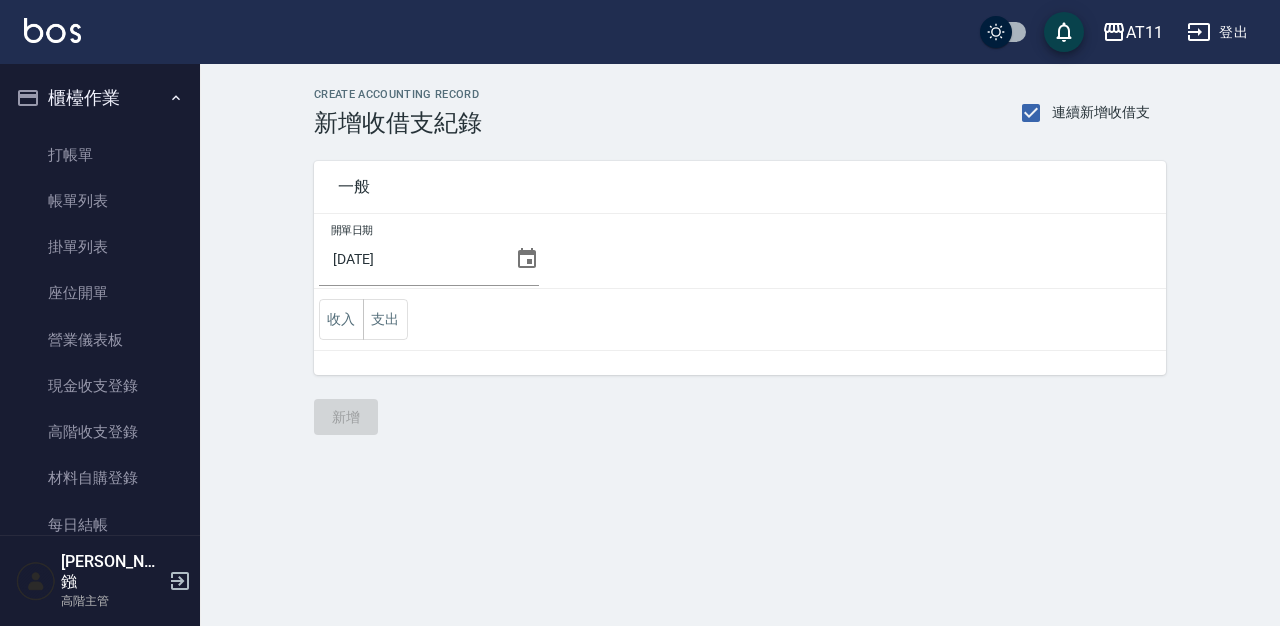 click 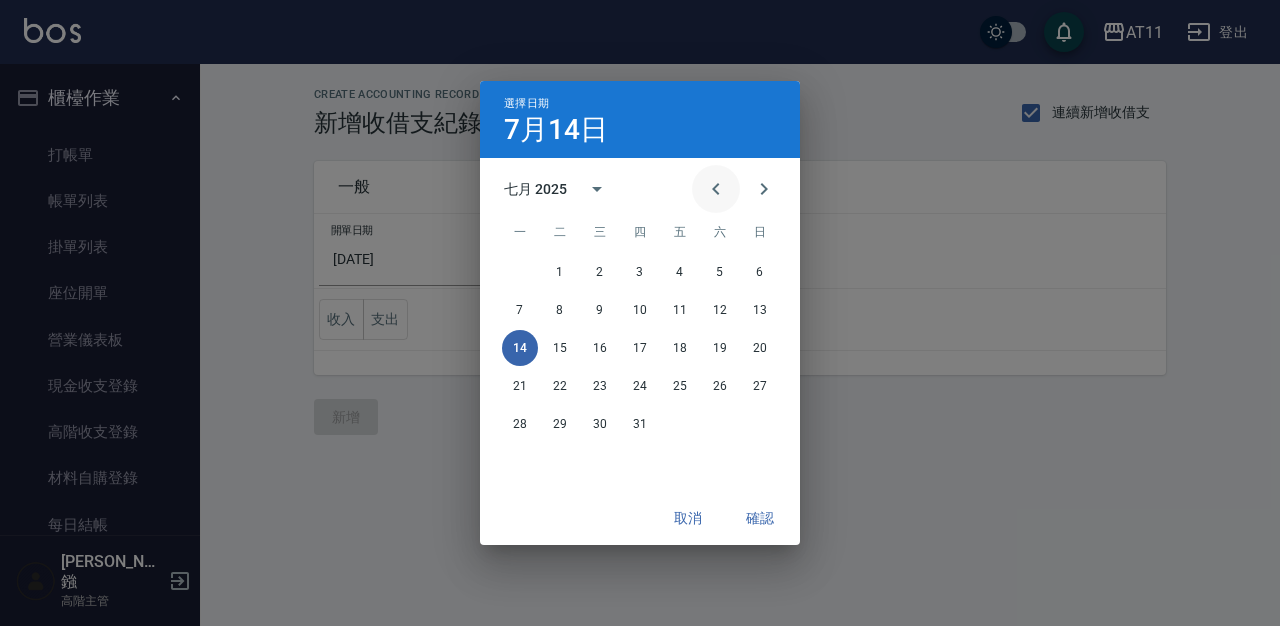 click 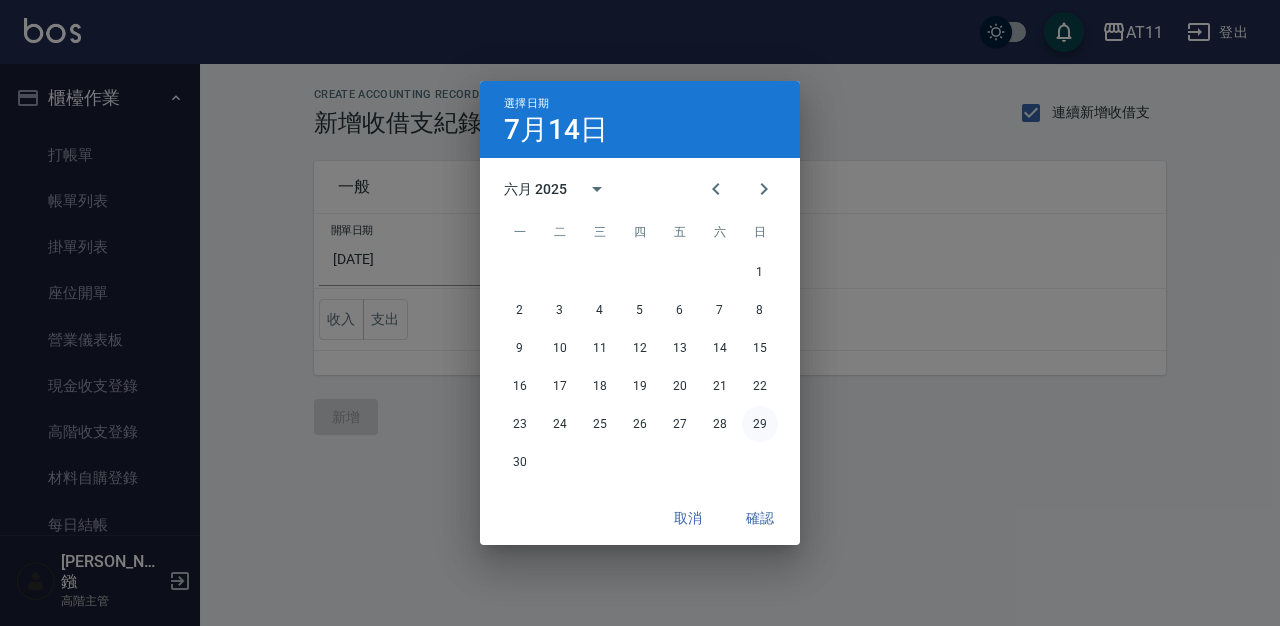 click on "29" at bounding box center (760, 424) 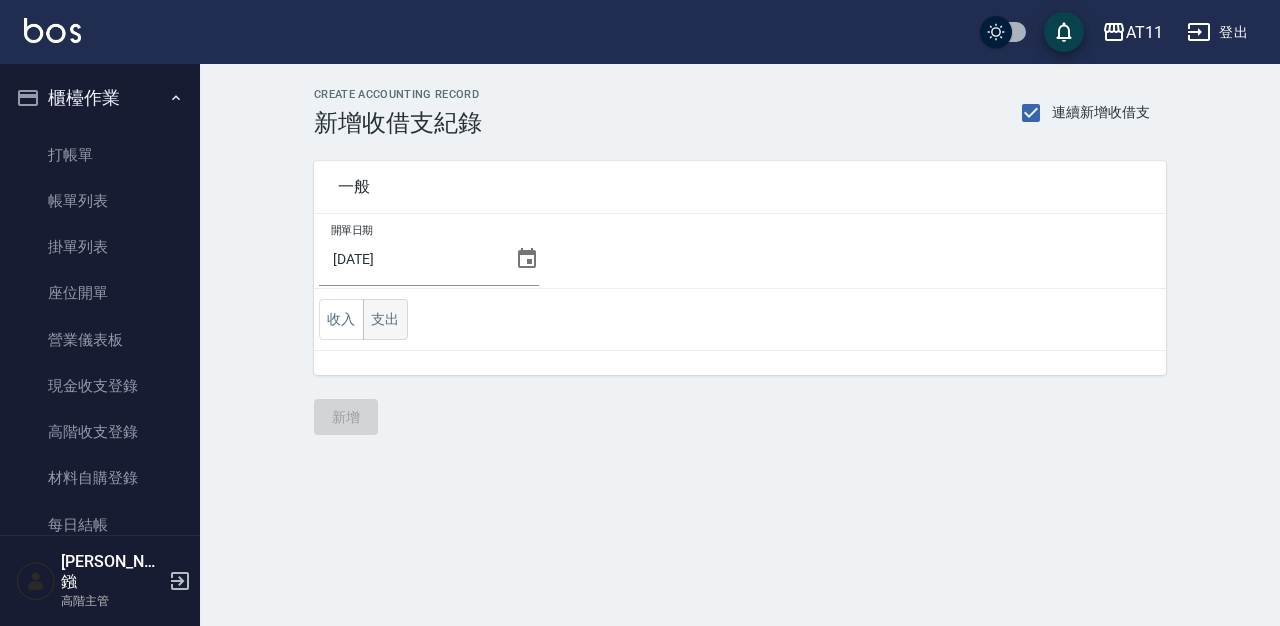 click on "支出" at bounding box center (385, 319) 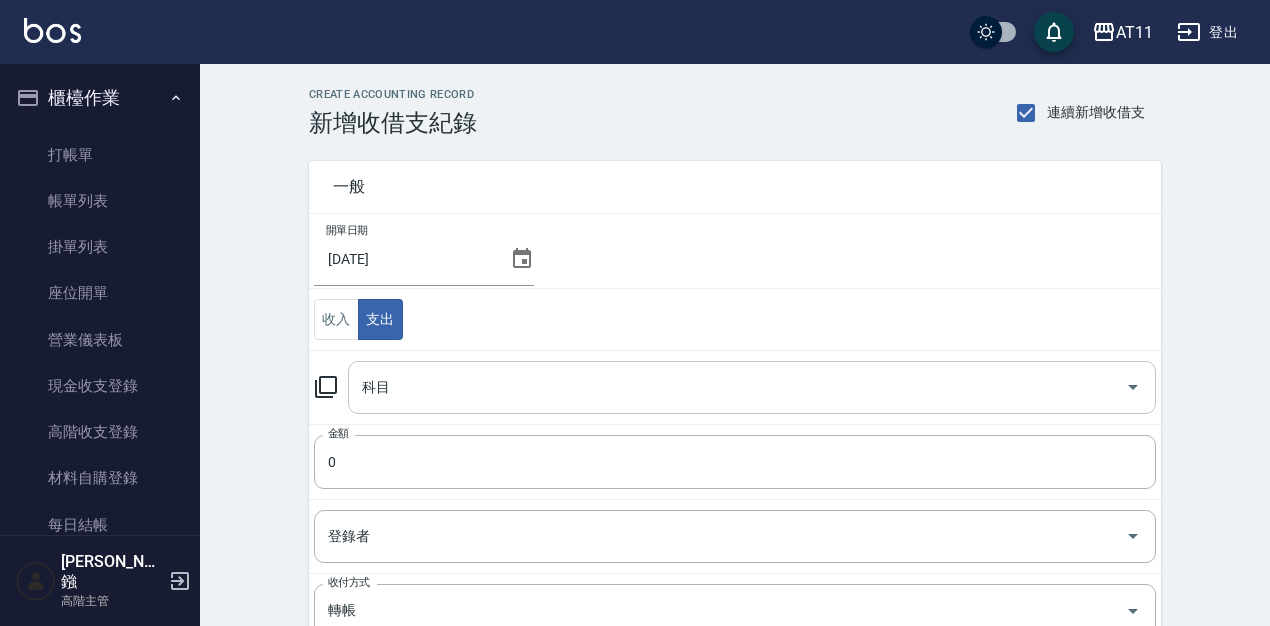 click on "科目" at bounding box center (737, 387) 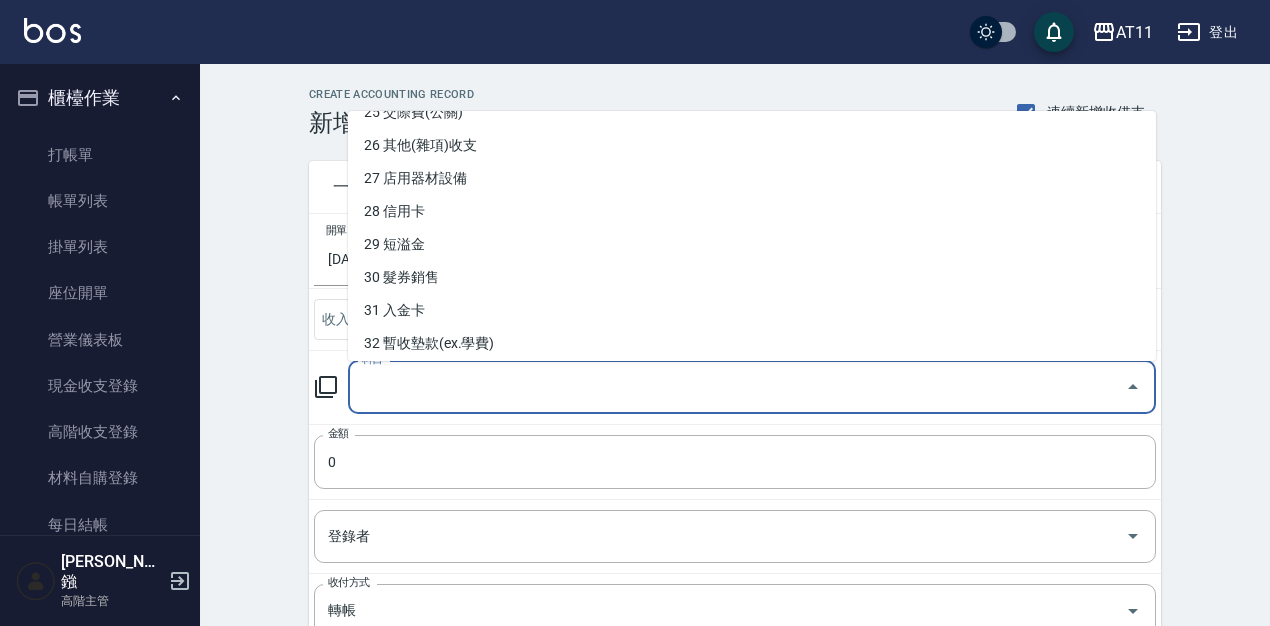 scroll, scrollTop: 832, scrollLeft: 0, axis: vertical 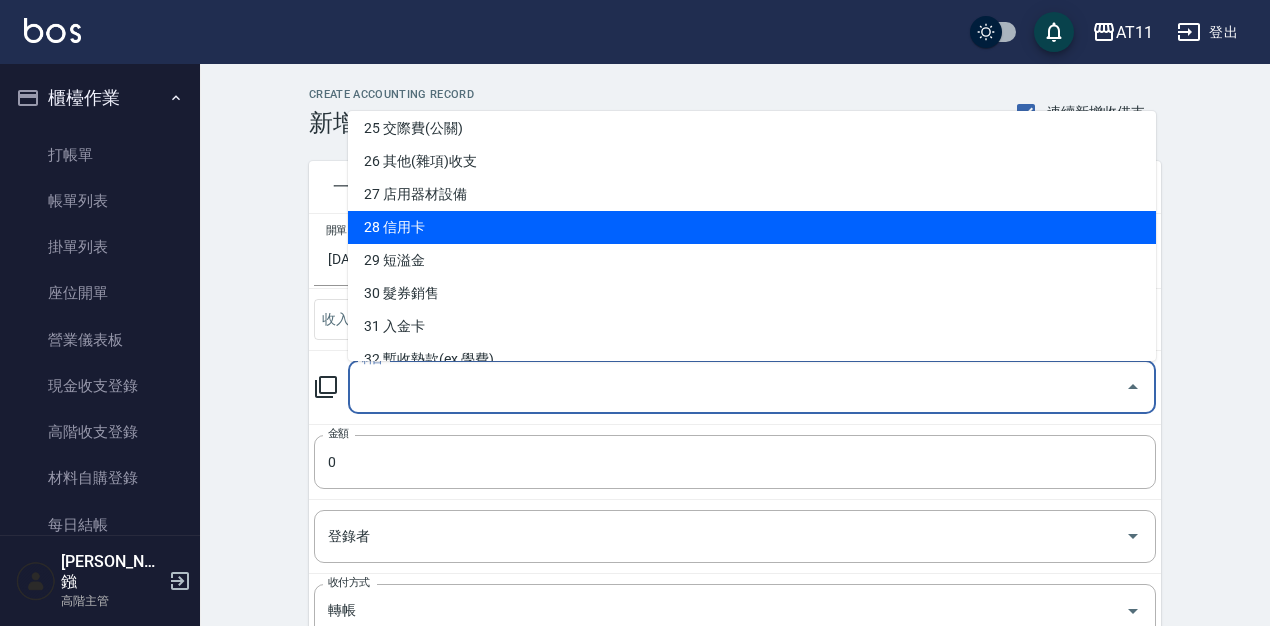click on "28 信用卡" at bounding box center [752, 227] 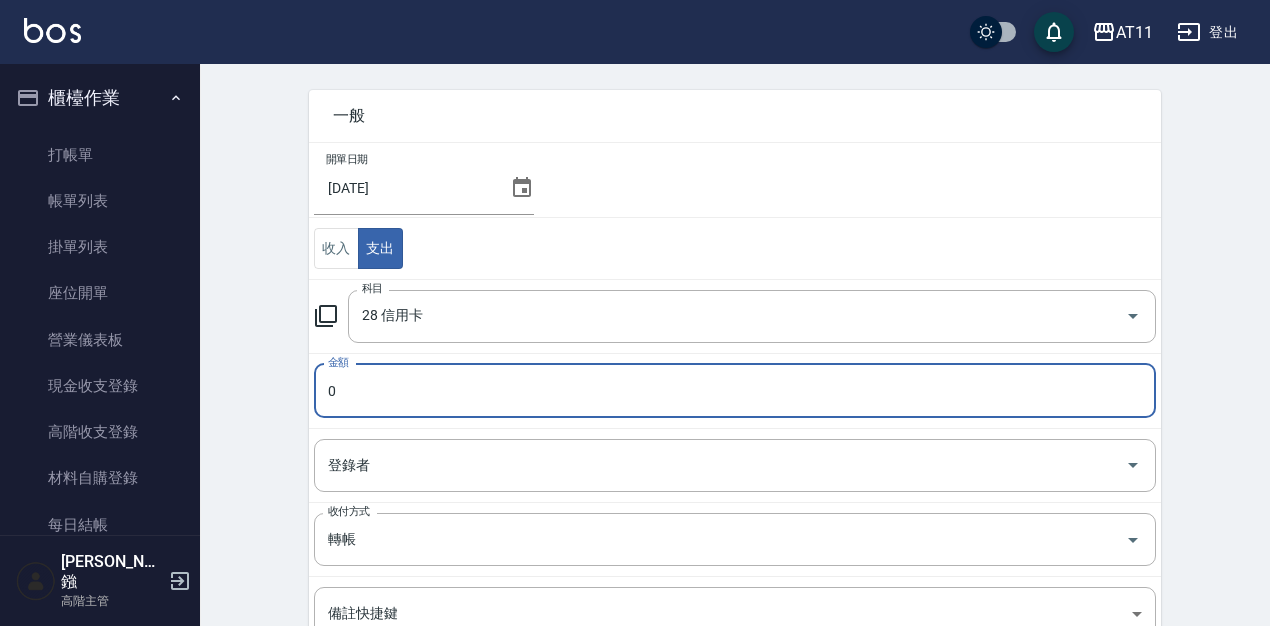 scroll, scrollTop: 86, scrollLeft: 0, axis: vertical 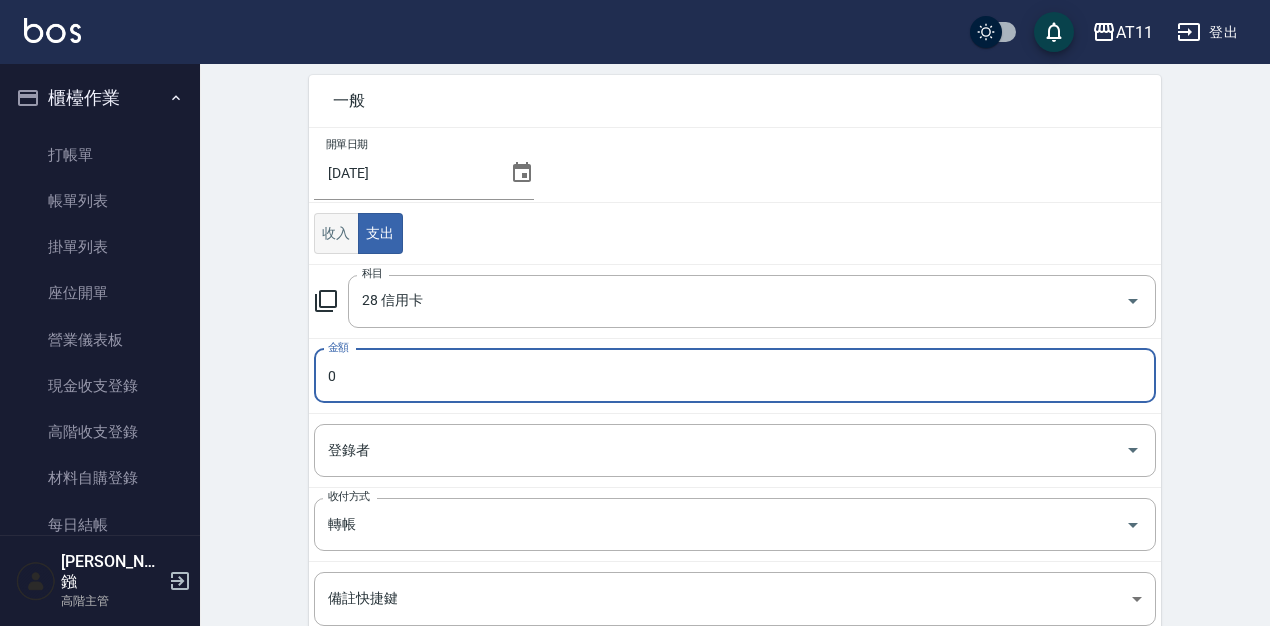 click on "收入" at bounding box center [336, 233] 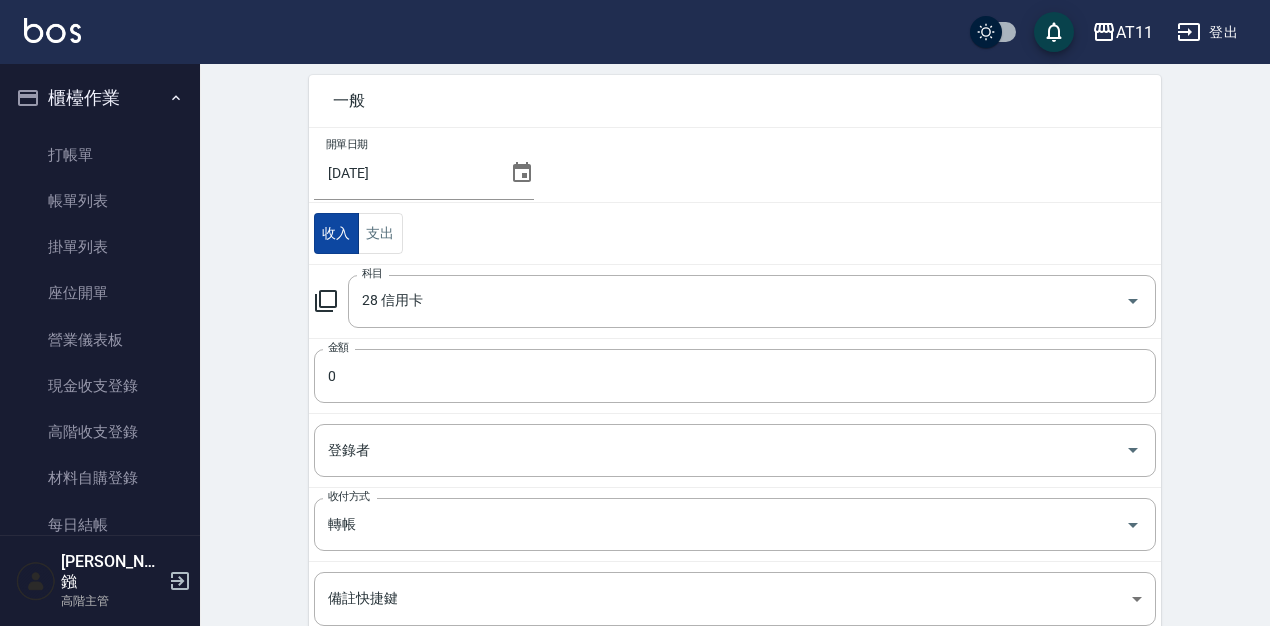 click on "收入" at bounding box center (336, 233) 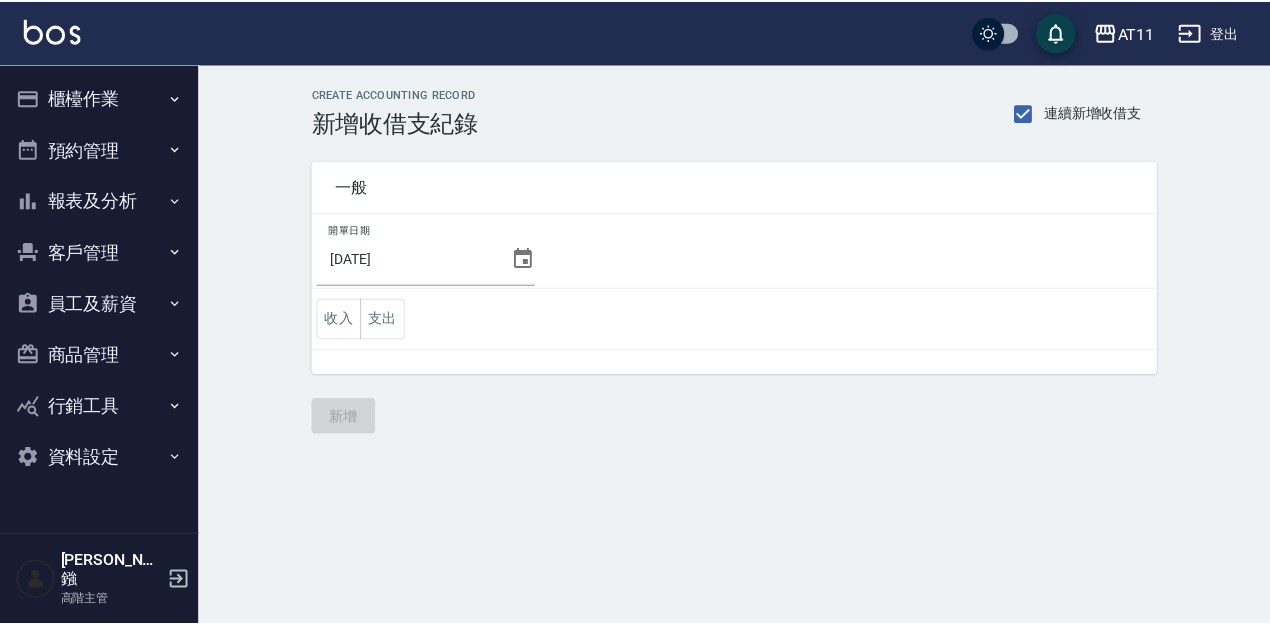 scroll, scrollTop: 0, scrollLeft: 0, axis: both 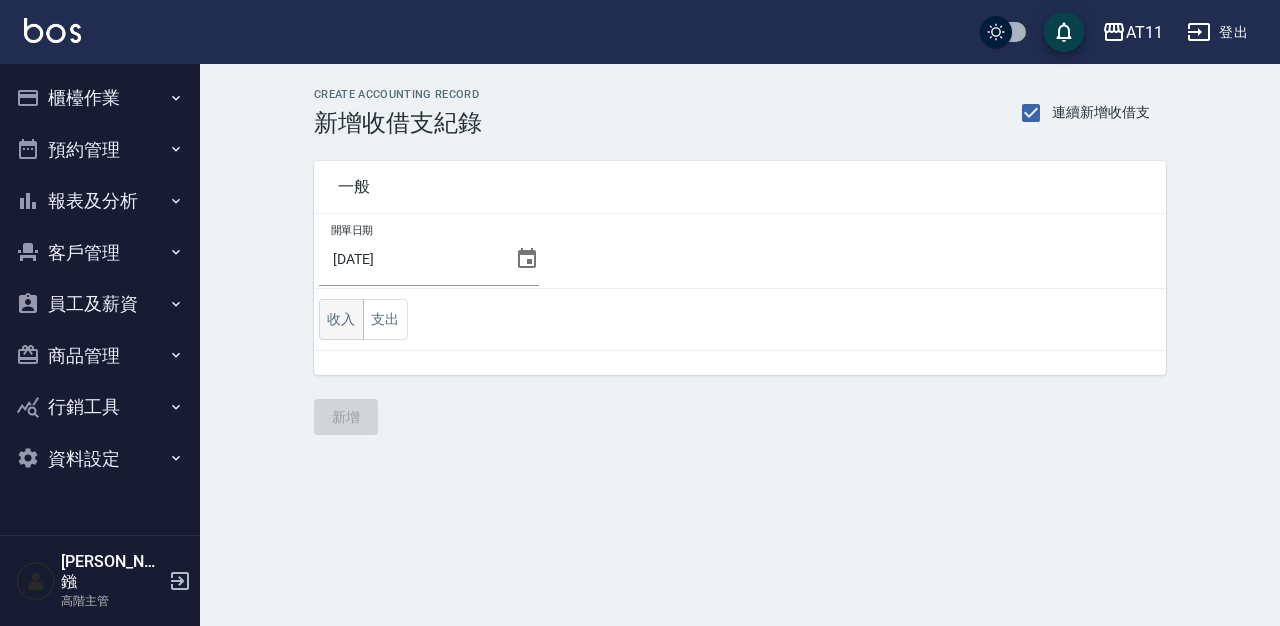 click on "收入" at bounding box center (341, 319) 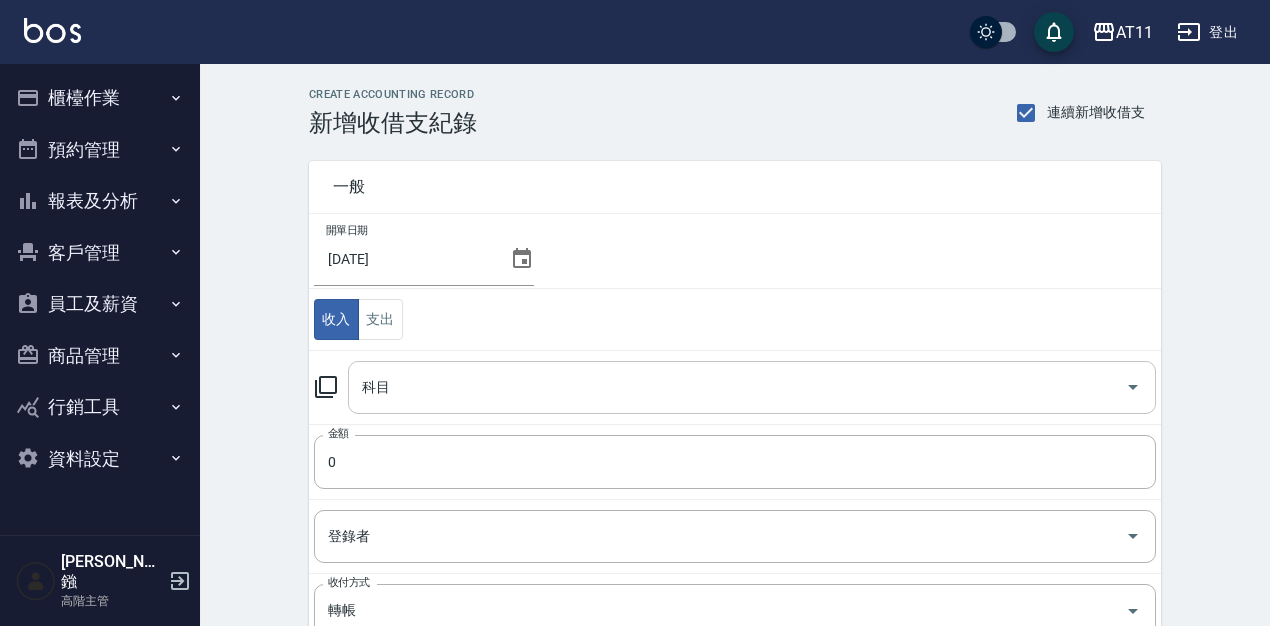 click on "科目" at bounding box center [737, 387] 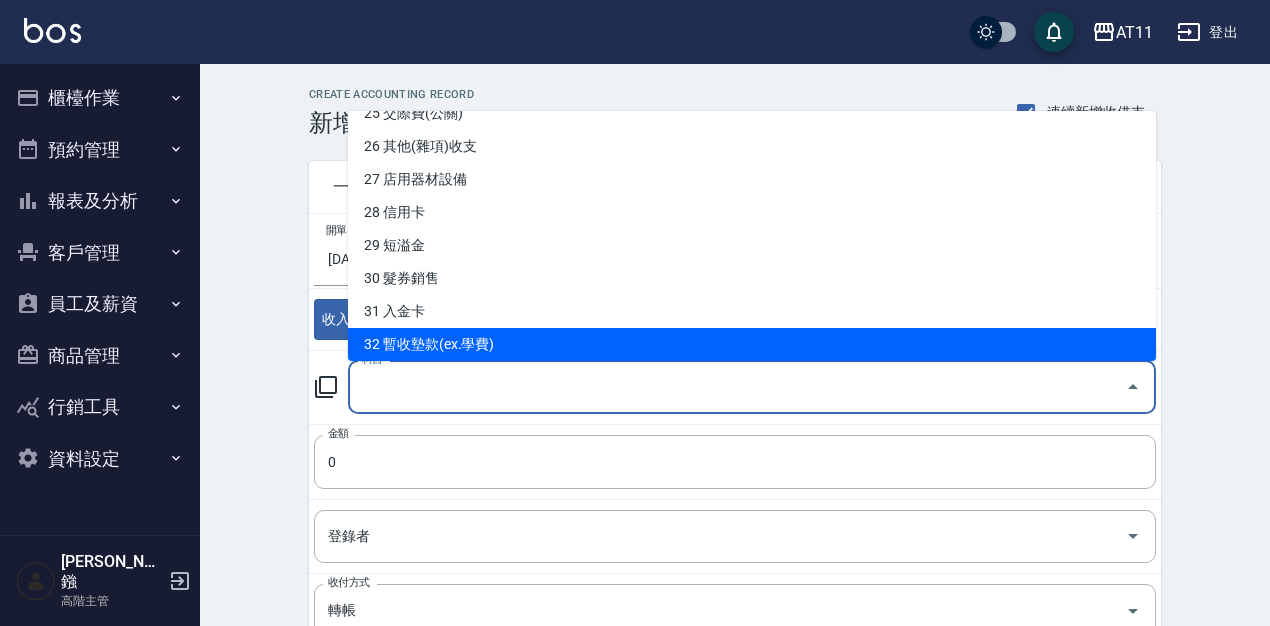 scroll, scrollTop: 844, scrollLeft: 0, axis: vertical 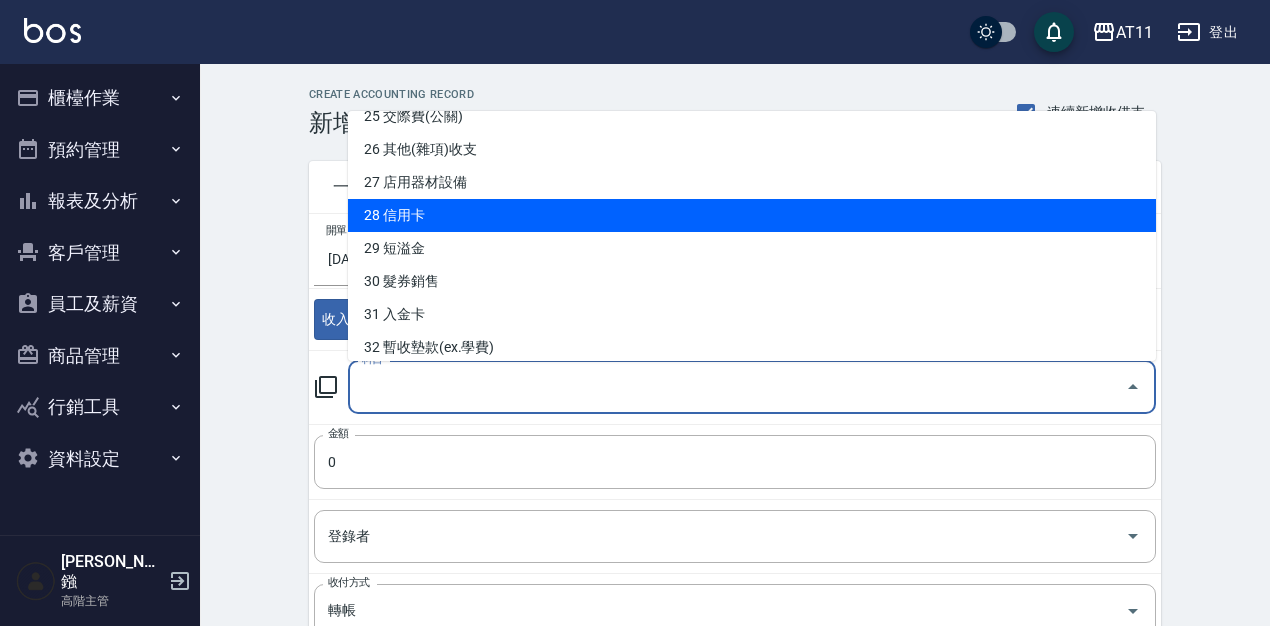 click on "28 信用卡" at bounding box center (752, 215) 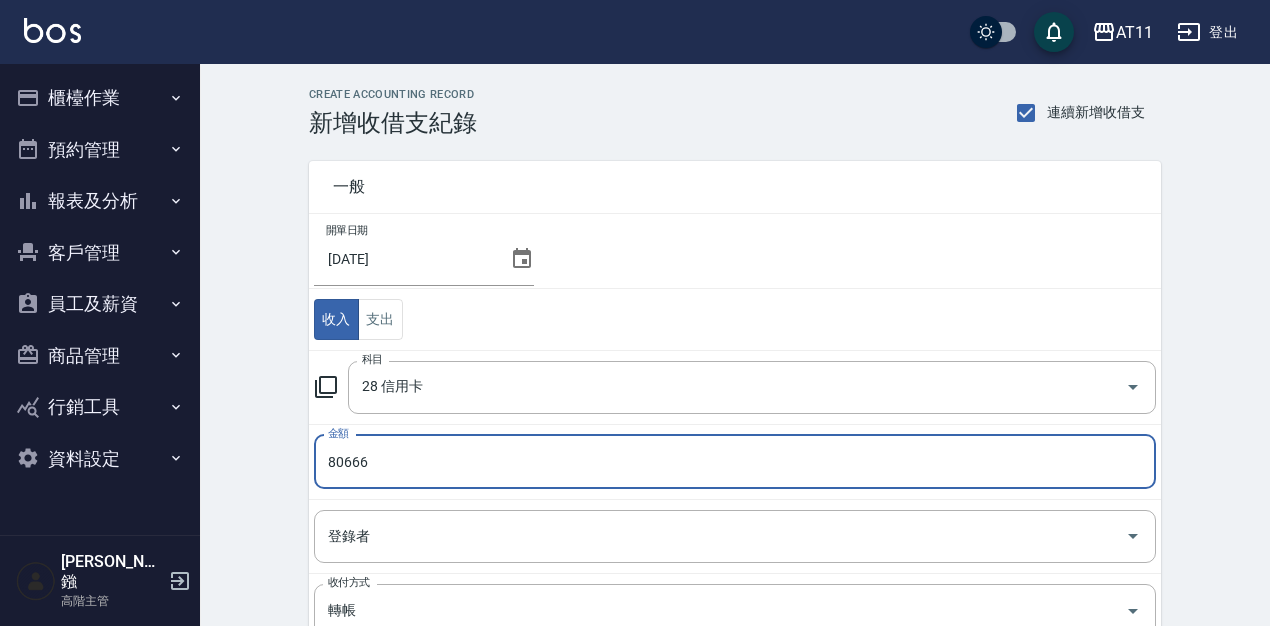 type on "80666" 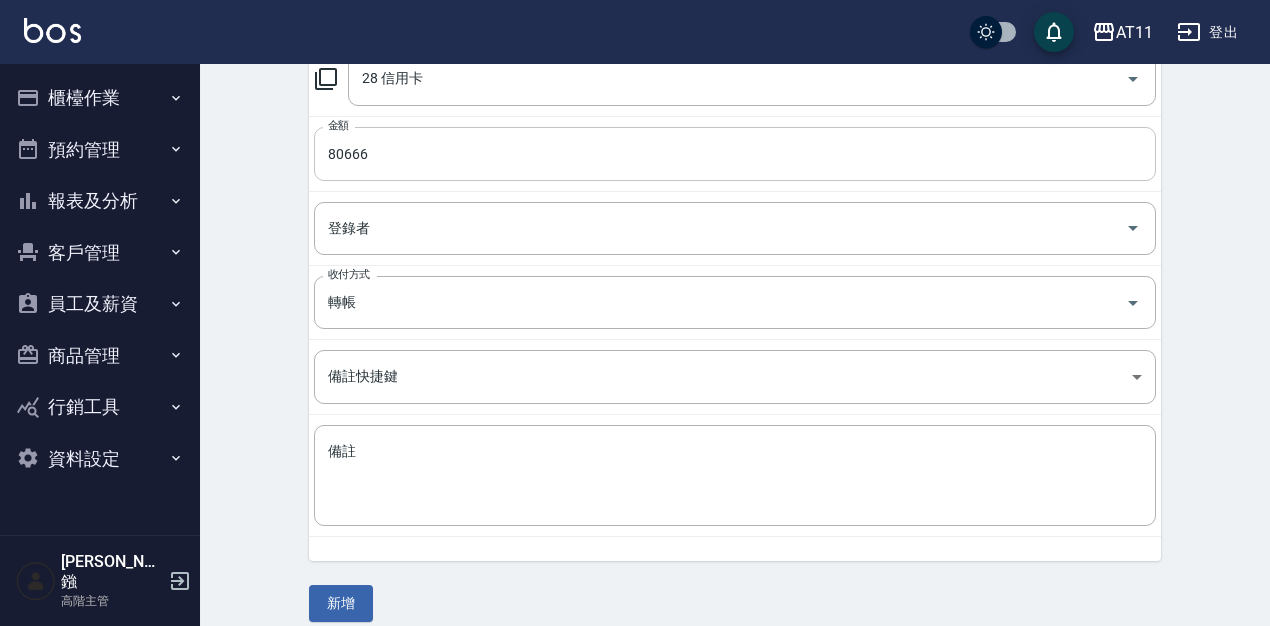 scroll, scrollTop: 328, scrollLeft: 0, axis: vertical 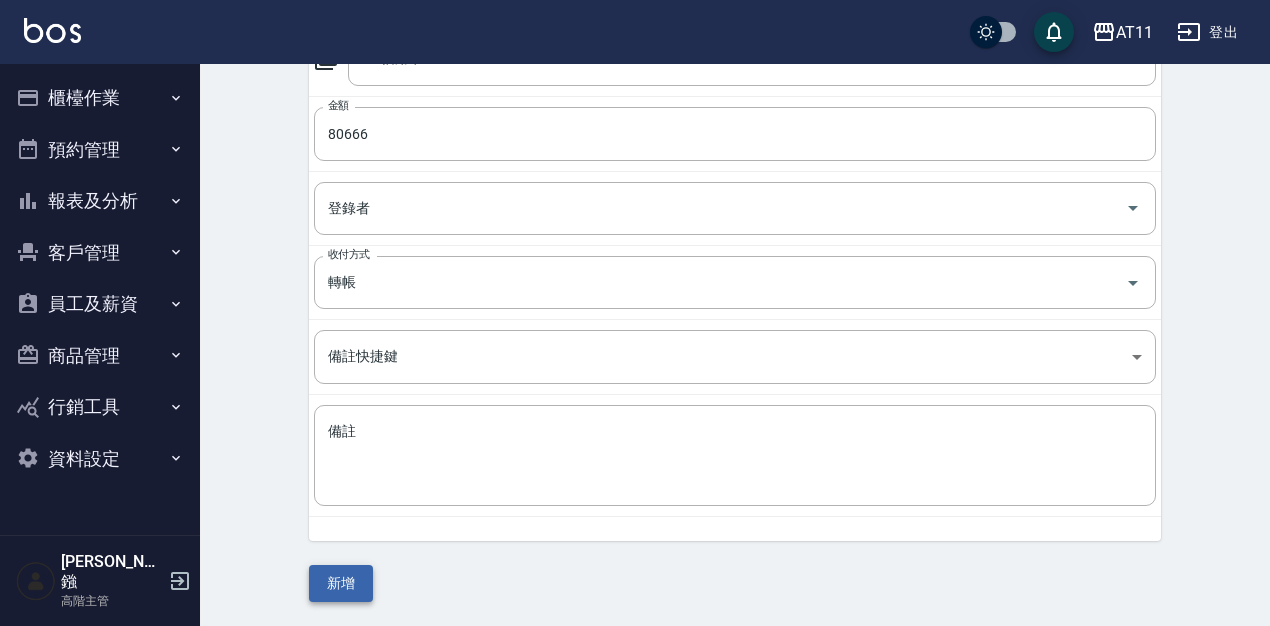 click on "新增" at bounding box center [341, 583] 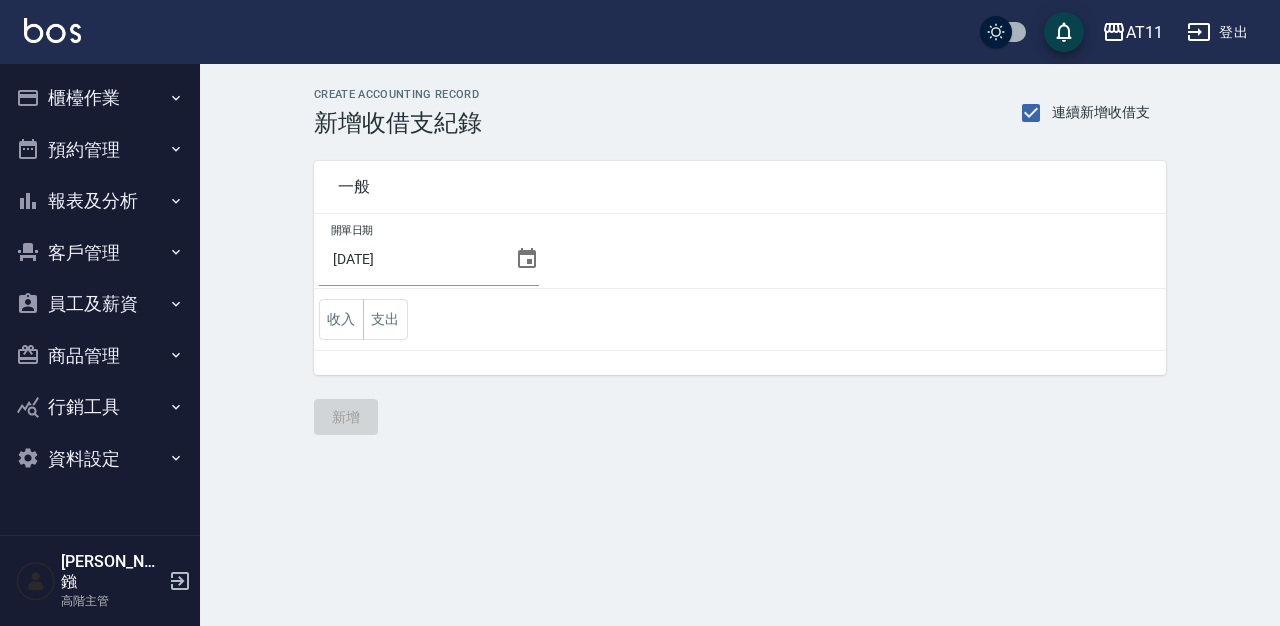 scroll, scrollTop: 0, scrollLeft: 0, axis: both 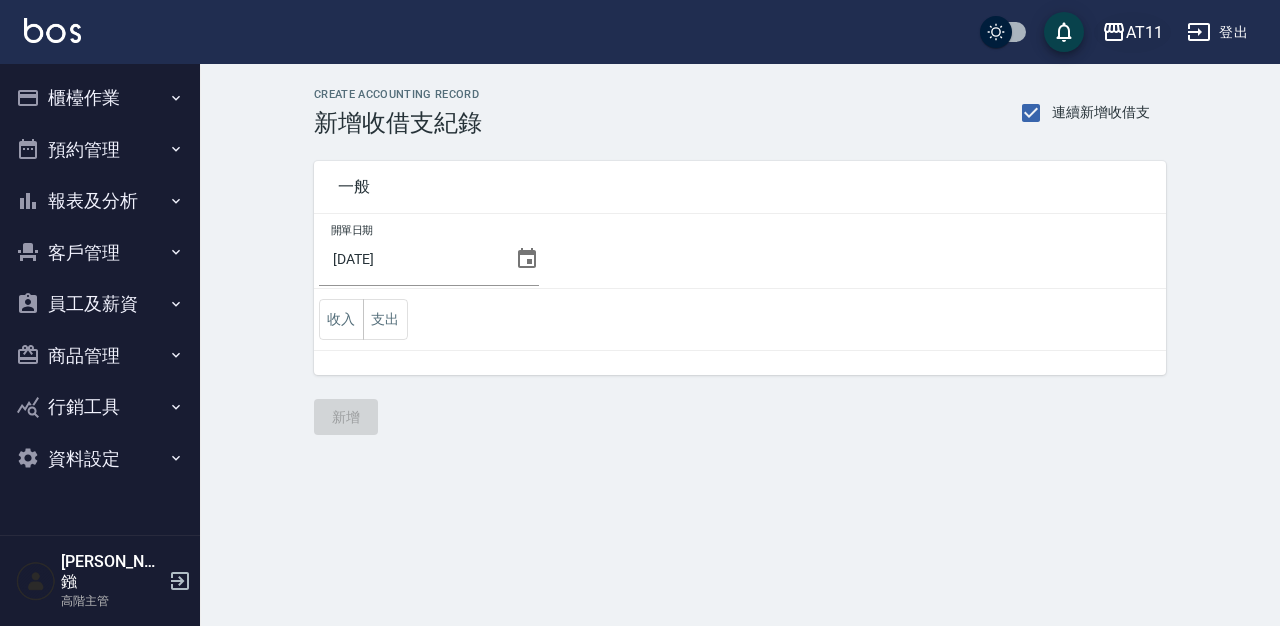 click on "AT11" at bounding box center [1144, 32] 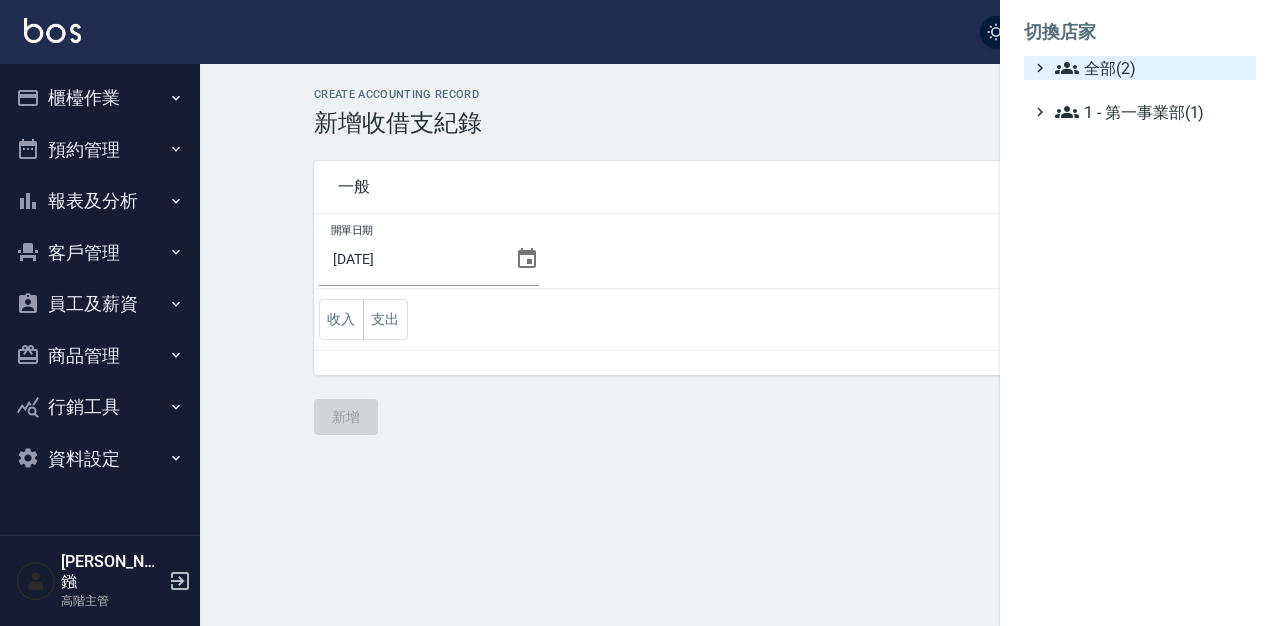 click on "全部(2)" at bounding box center [1151, 68] 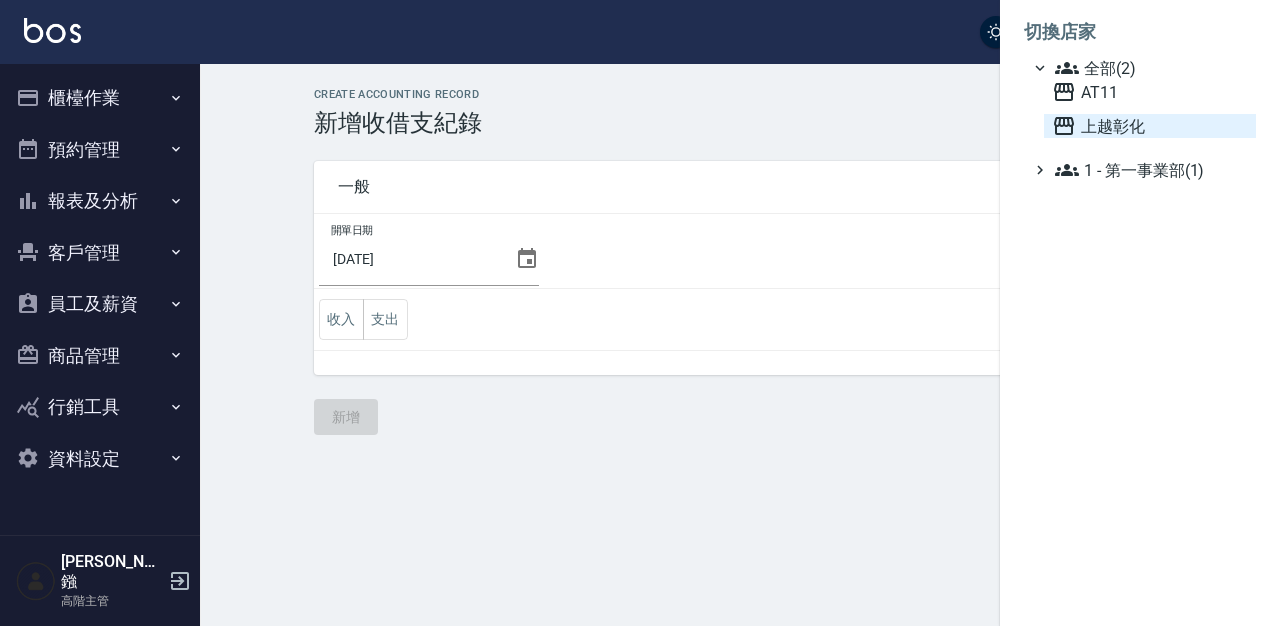 click on "上越彰化" at bounding box center (1150, 126) 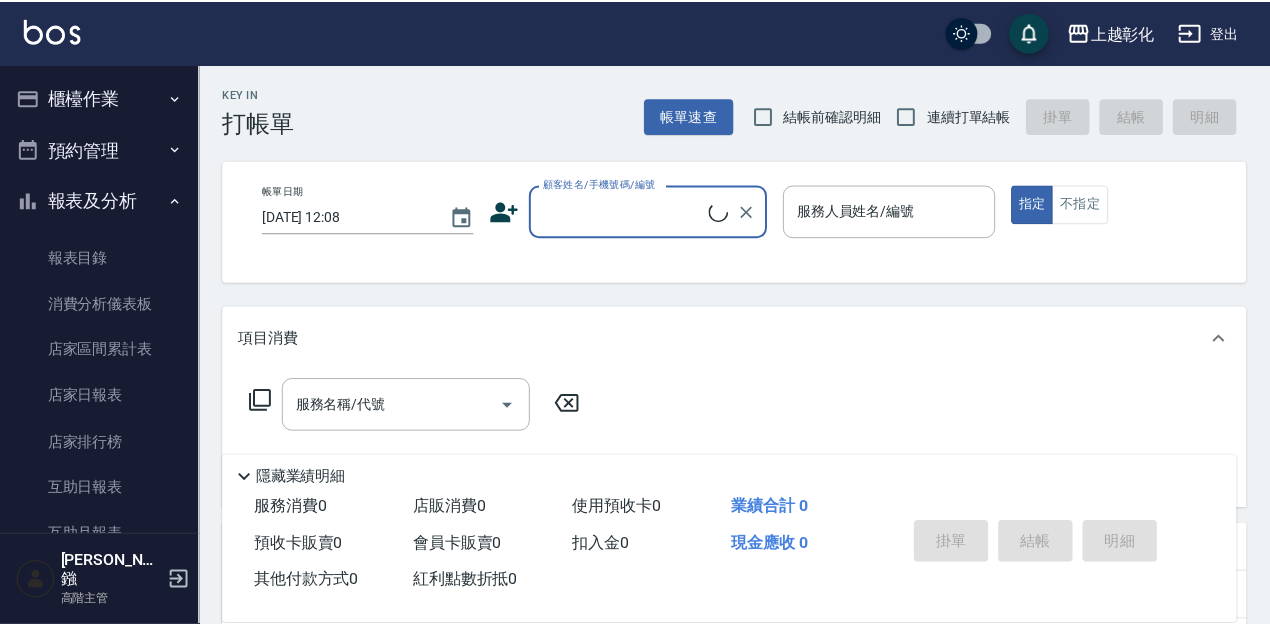 scroll, scrollTop: 0, scrollLeft: 0, axis: both 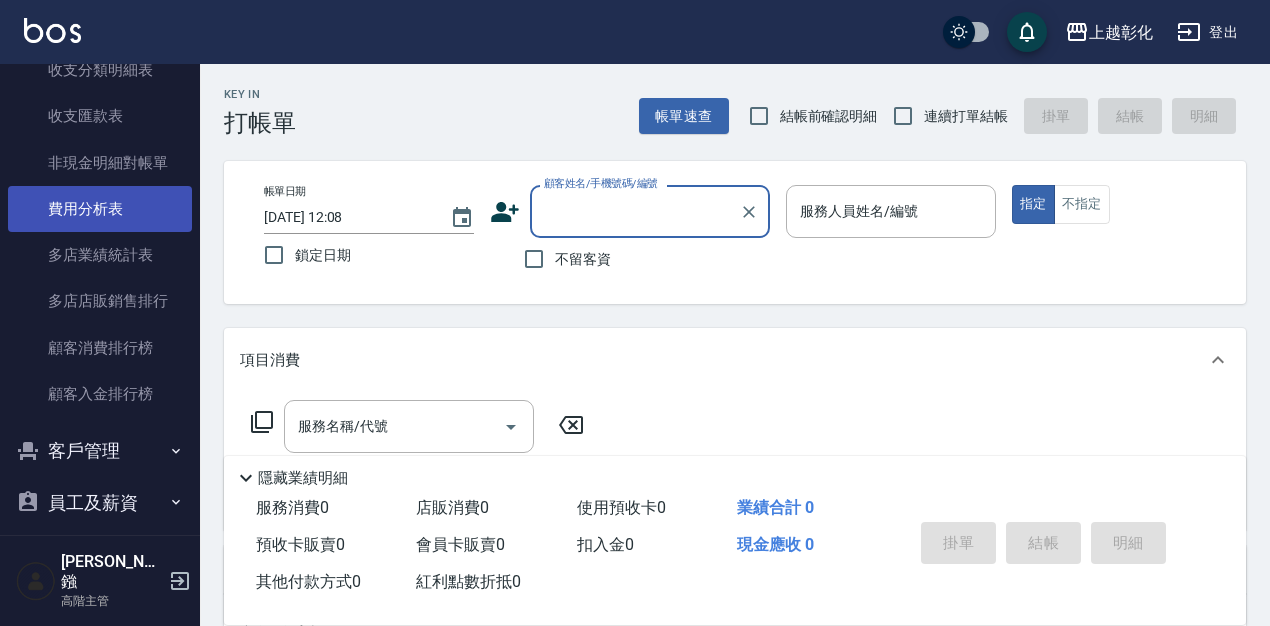click on "費用分析表" at bounding box center [100, 209] 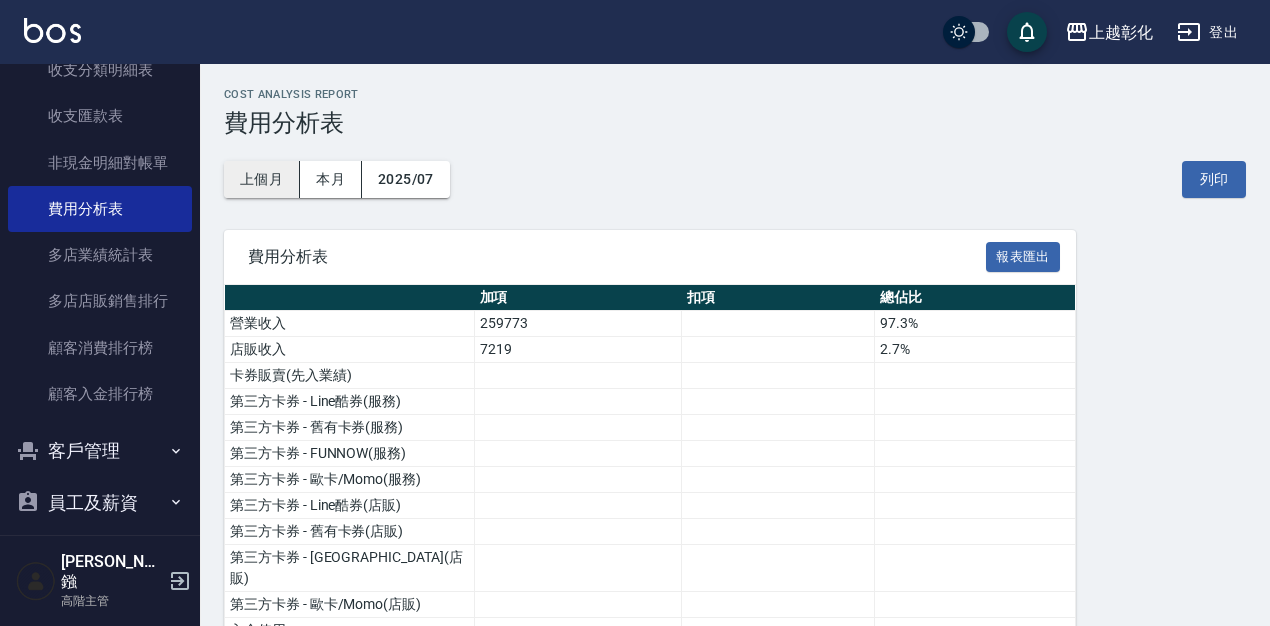 click on "上個月" at bounding box center (262, 179) 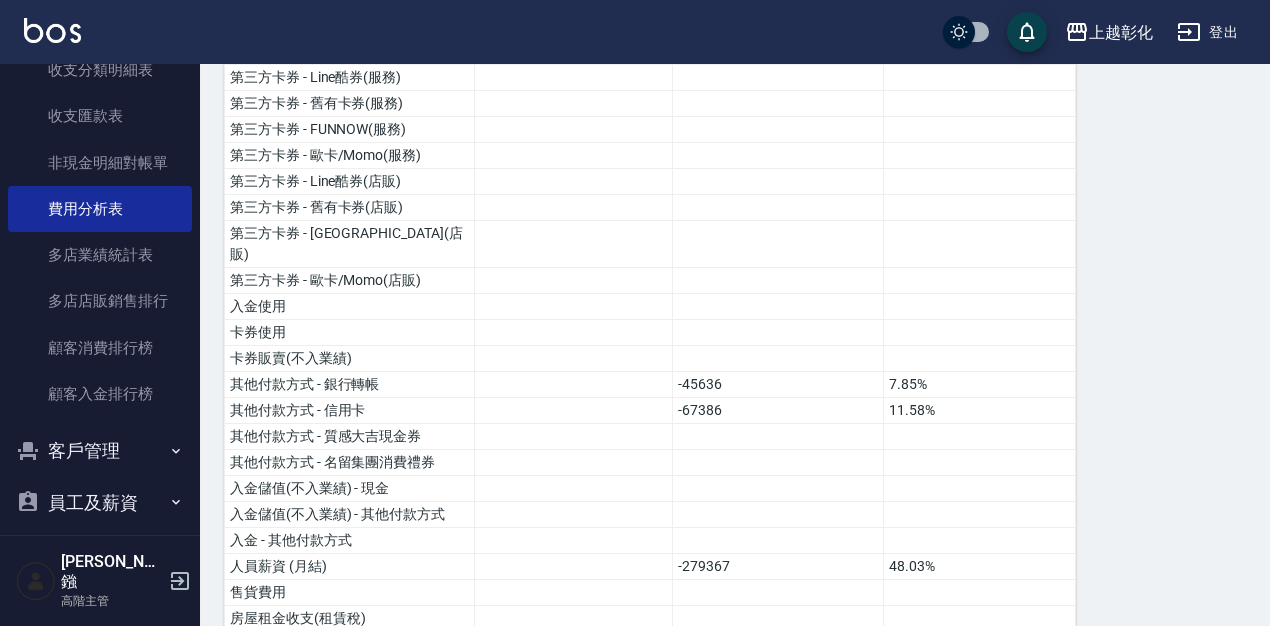 scroll, scrollTop: 323, scrollLeft: 0, axis: vertical 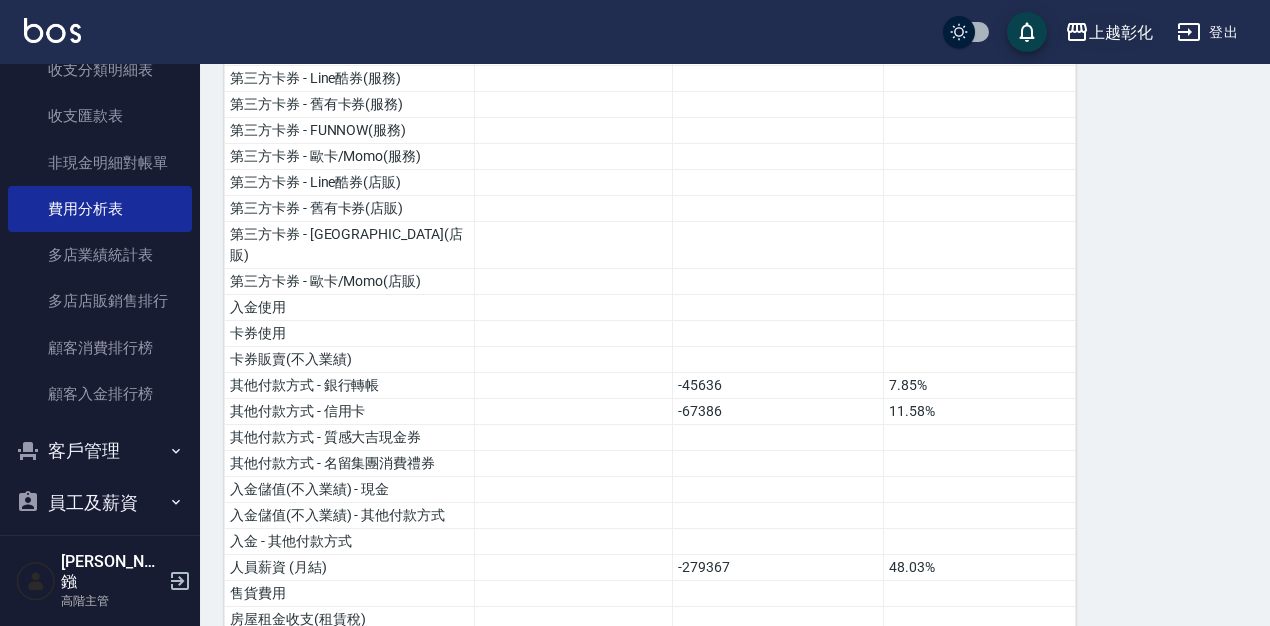 click on "上越彰化" at bounding box center (1121, 32) 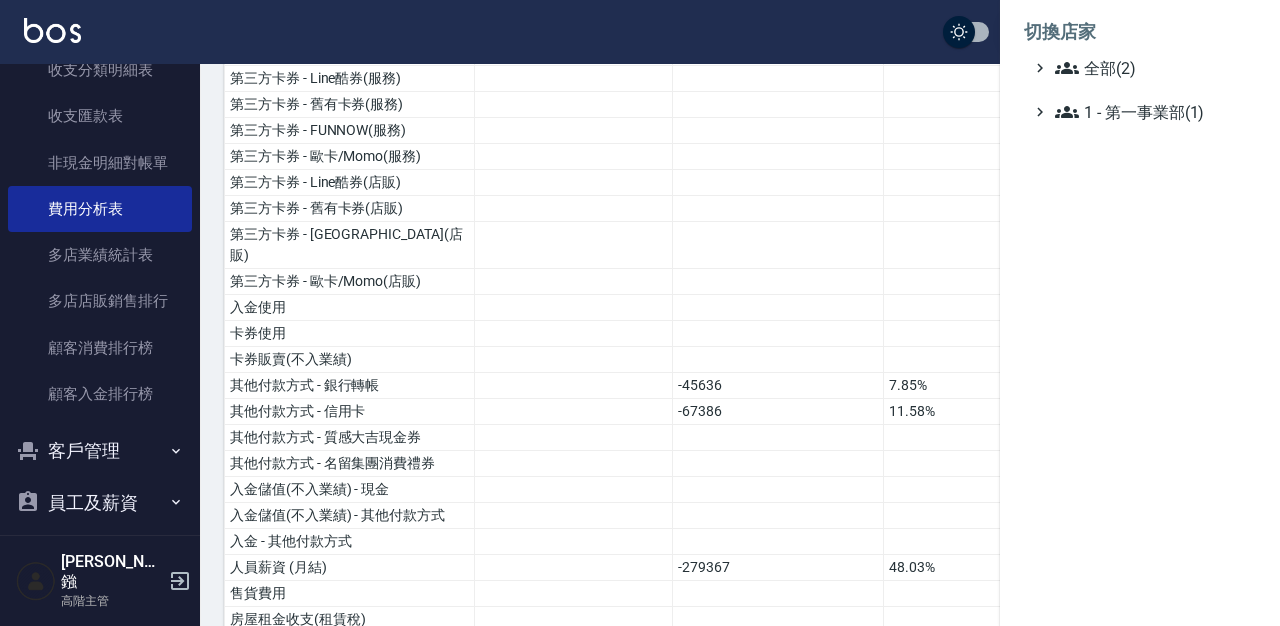 click at bounding box center [640, 313] 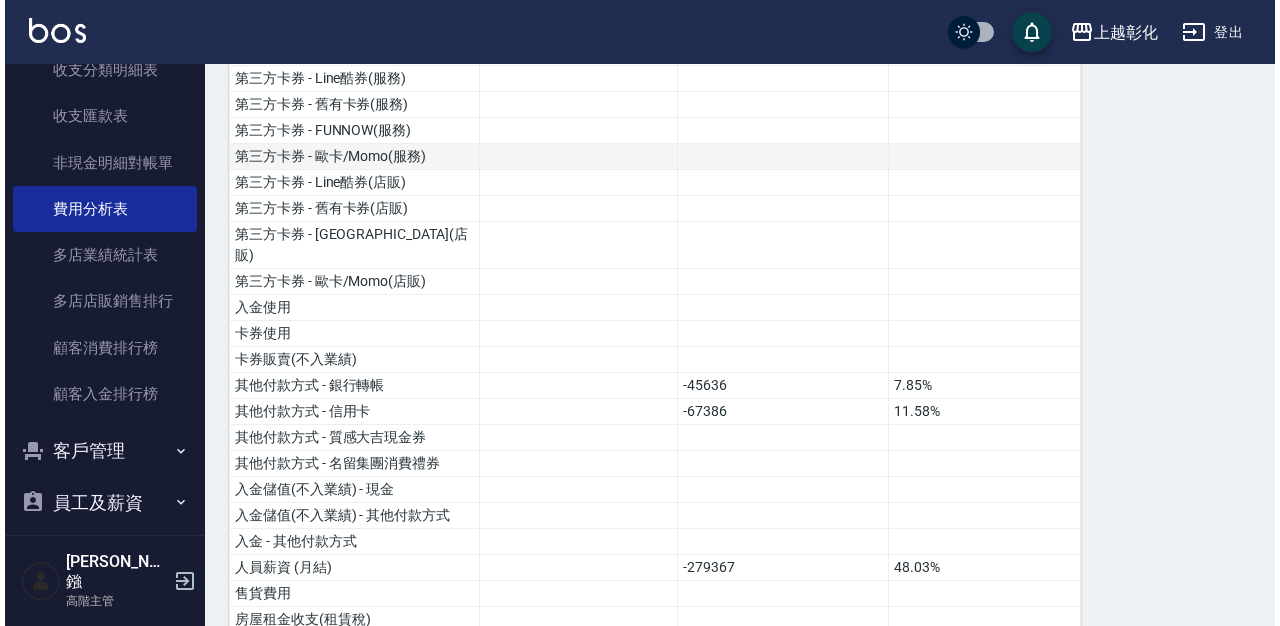 scroll, scrollTop: 0, scrollLeft: 0, axis: both 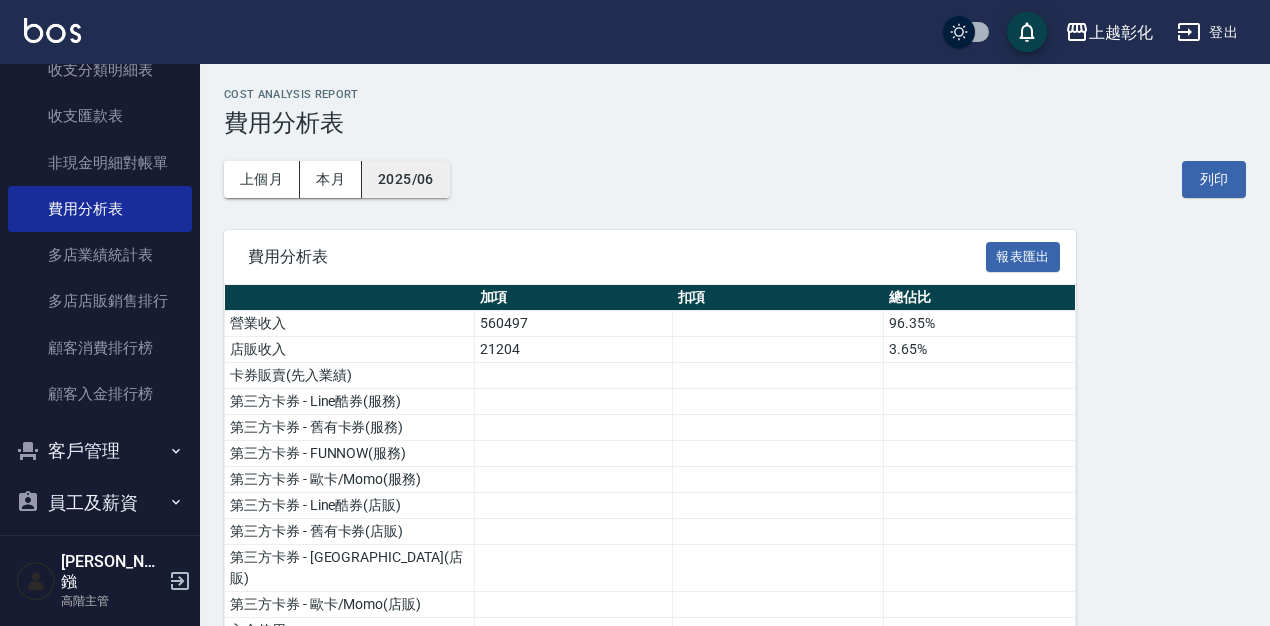 click on "2025/06" at bounding box center (406, 179) 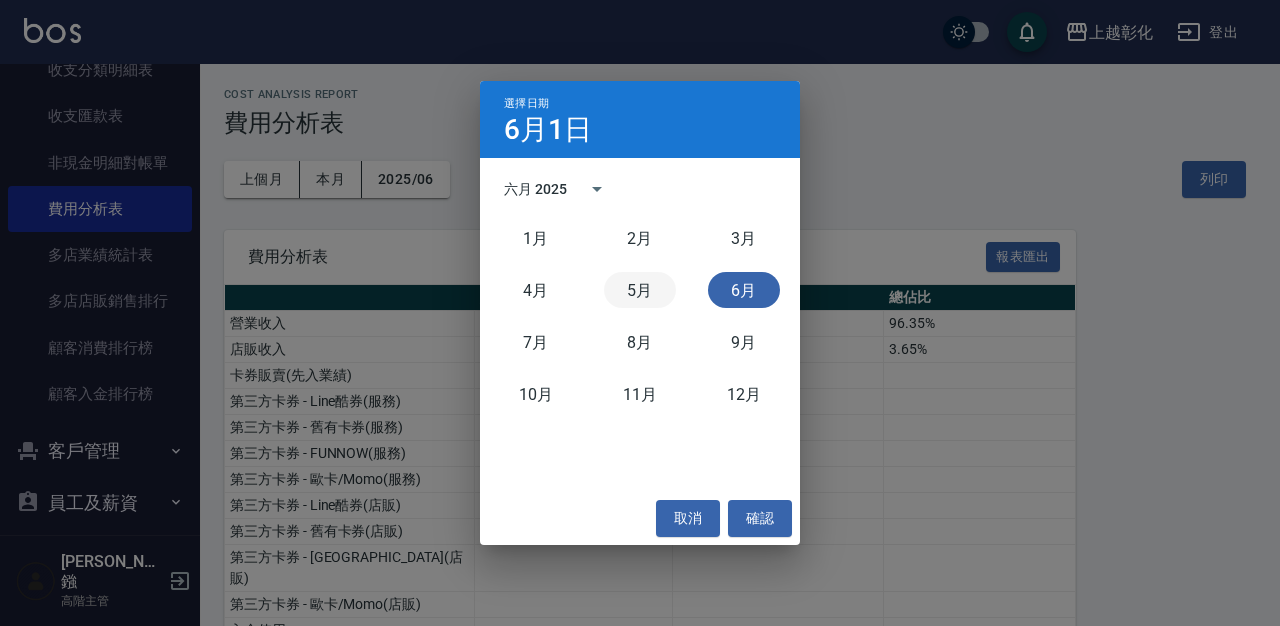 click on "5月" at bounding box center (640, 290) 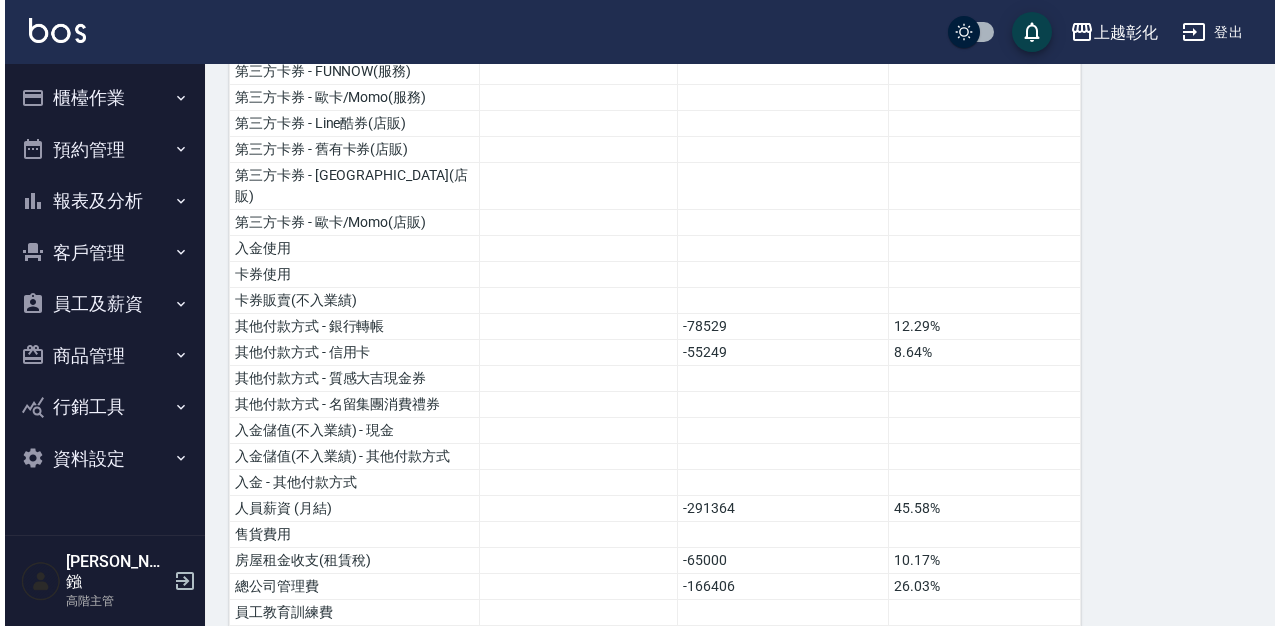 scroll, scrollTop: 0, scrollLeft: 0, axis: both 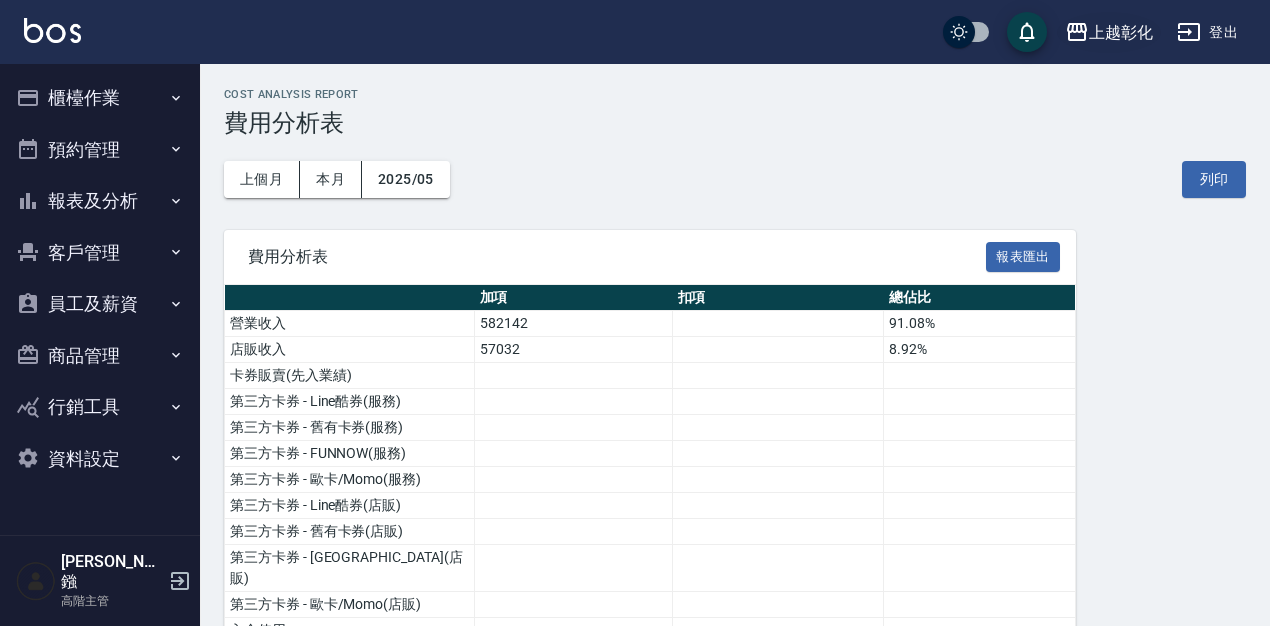 click on "上越彰化" at bounding box center [1109, 32] 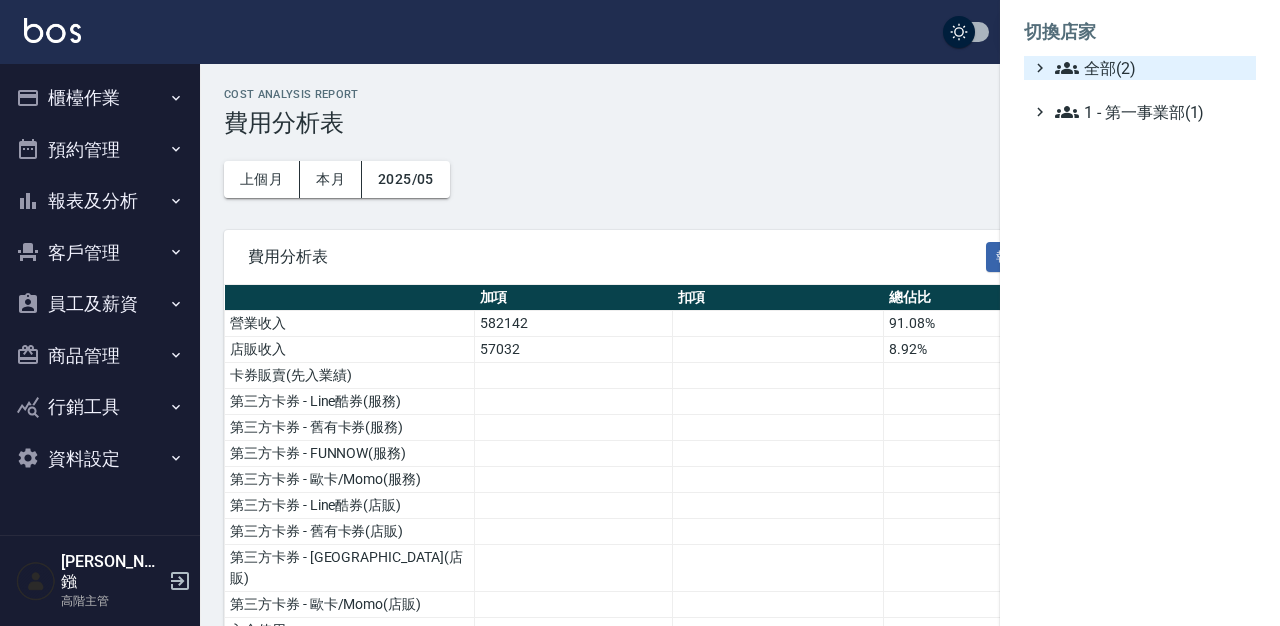 click on "全部(2)" at bounding box center [1151, 68] 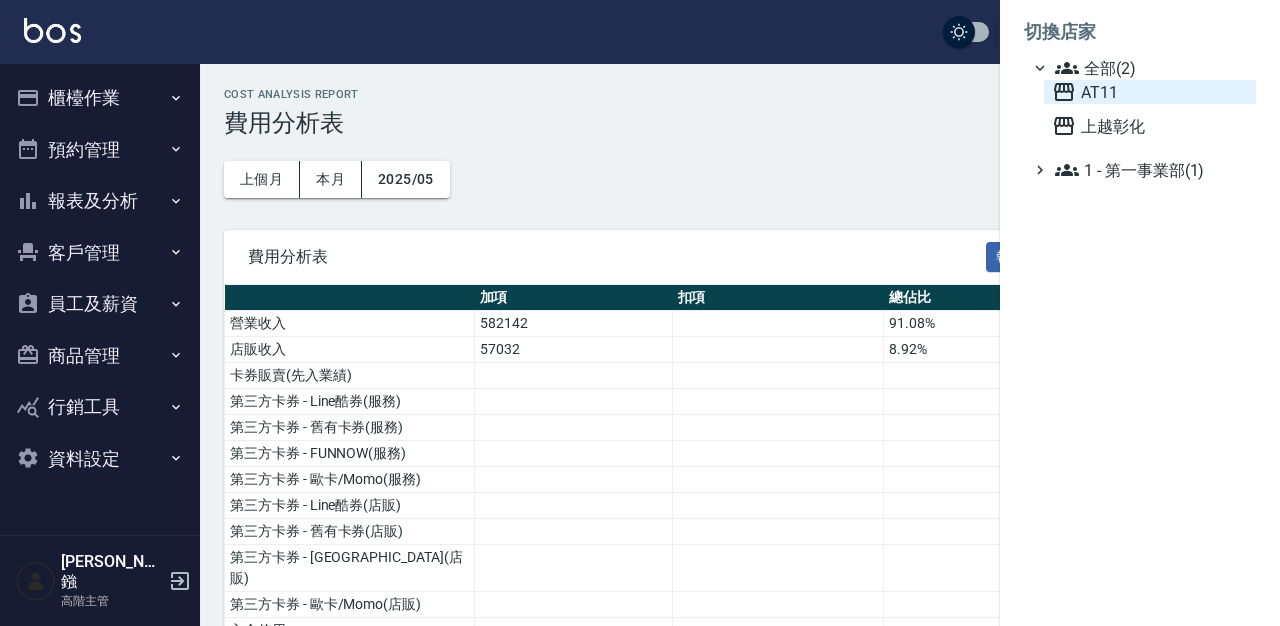 click on "AT11" at bounding box center [1150, 92] 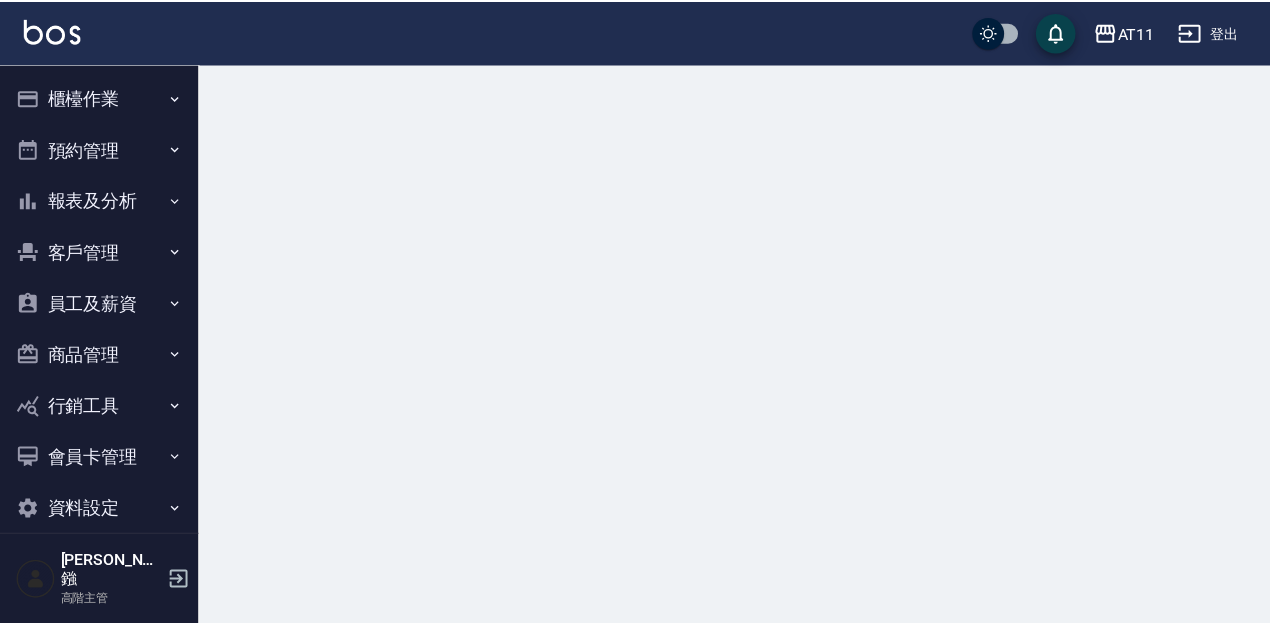 scroll, scrollTop: 0, scrollLeft: 0, axis: both 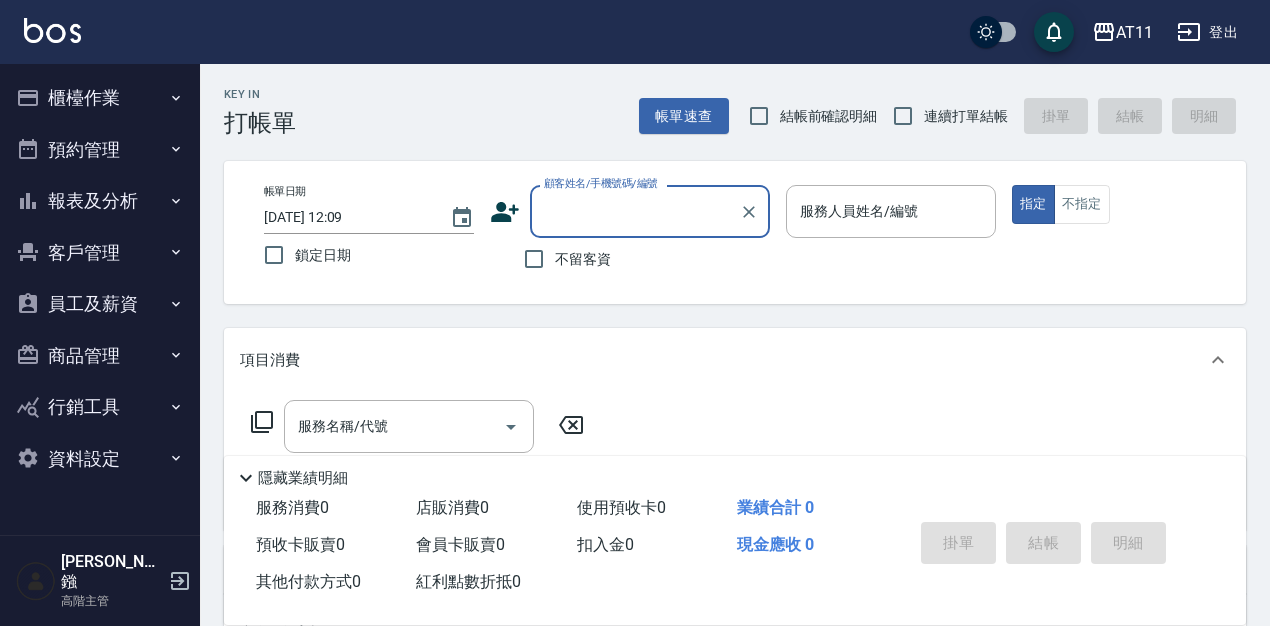 click on "櫃檯作業" at bounding box center (100, 98) 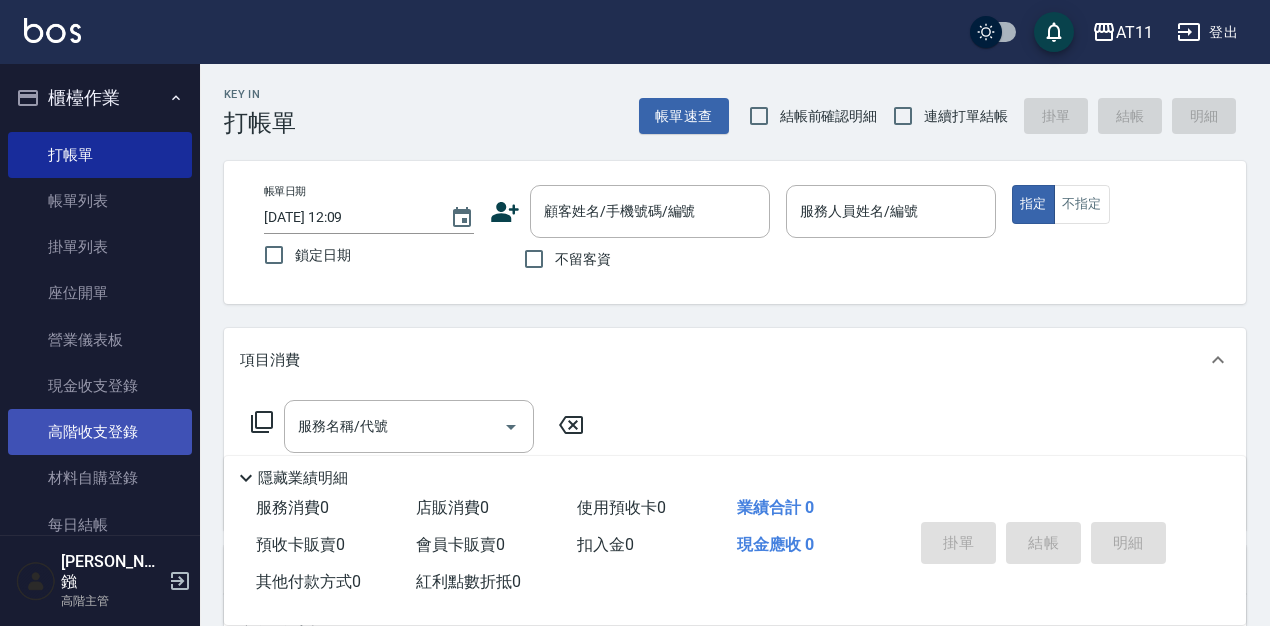 click on "高階收支登錄" at bounding box center (100, 432) 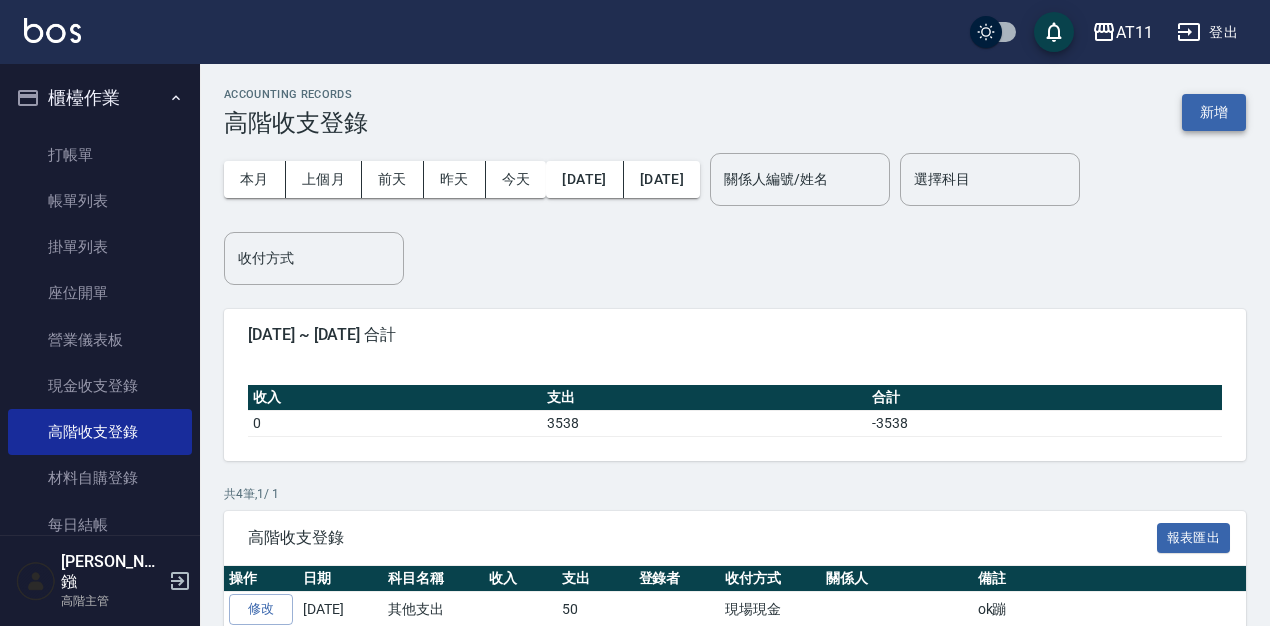 click on "新增" at bounding box center (1214, 112) 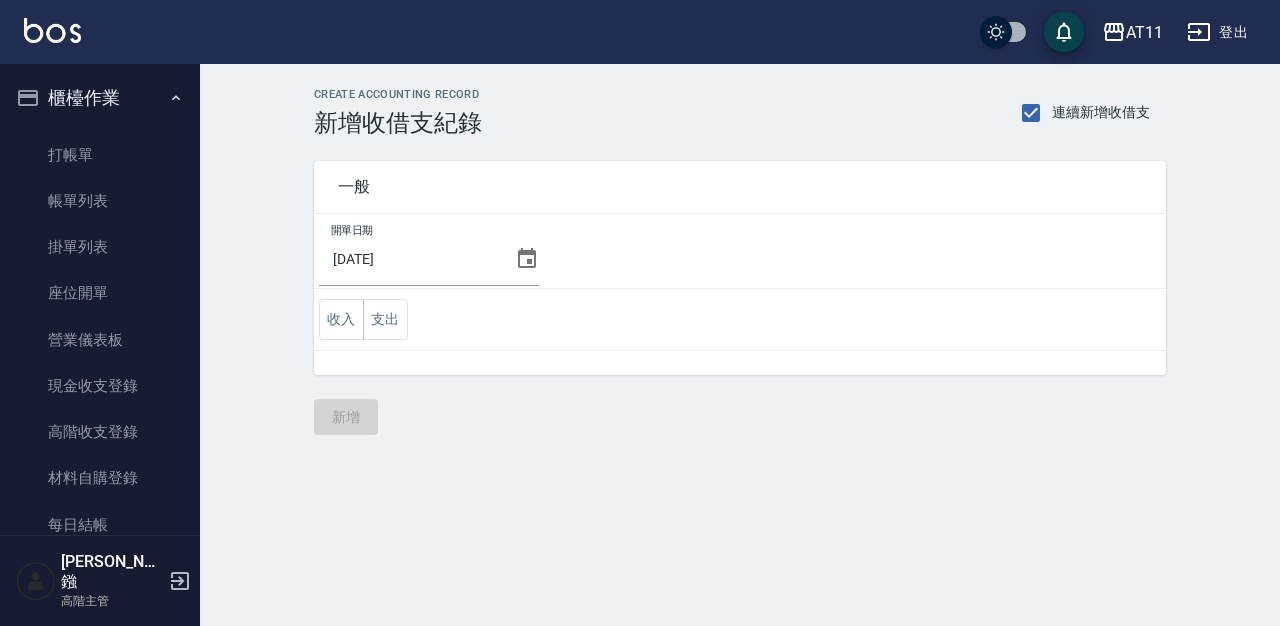 click 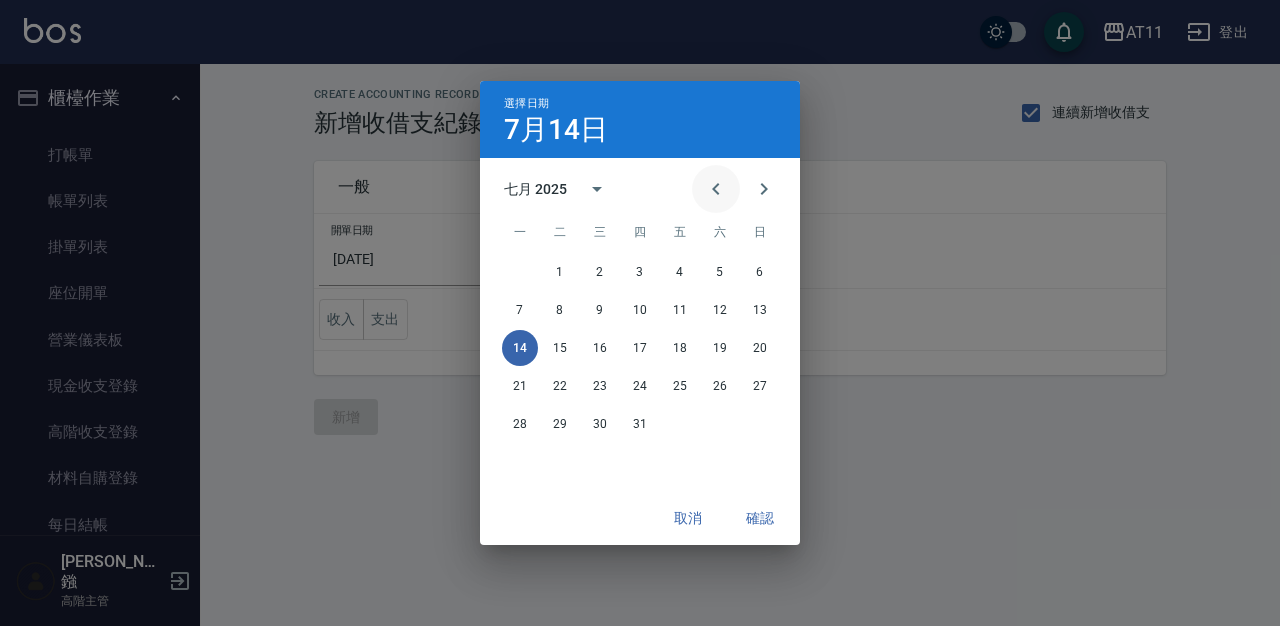 click 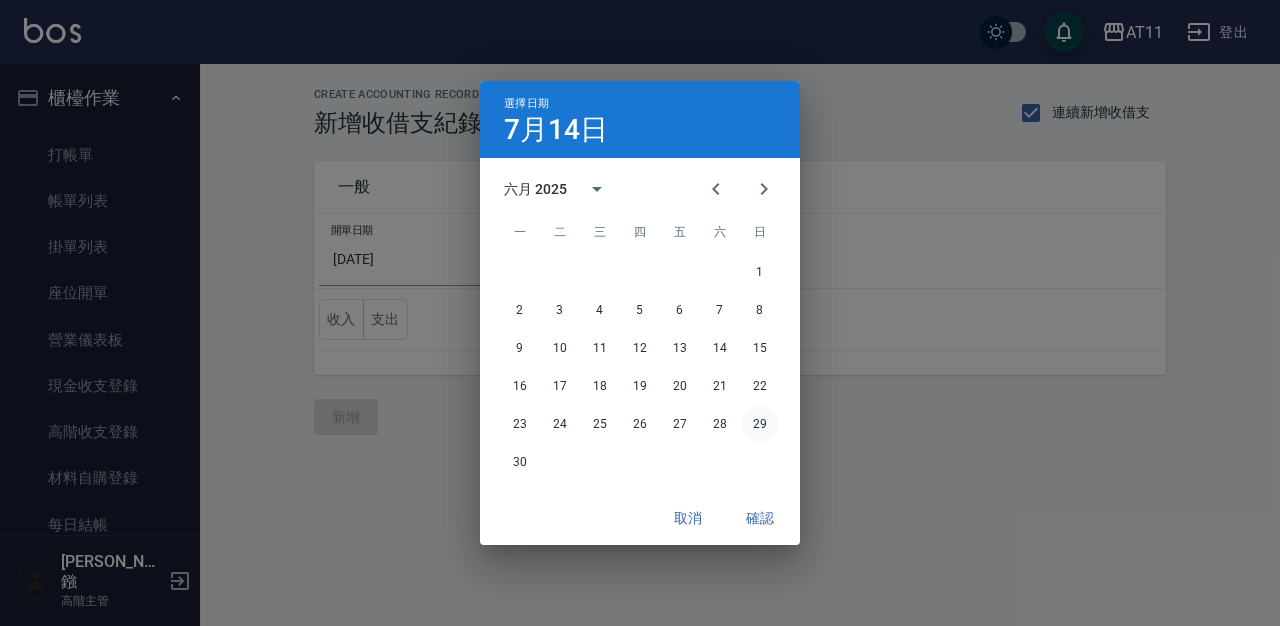 click on "29" at bounding box center (760, 424) 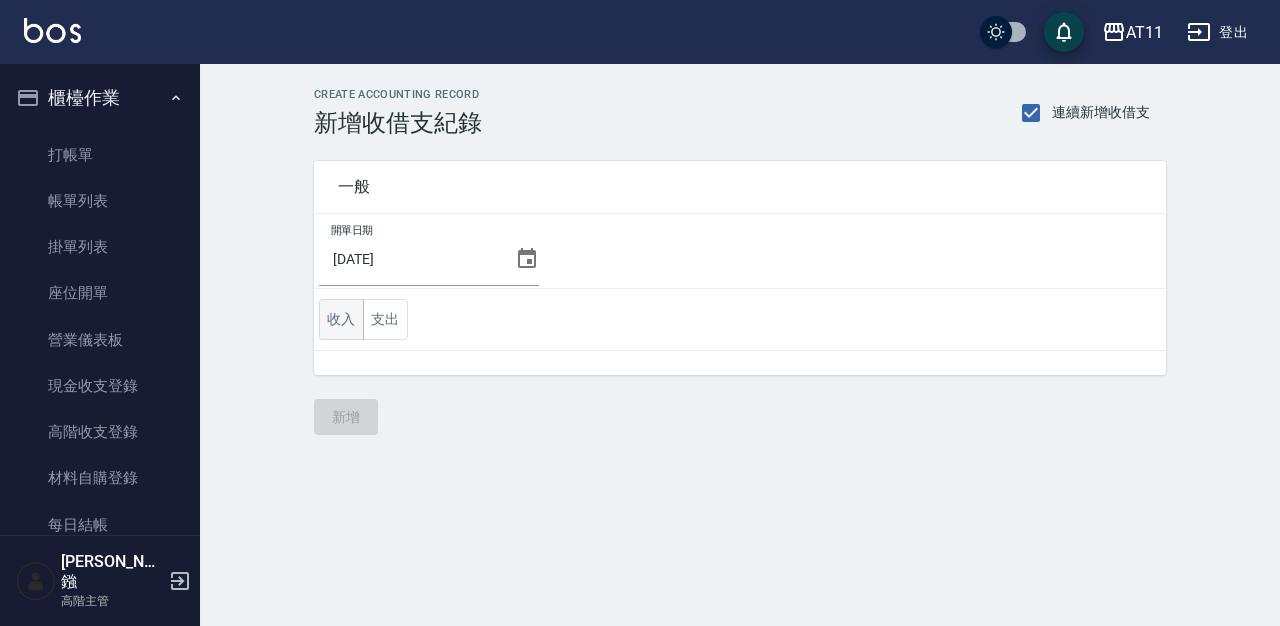 click on "收入" at bounding box center [341, 319] 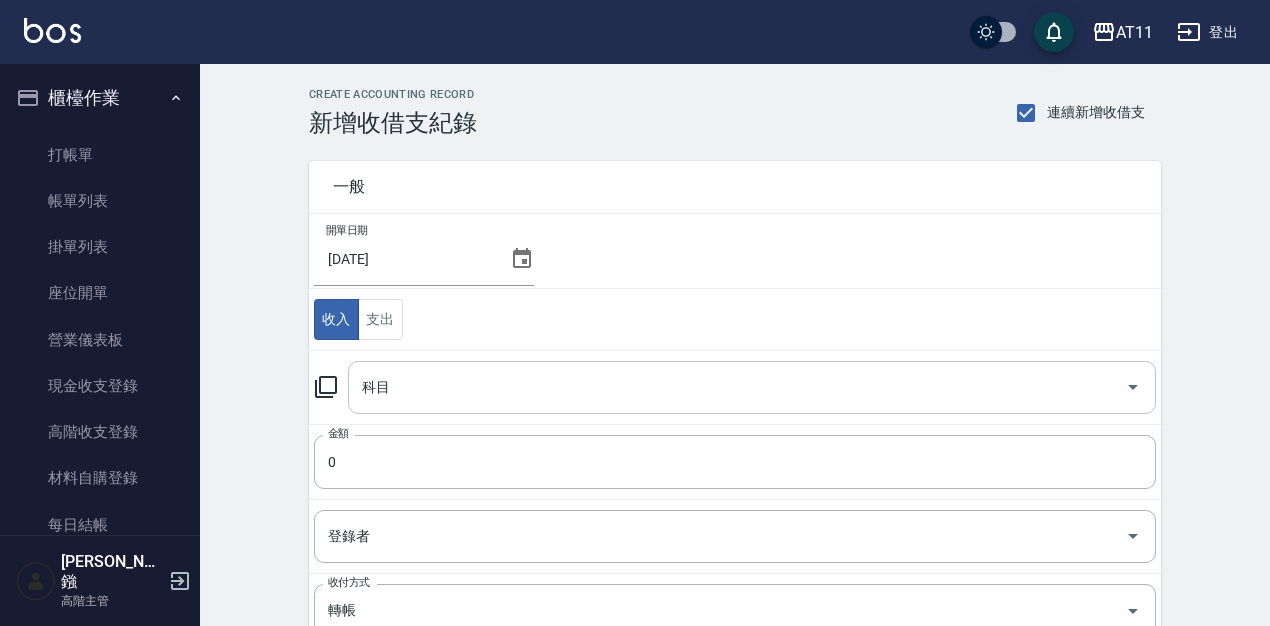 click on "科目" at bounding box center (737, 387) 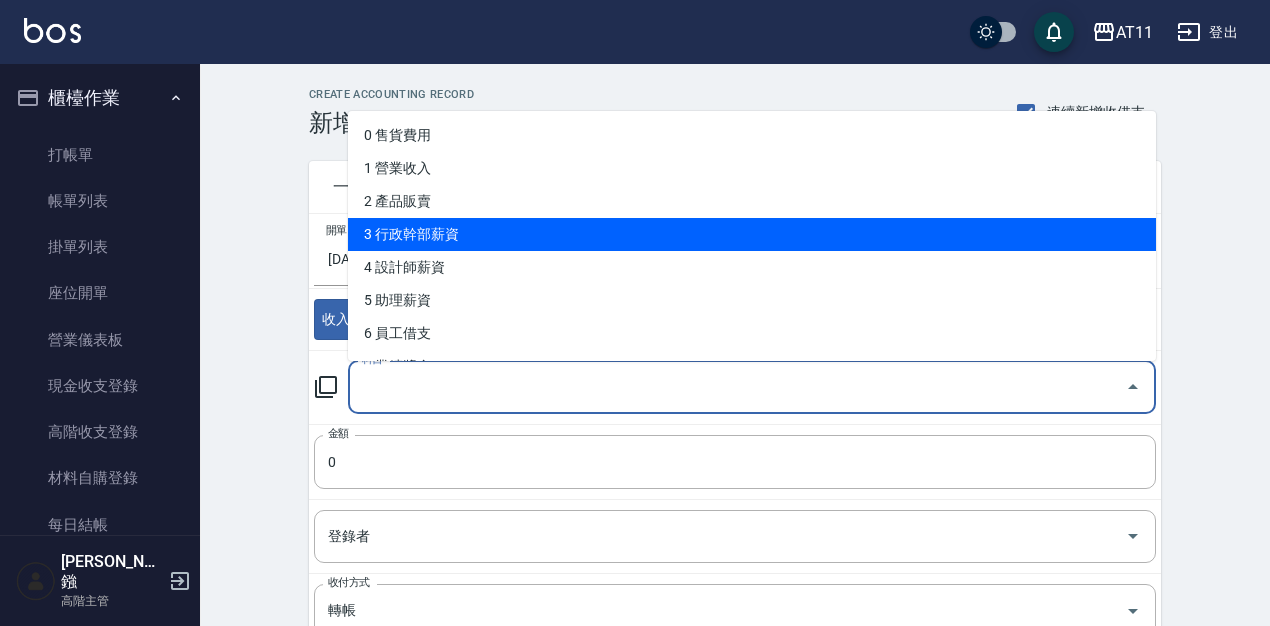 scroll, scrollTop: 954, scrollLeft: 0, axis: vertical 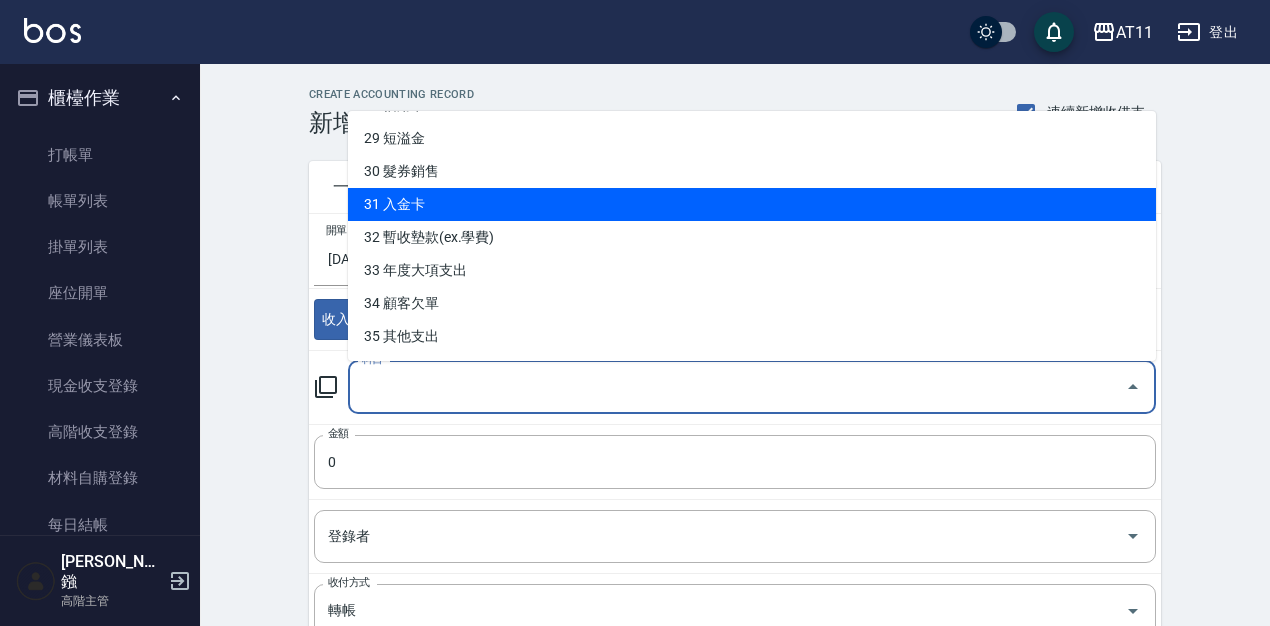 click on "31 入金卡" at bounding box center (752, 204) 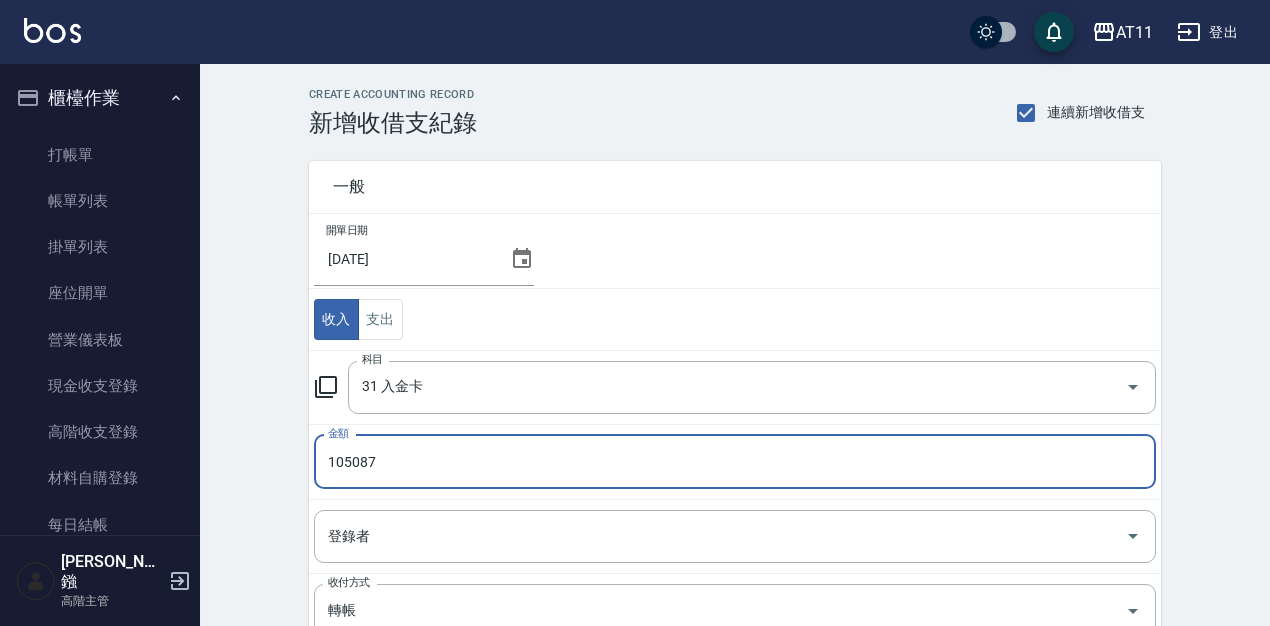 type on "105087" 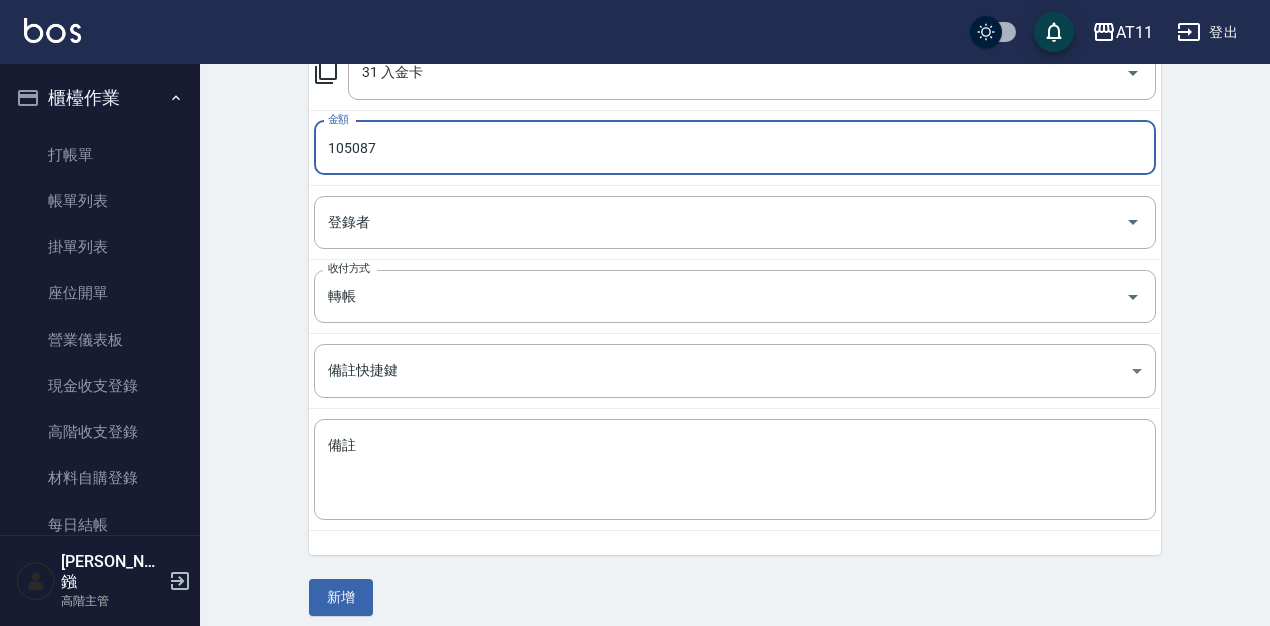 scroll, scrollTop: 328, scrollLeft: 0, axis: vertical 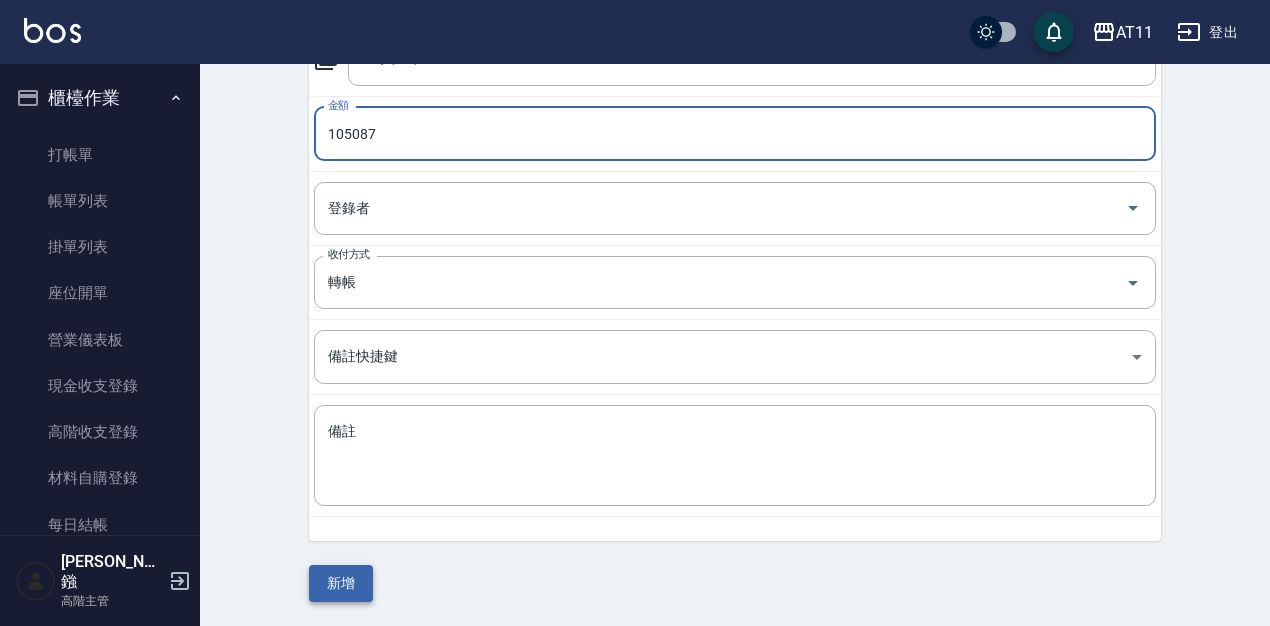 click on "新增" at bounding box center (341, 583) 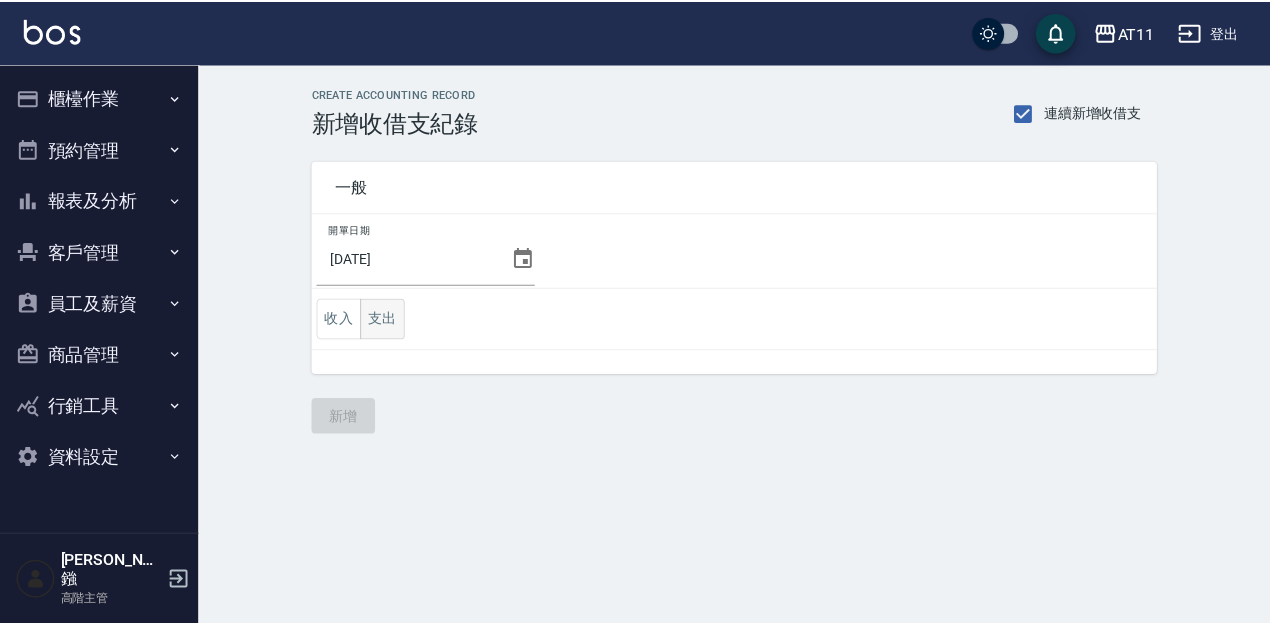 scroll, scrollTop: 0, scrollLeft: 0, axis: both 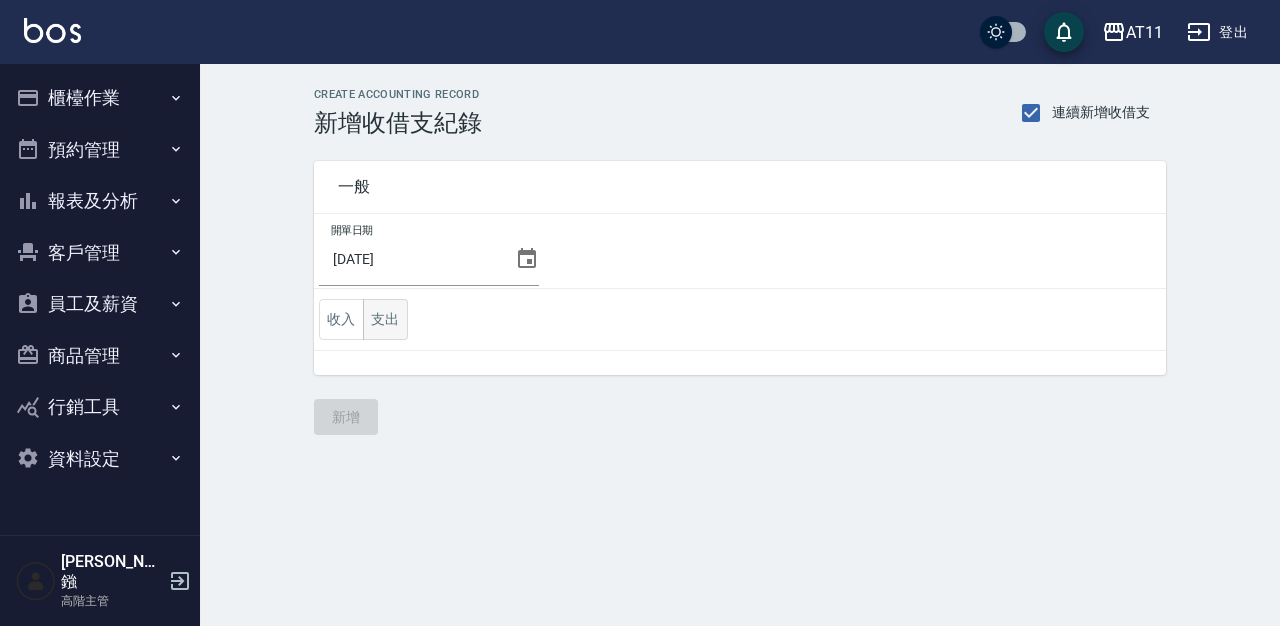 click on "支出" at bounding box center (385, 319) 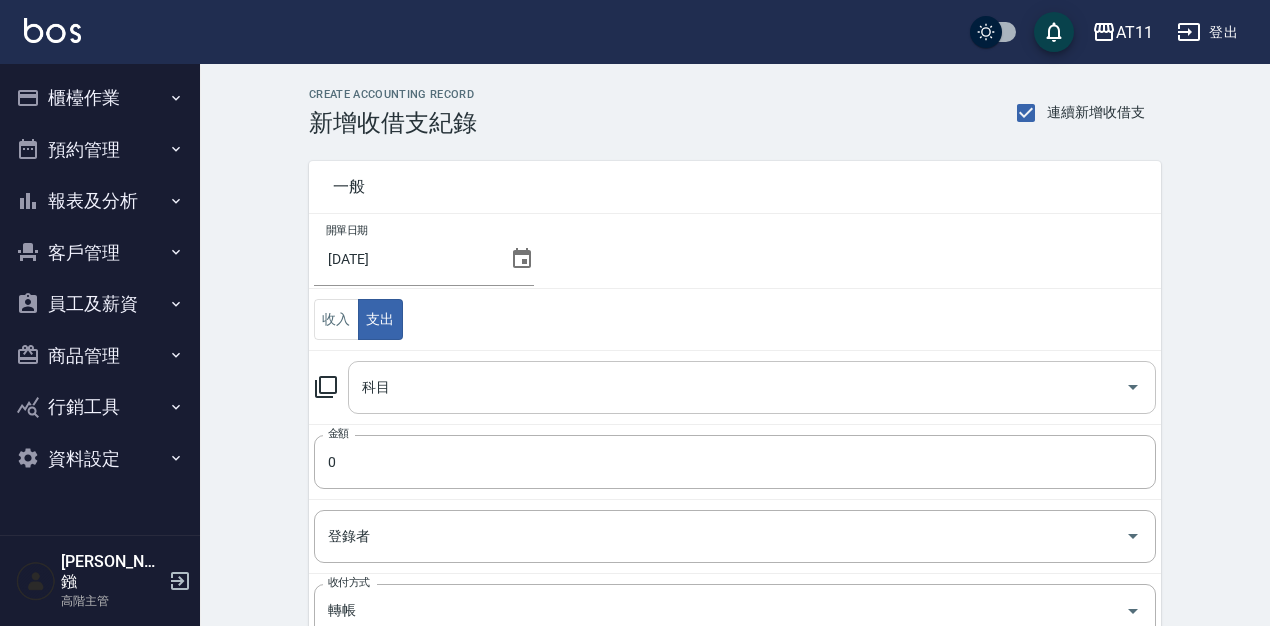 click on "科目" at bounding box center (737, 387) 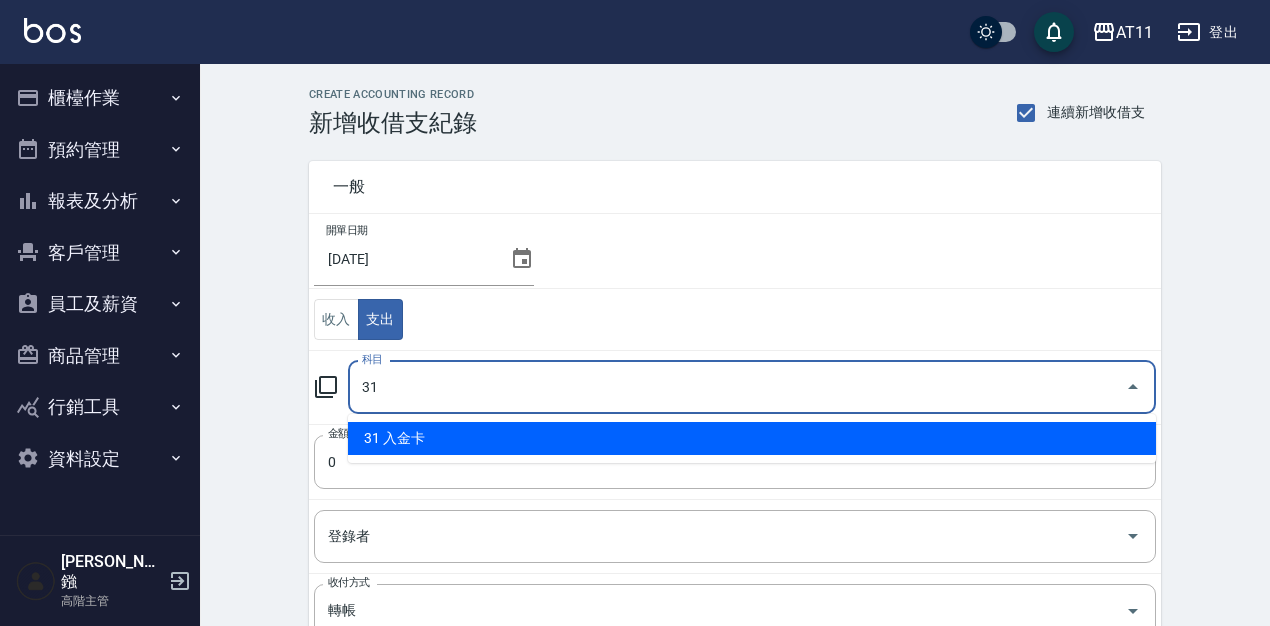 click on "31 入金卡" at bounding box center [752, 438] 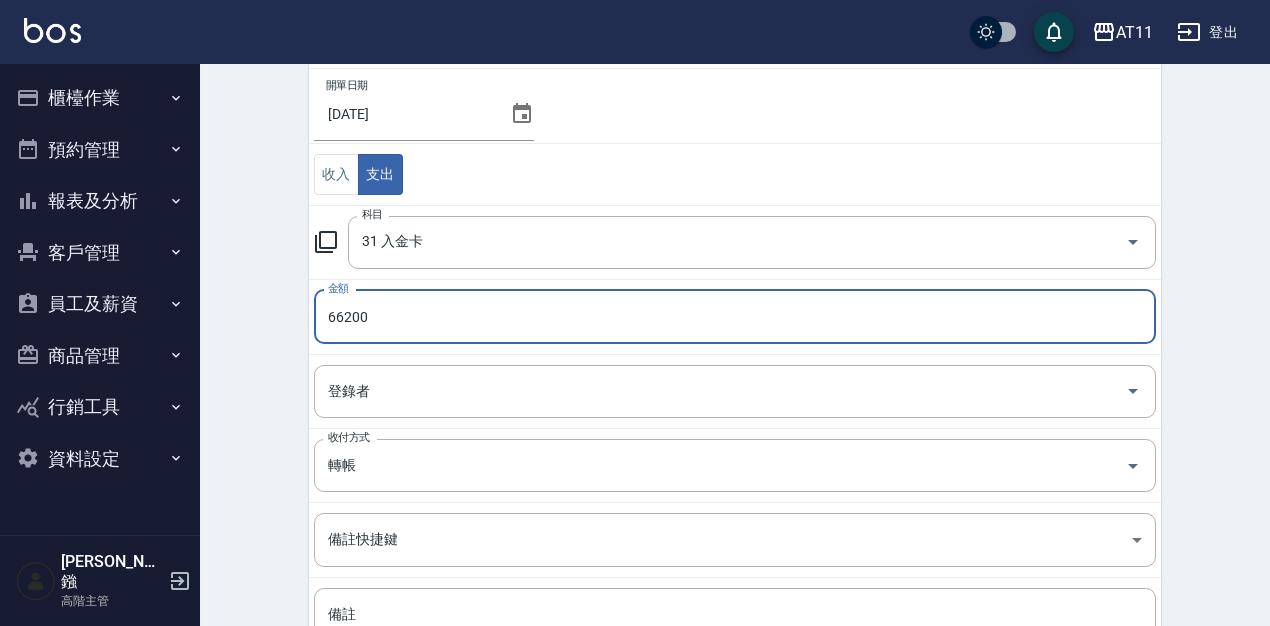 scroll, scrollTop: 328, scrollLeft: 0, axis: vertical 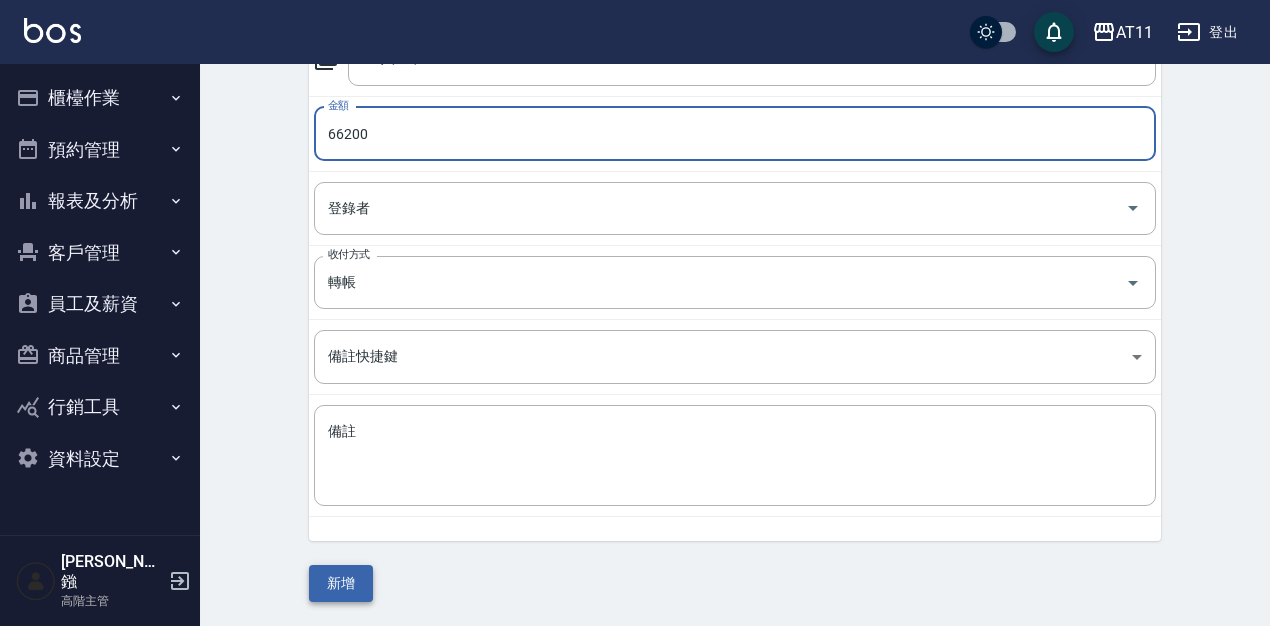 type on "66200" 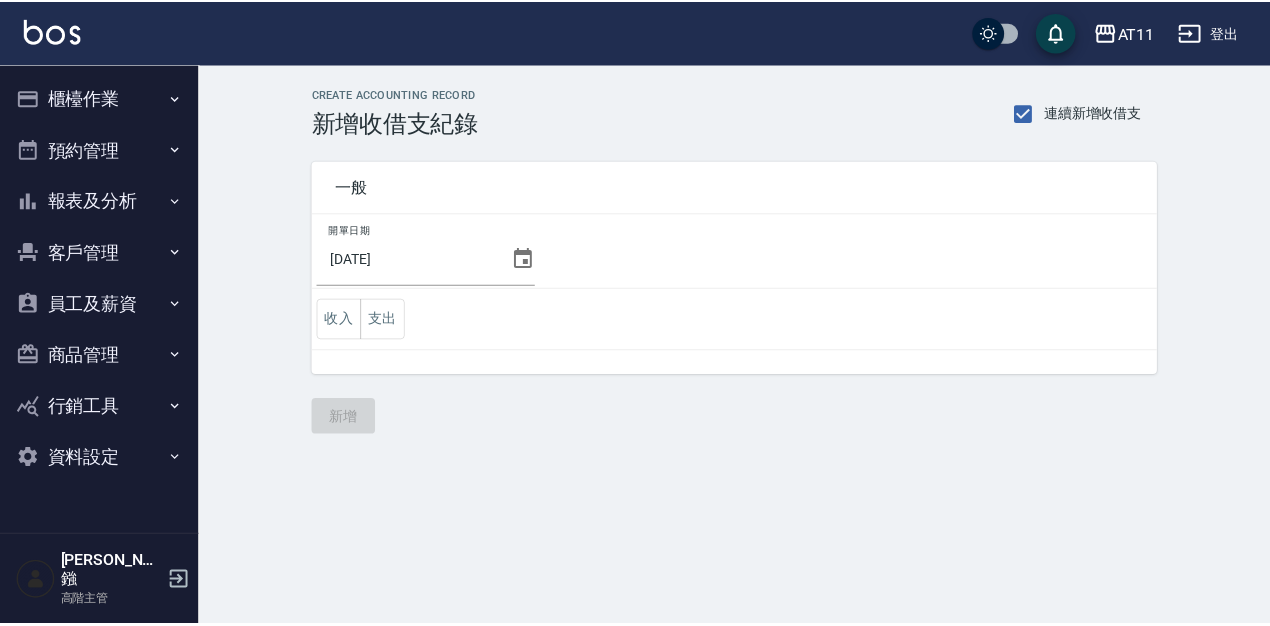 scroll, scrollTop: 0, scrollLeft: 0, axis: both 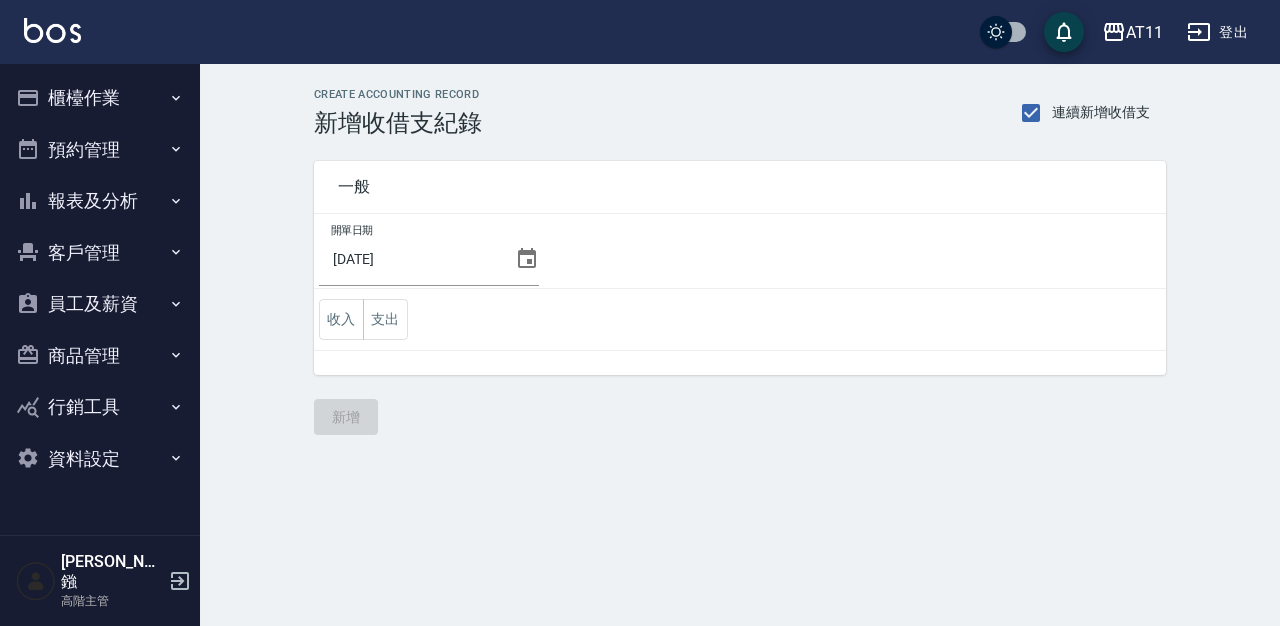 click on "櫃檯作業" at bounding box center [100, 98] 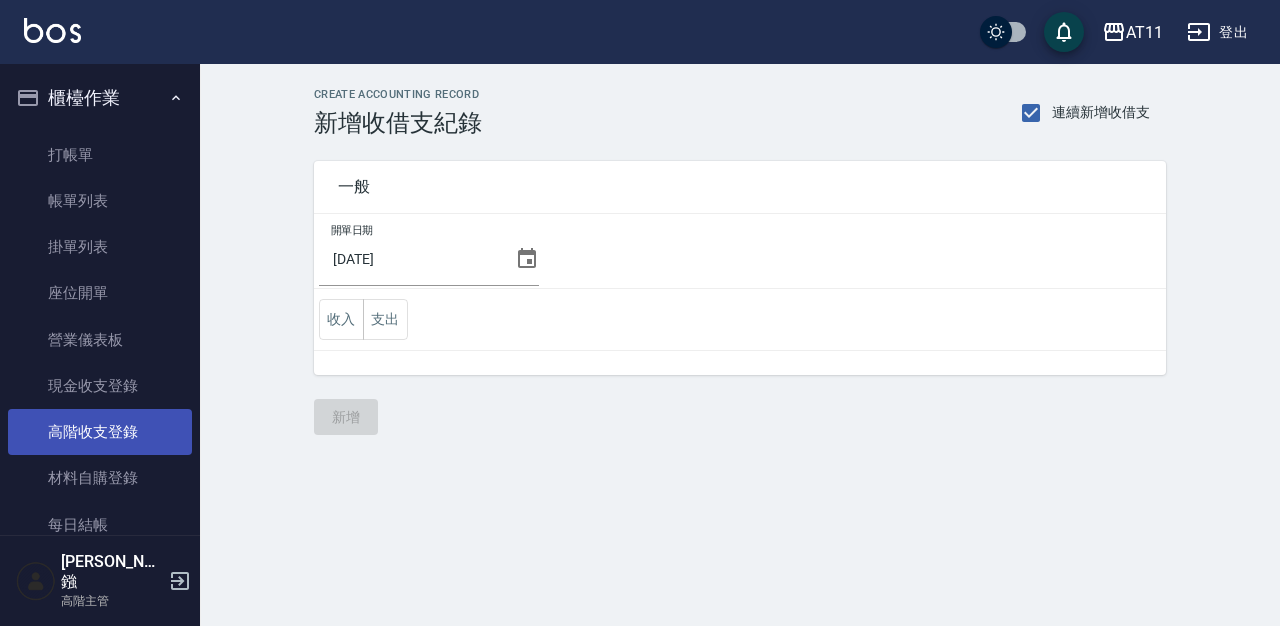 click on "高階收支登錄" at bounding box center [100, 432] 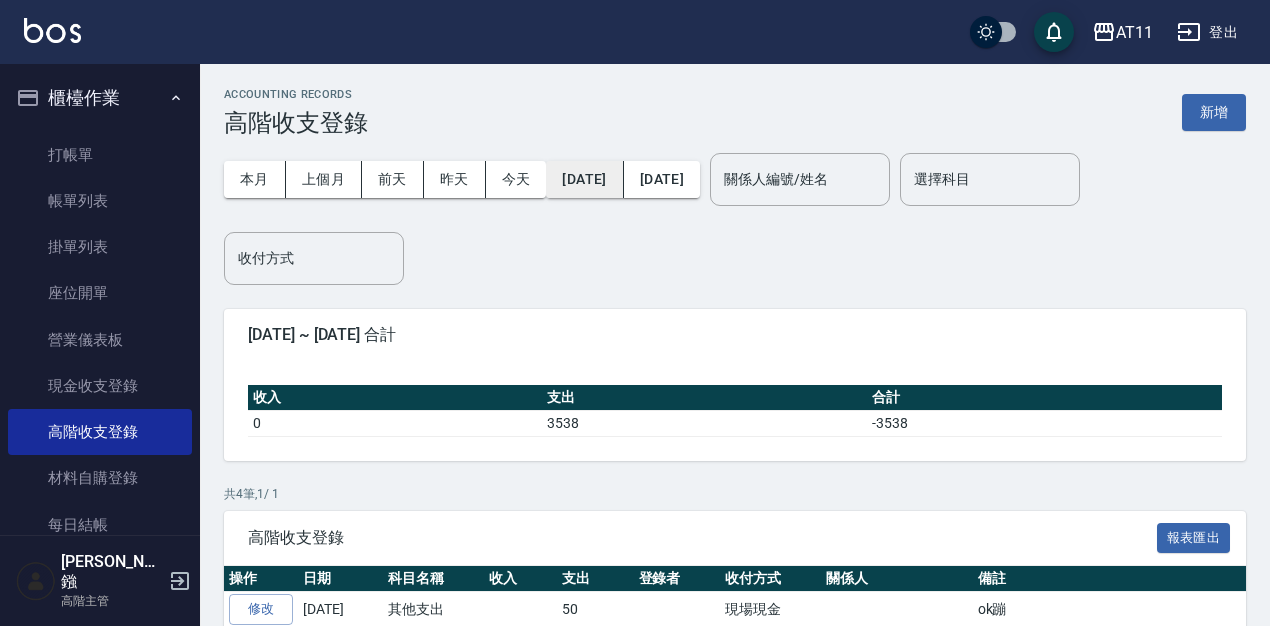click on "2025/07/01" at bounding box center [584, 179] 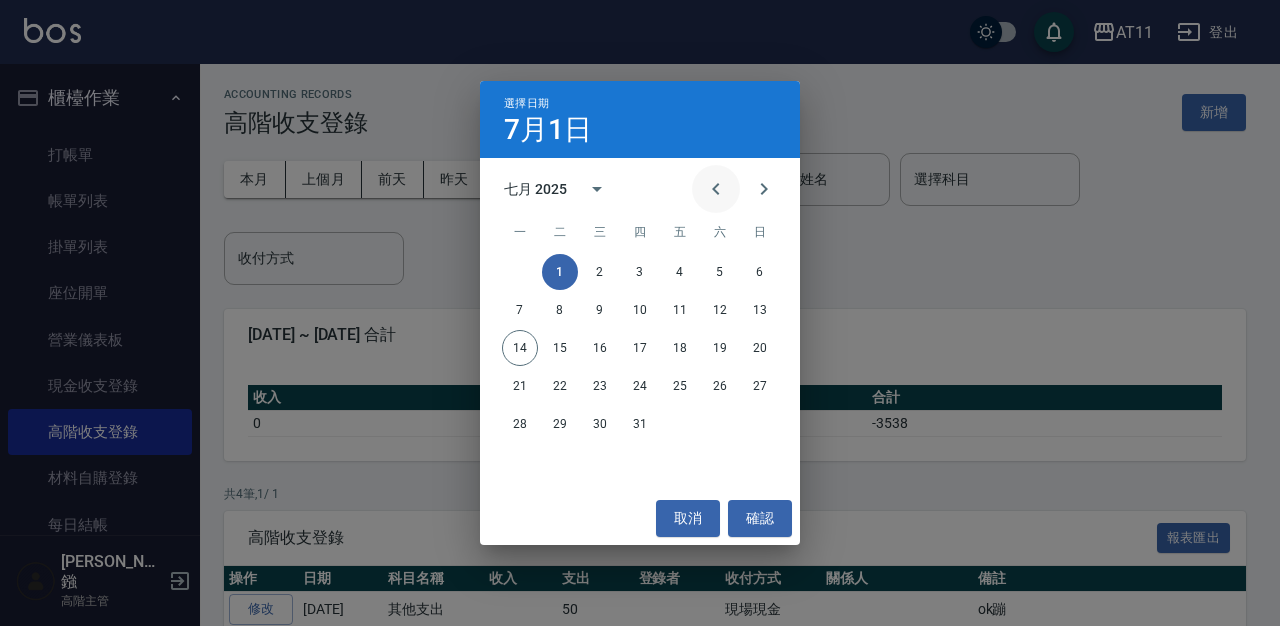 click 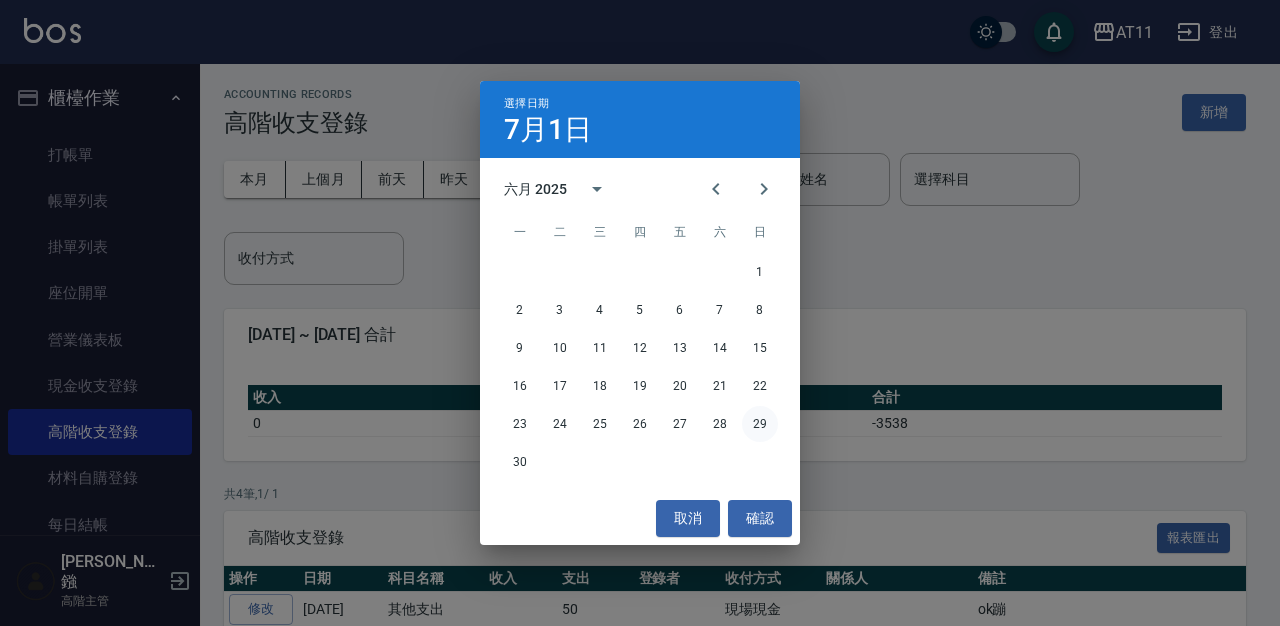 click on "29" at bounding box center (760, 424) 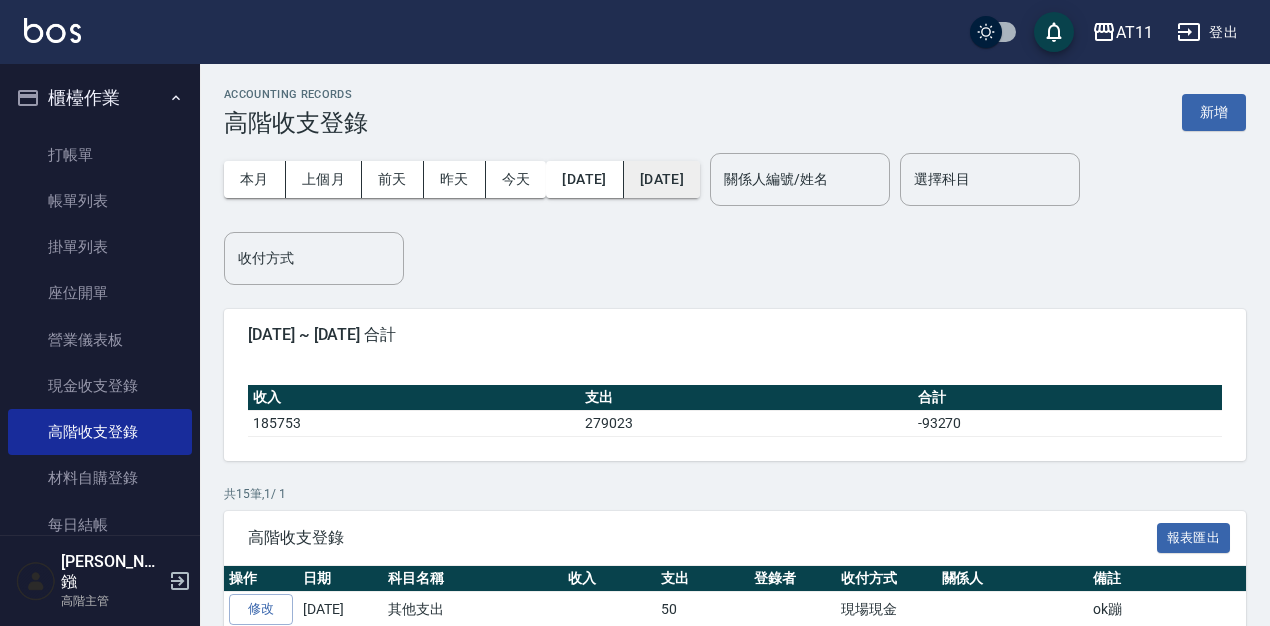 click on "2025/07/14" at bounding box center [662, 179] 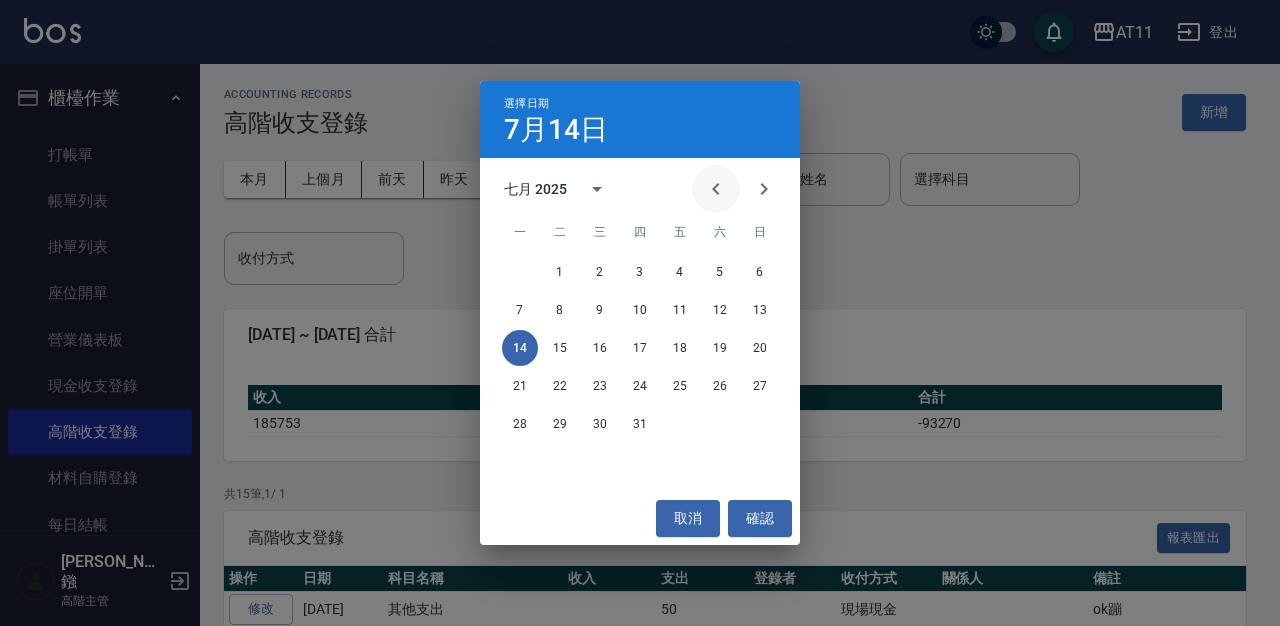 click 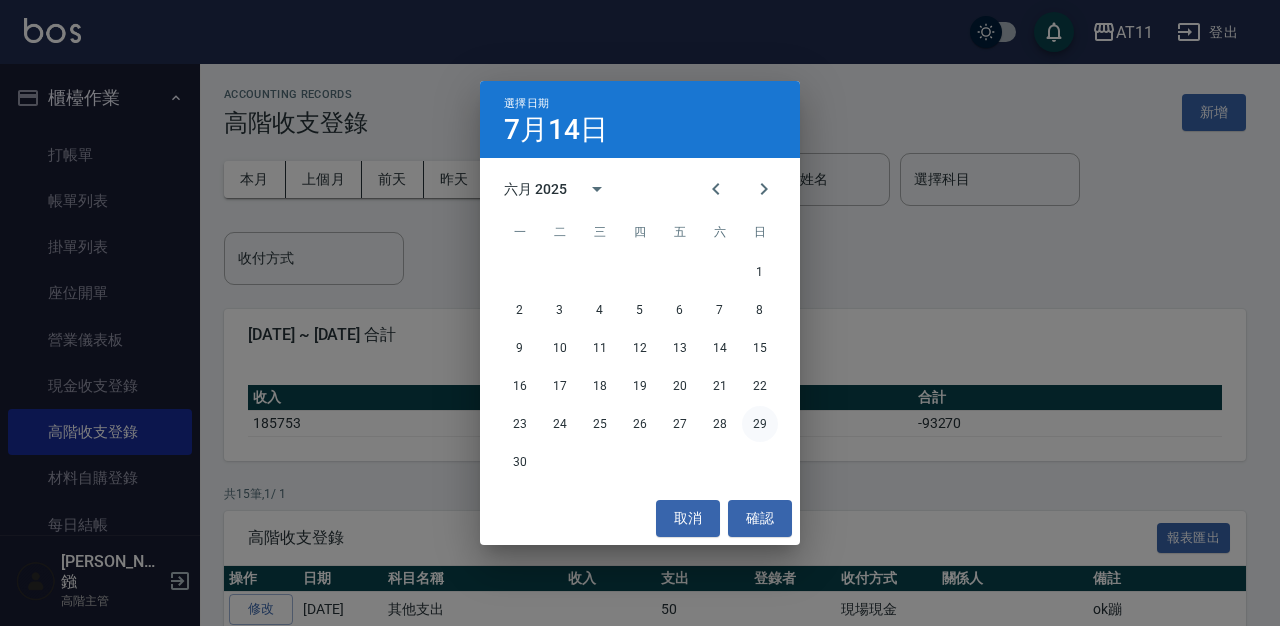 click on "29" at bounding box center (760, 424) 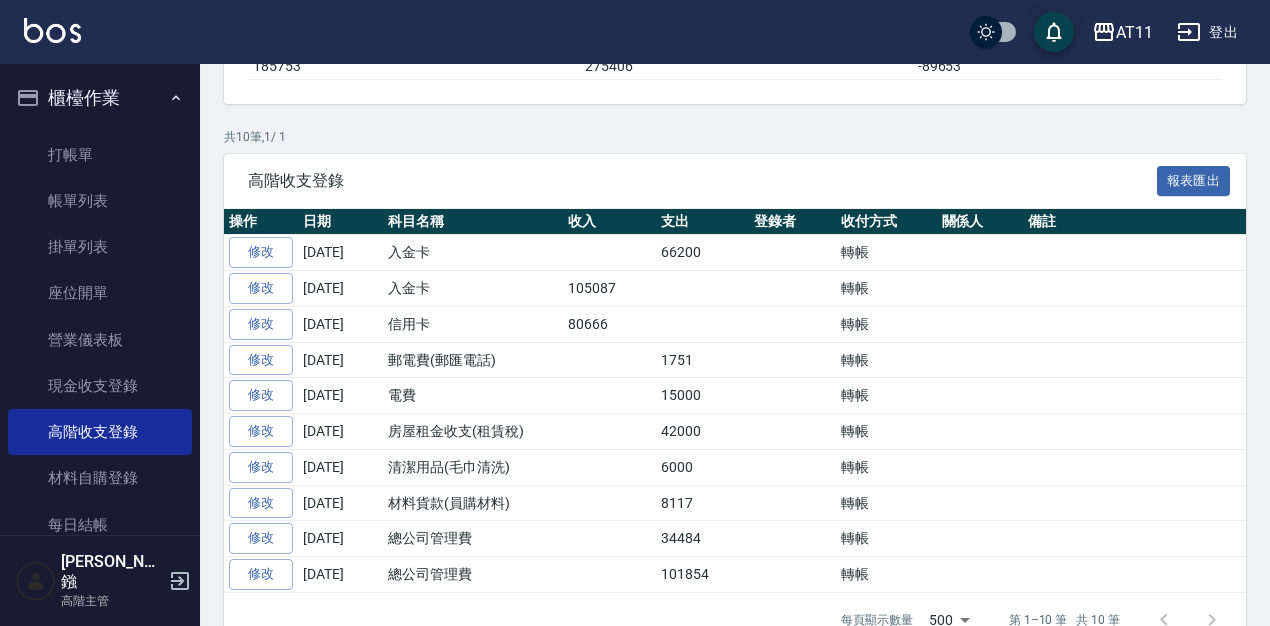 scroll, scrollTop: 402, scrollLeft: 0, axis: vertical 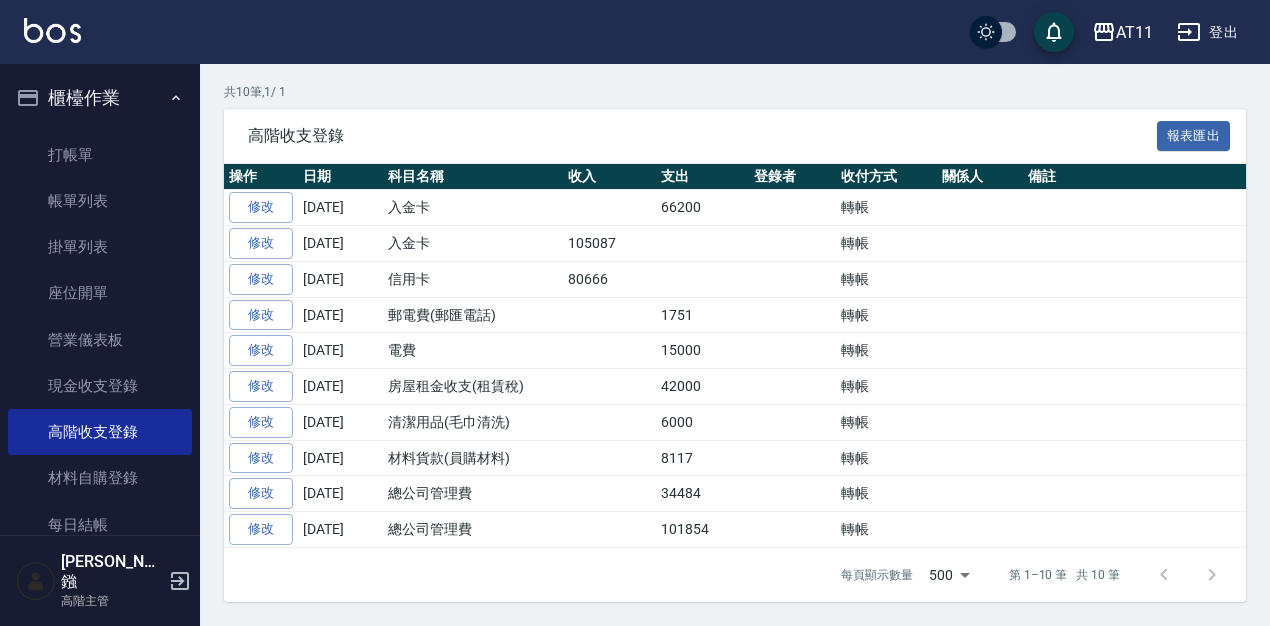 click on "櫃檯作業" at bounding box center (100, 98) 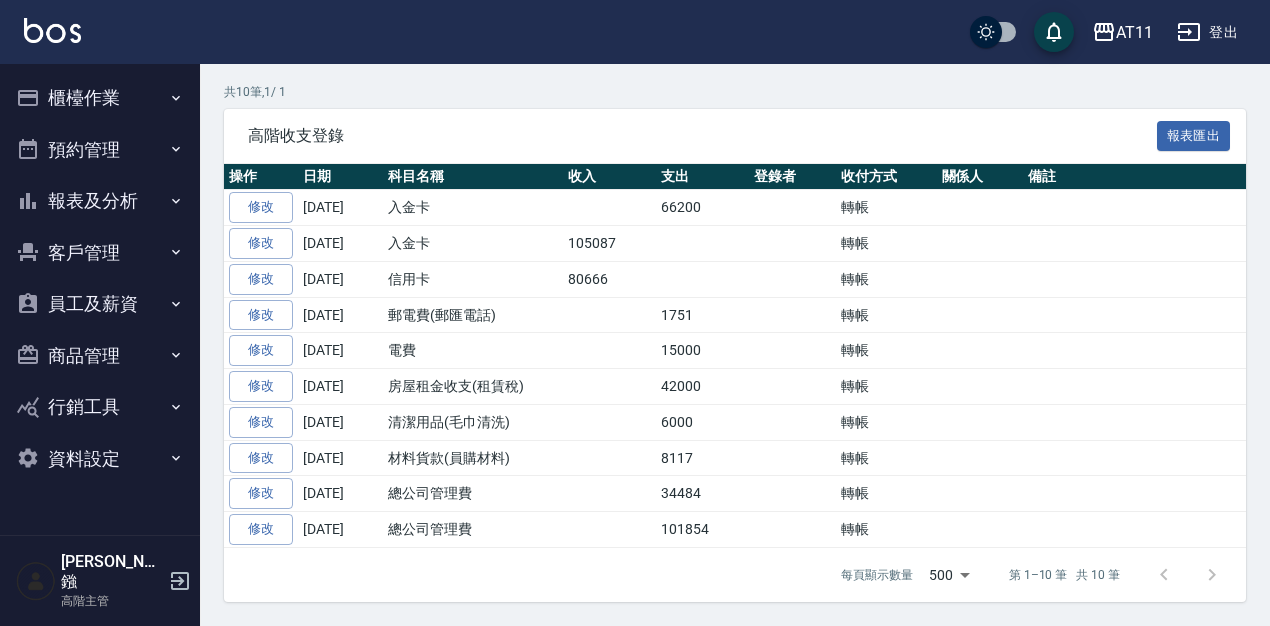 click on "報表及分析" at bounding box center (100, 201) 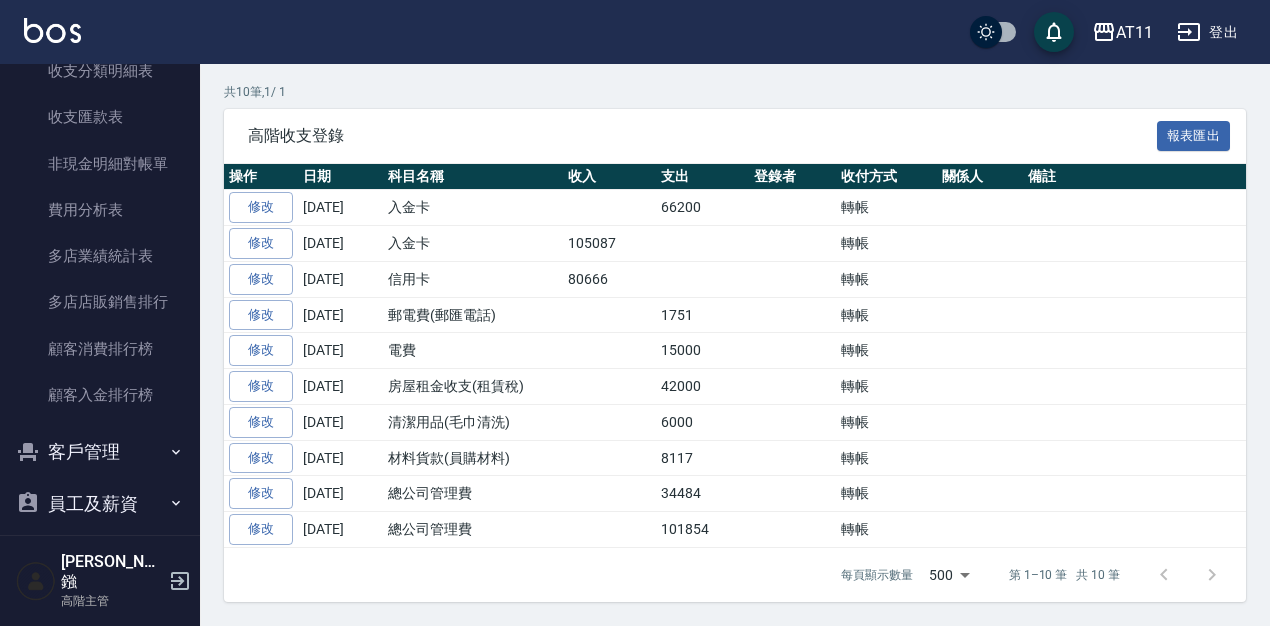 scroll, scrollTop: 1757, scrollLeft: 0, axis: vertical 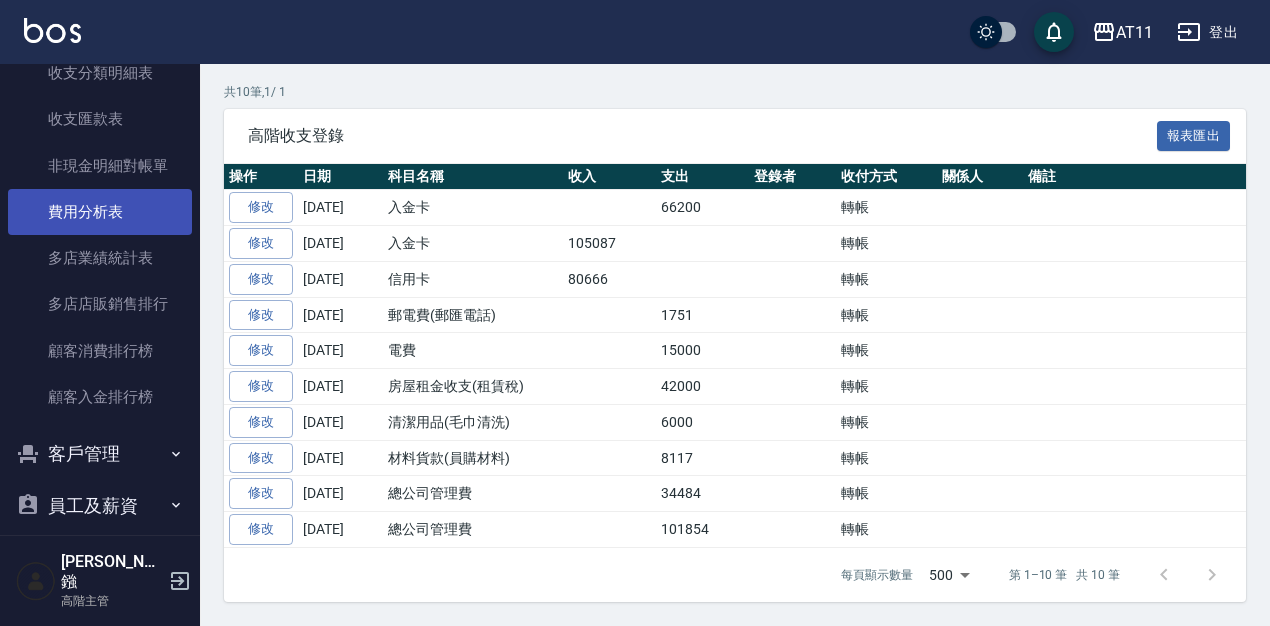 click on "費用分析表" at bounding box center [100, 212] 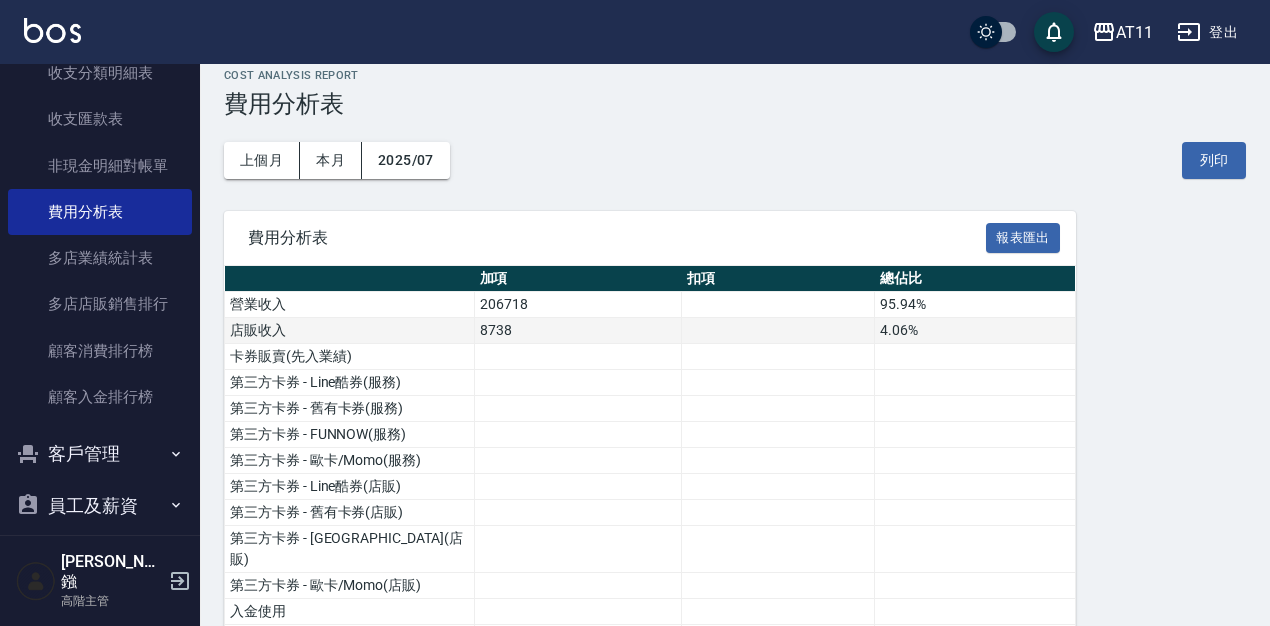 scroll, scrollTop: 22, scrollLeft: 0, axis: vertical 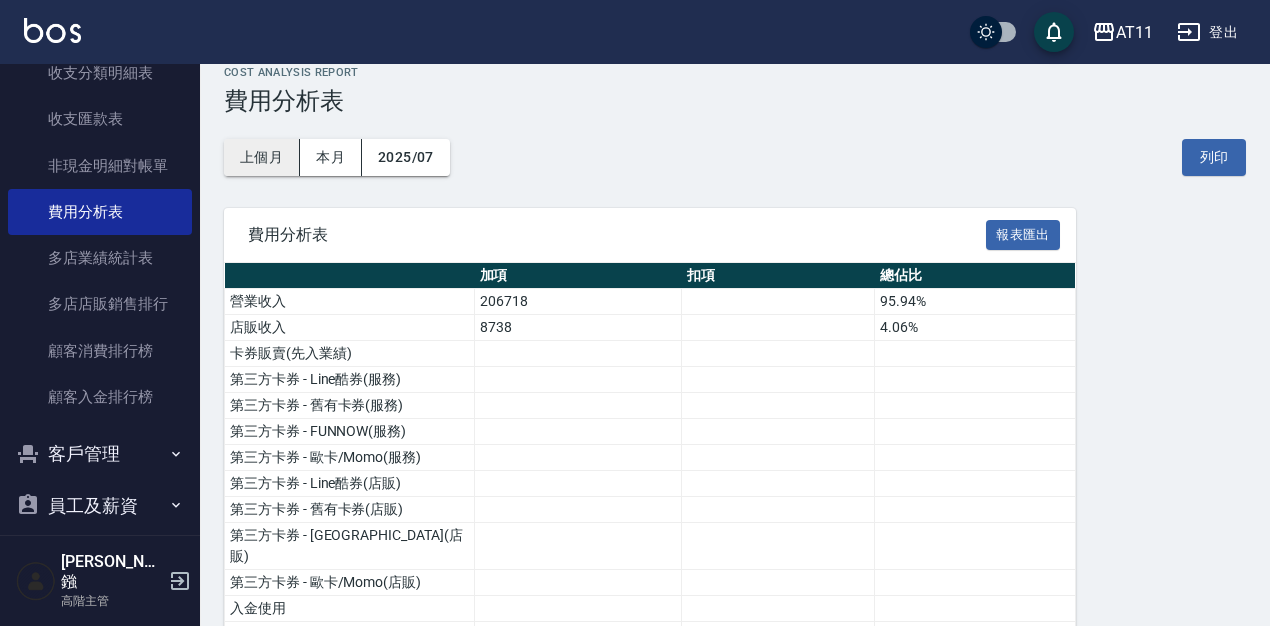 click on "上個月" at bounding box center (262, 157) 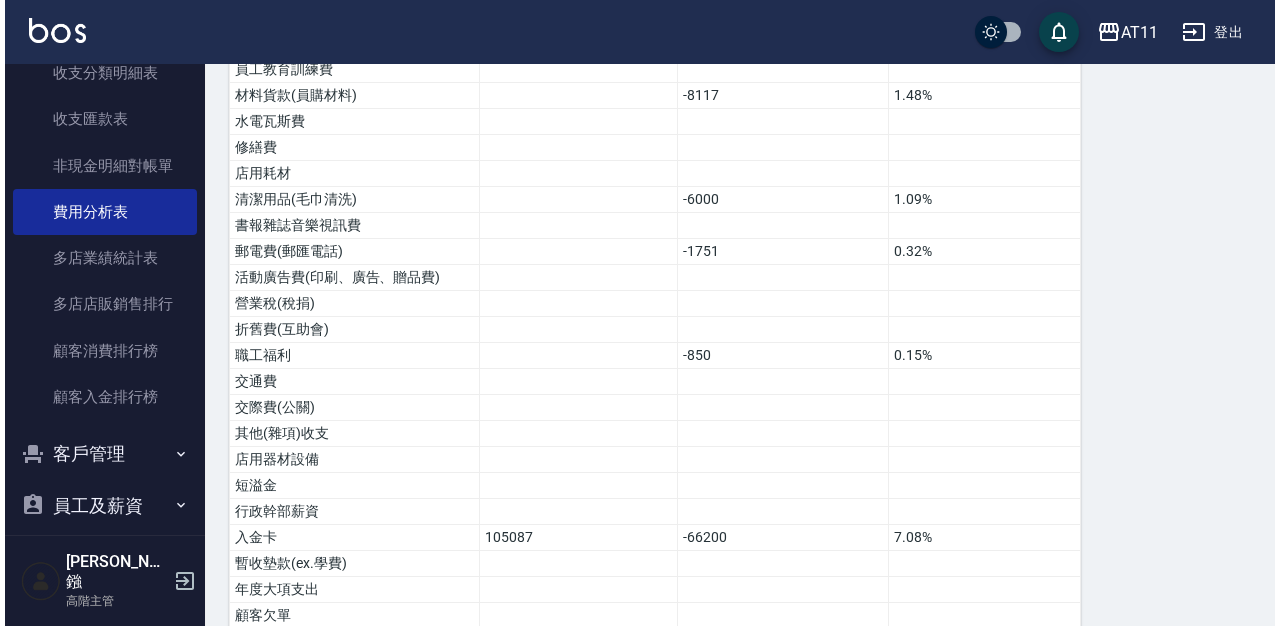 scroll, scrollTop: 974, scrollLeft: 0, axis: vertical 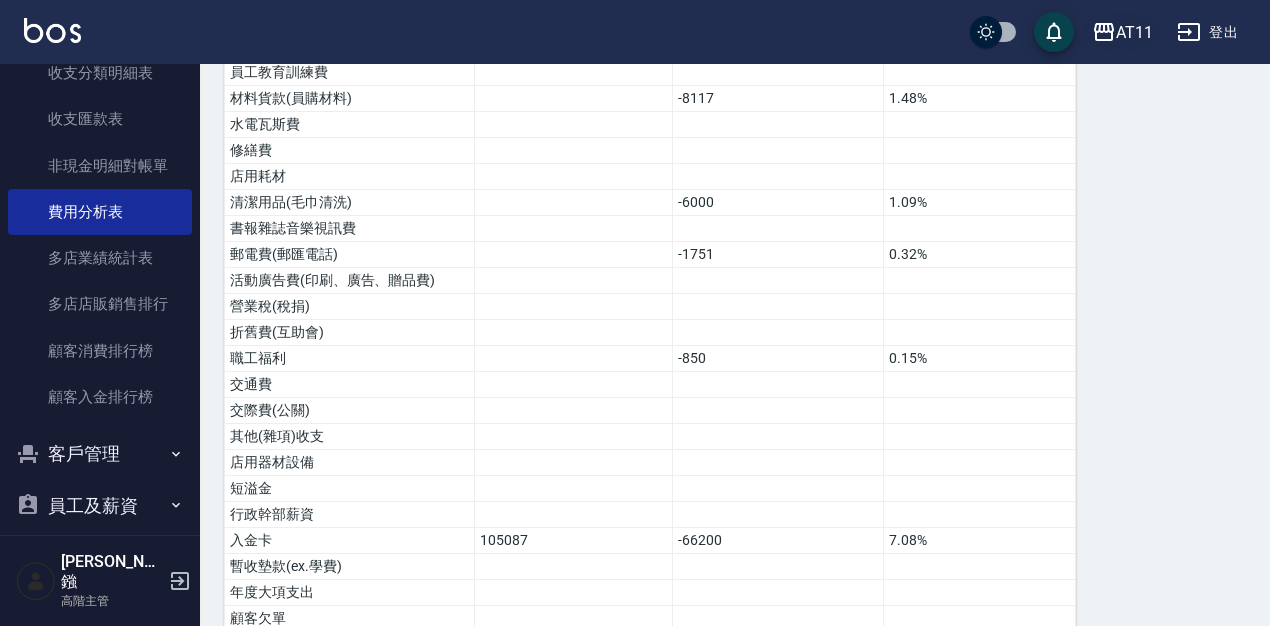 click on "AT11" at bounding box center [1134, 32] 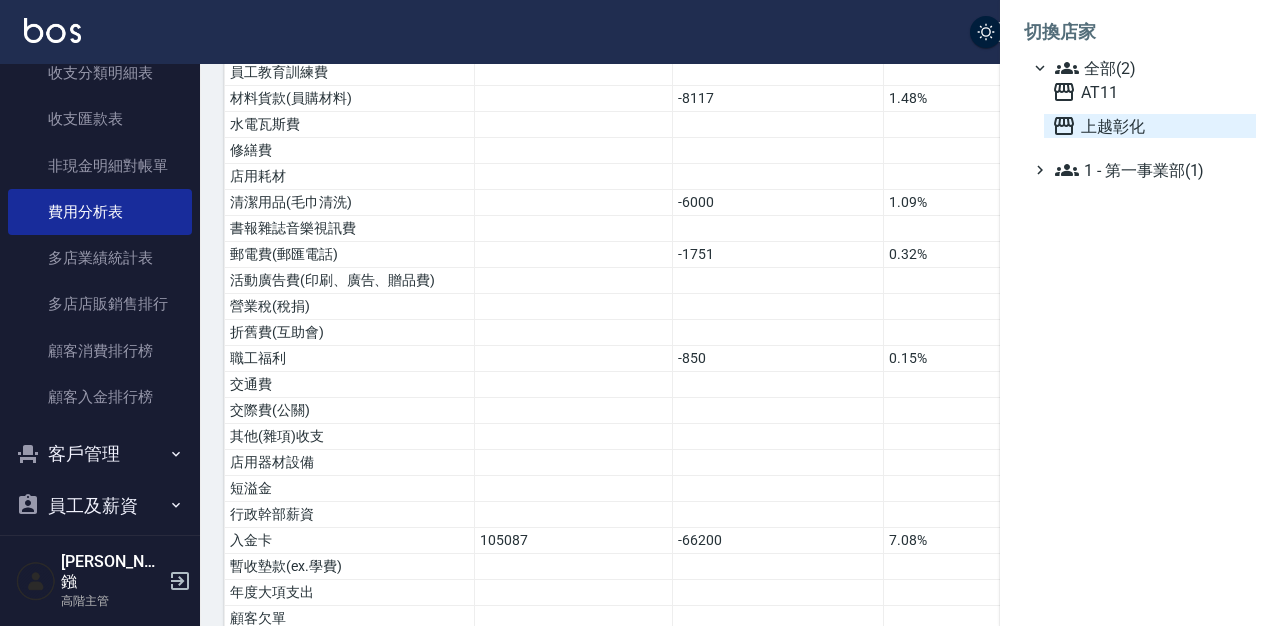 click on "上越彰化" at bounding box center [1150, 126] 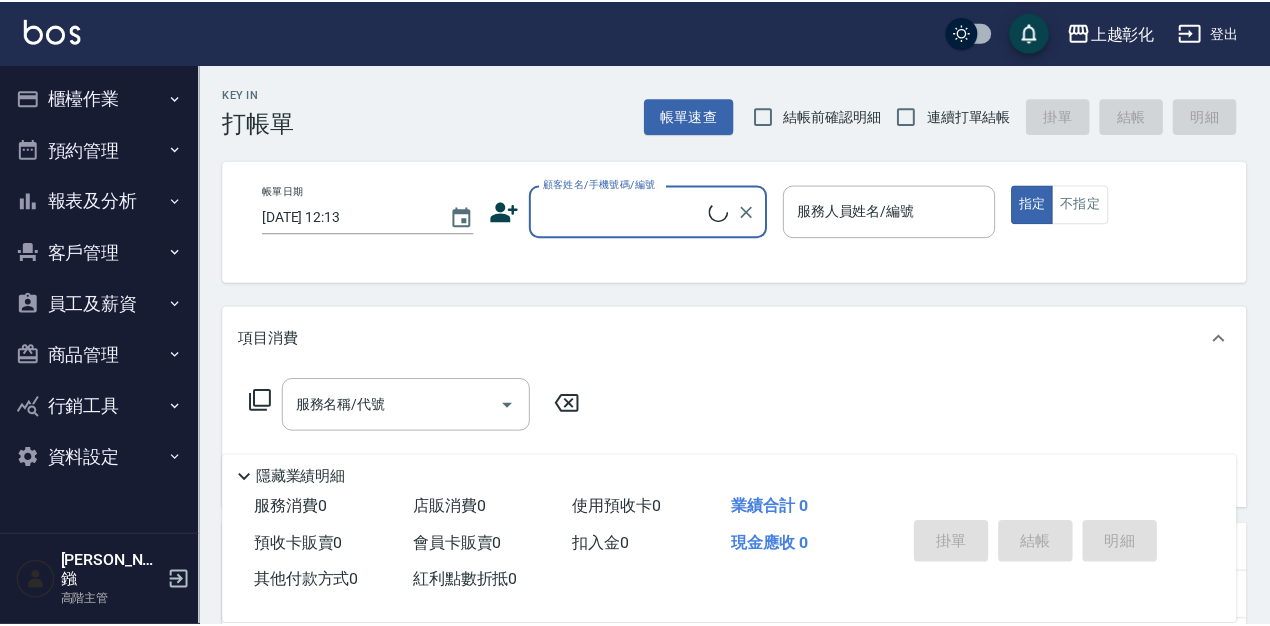 scroll, scrollTop: 0, scrollLeft: 0, axis: both 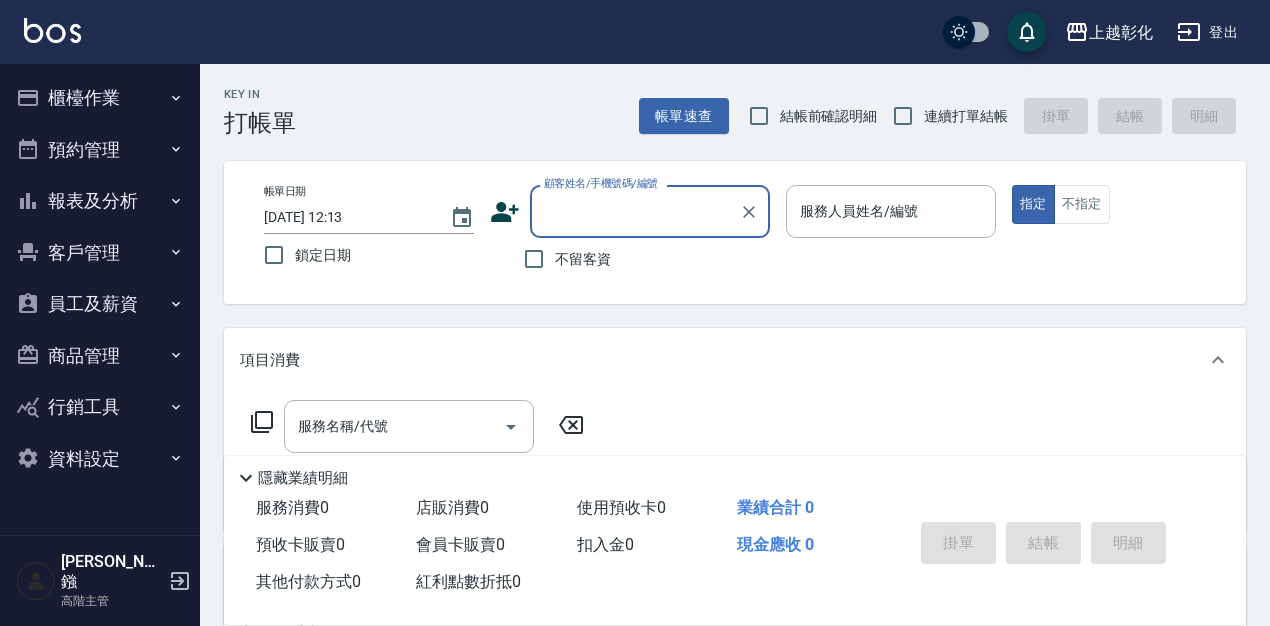 click on "報表及分析" at bounding box center [100, 201] 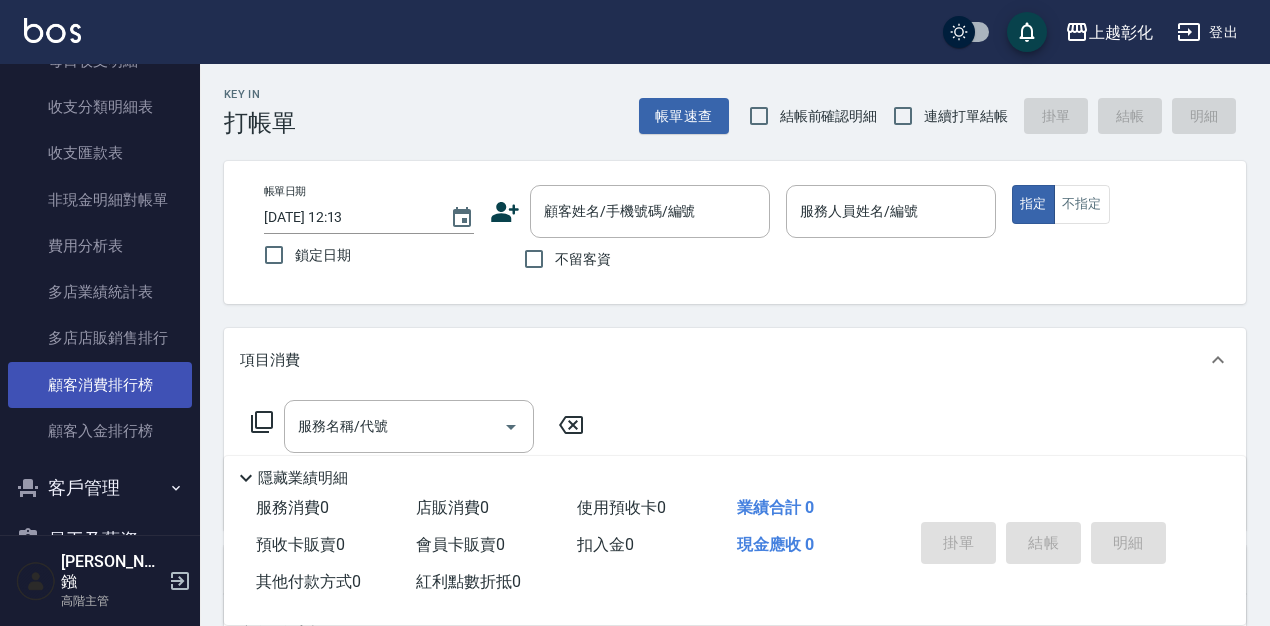 scroll, scrollTop: 1718, scrollLeft: 0, axis: vertical 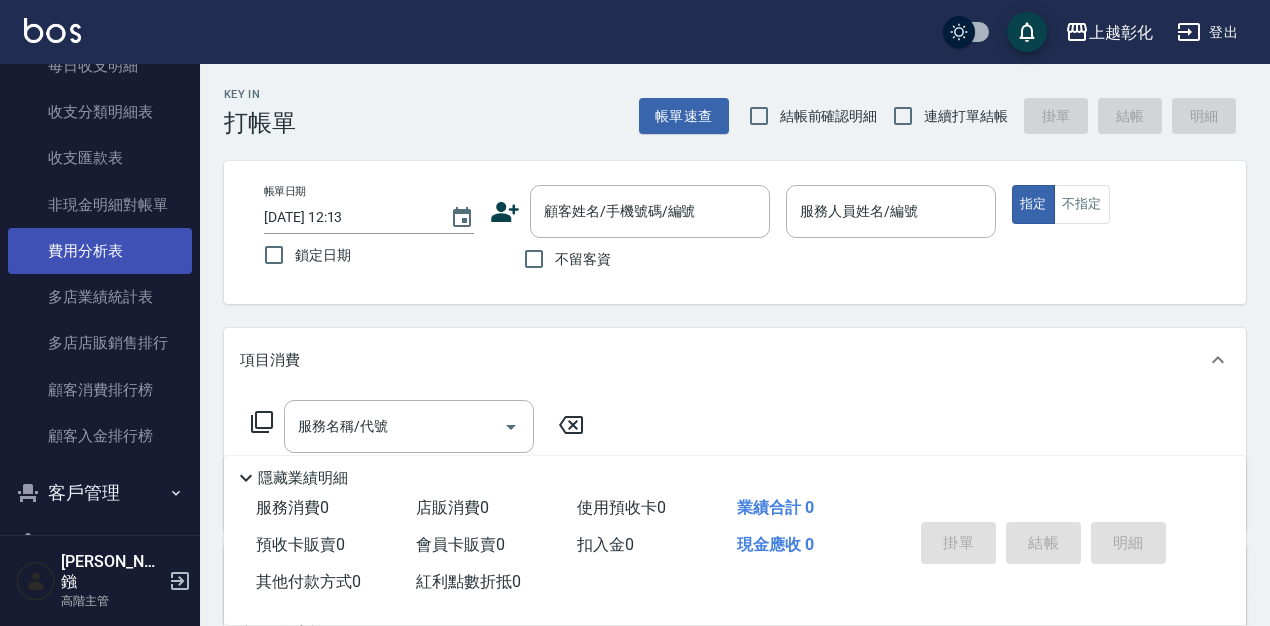 click on "費用分析表" at bounding box center (100, 251) 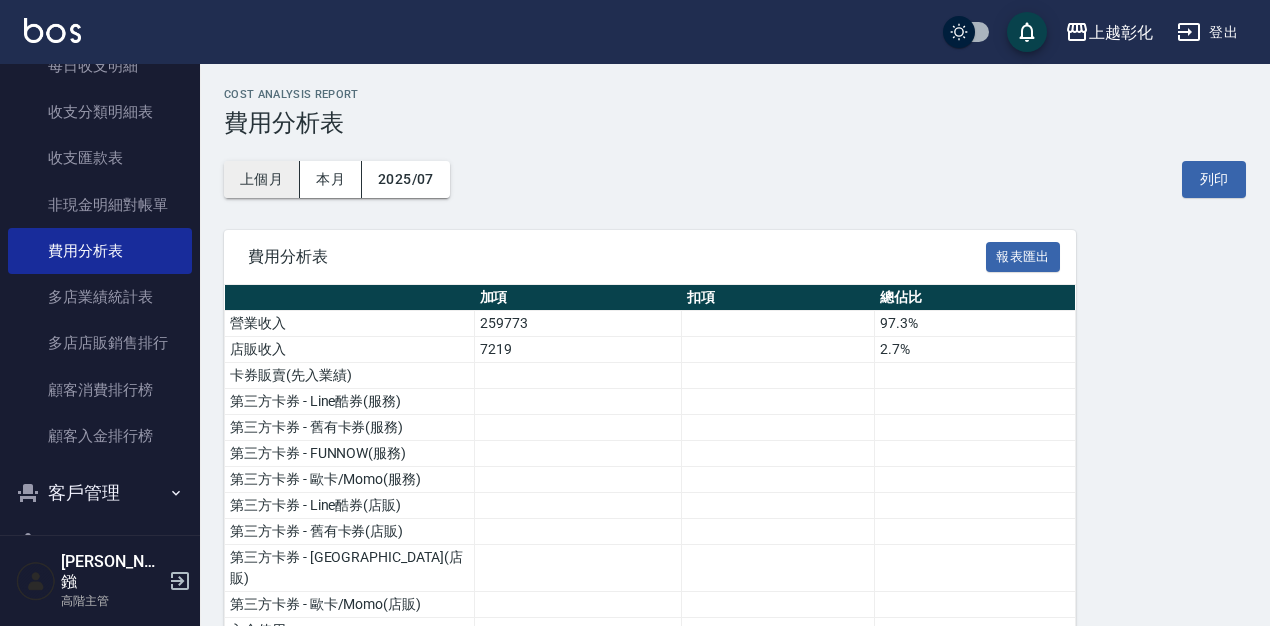 click on "上個月" at bounding box center (262, 179) 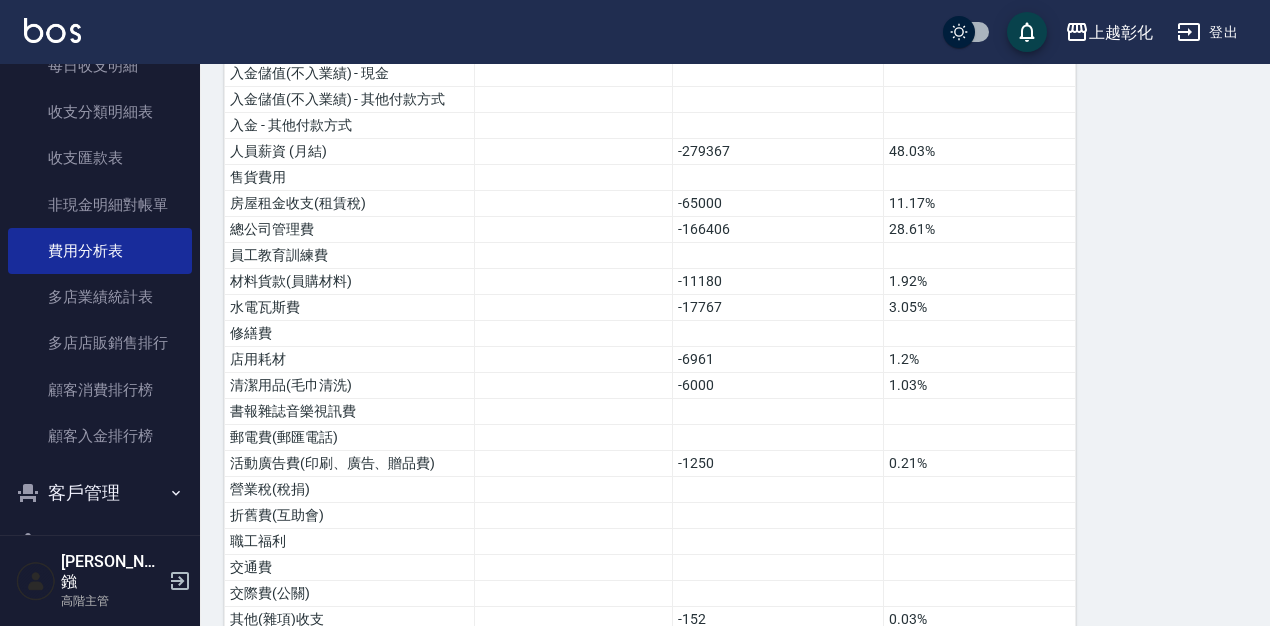 scroll, scrollTop: 0, scrollLeft: 0, axis: both 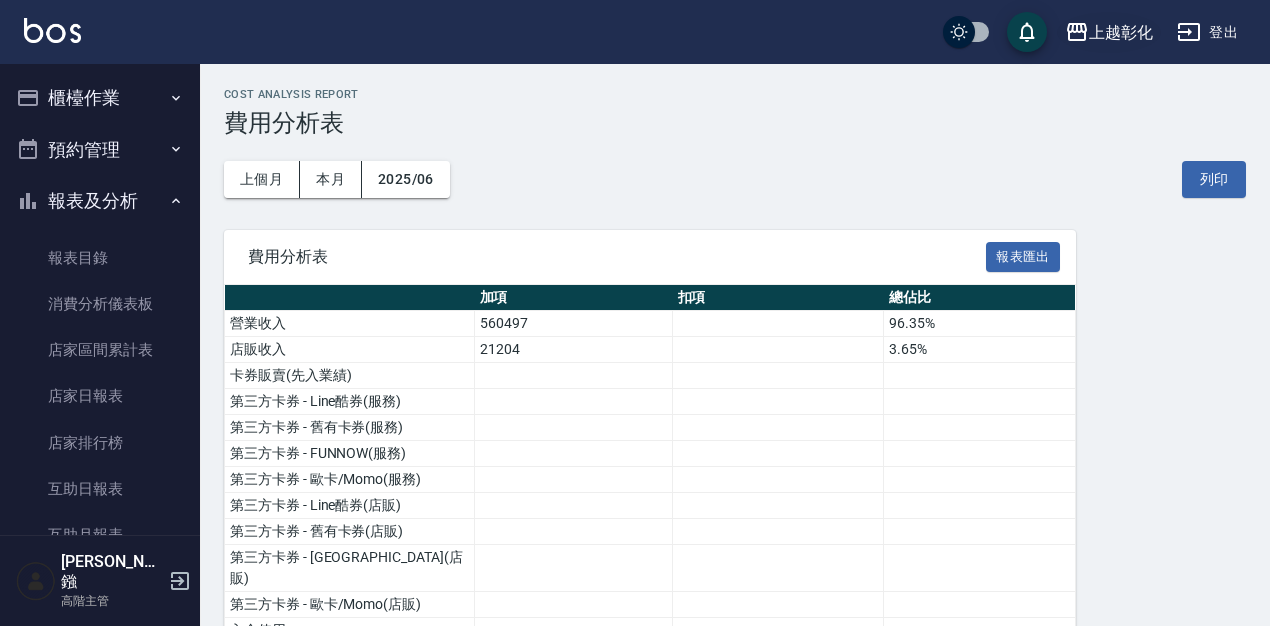 click on "上越彰化" at bounding box center (1121, 32) 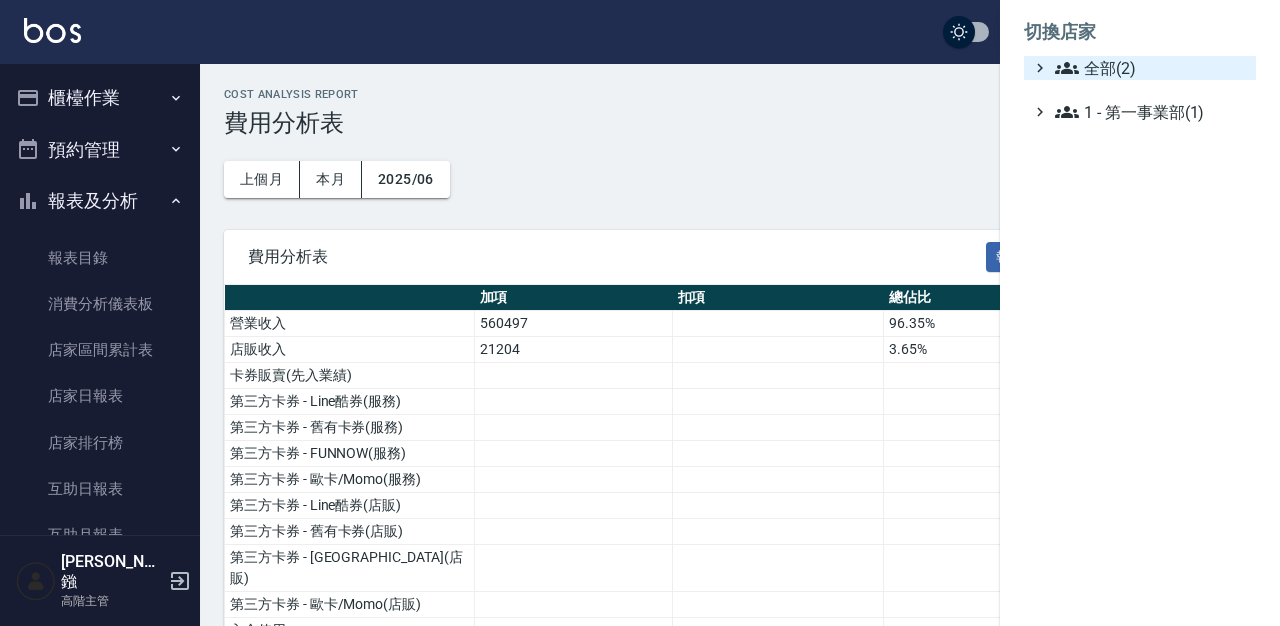 click on "全部(2)" at bounding box center (1151, 68) 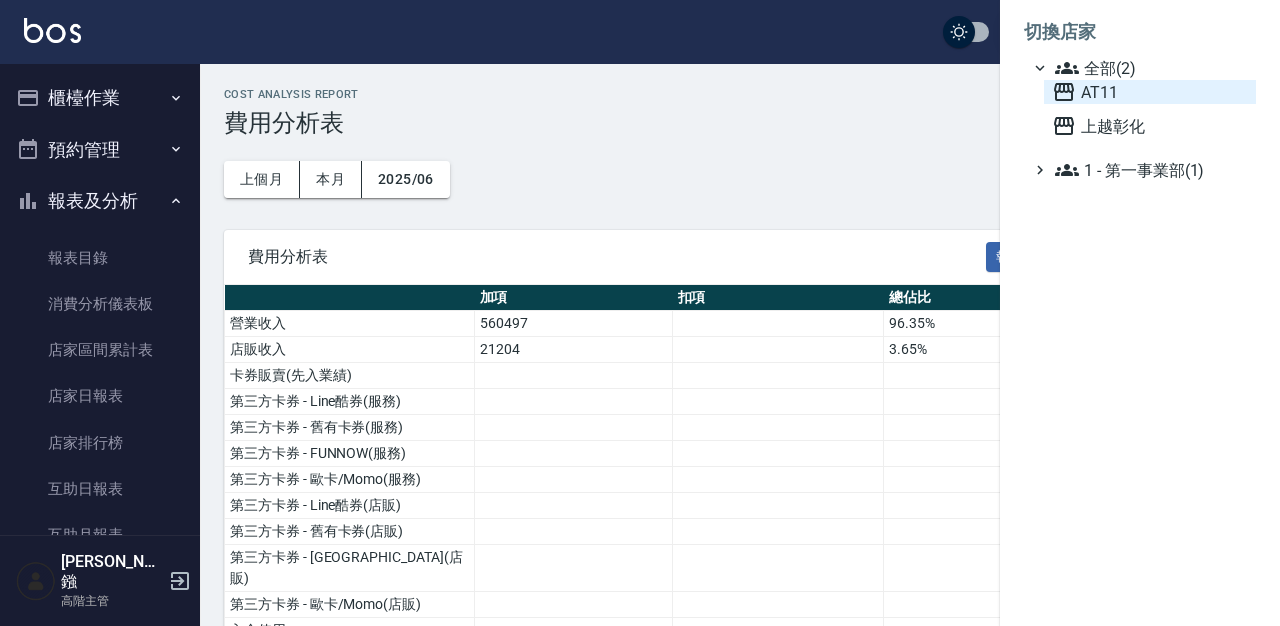 click on "AT11" at bounding box center (1150, 92) 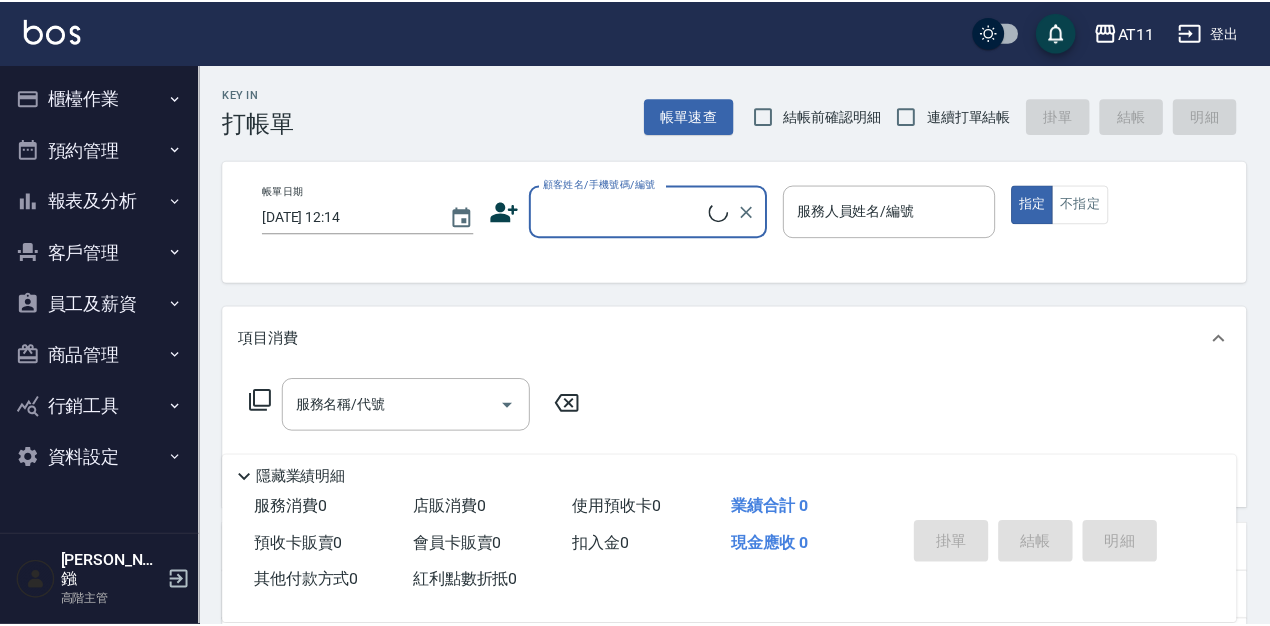 scroll, scrollTop: 0, scrollLeft: 0, axis: both 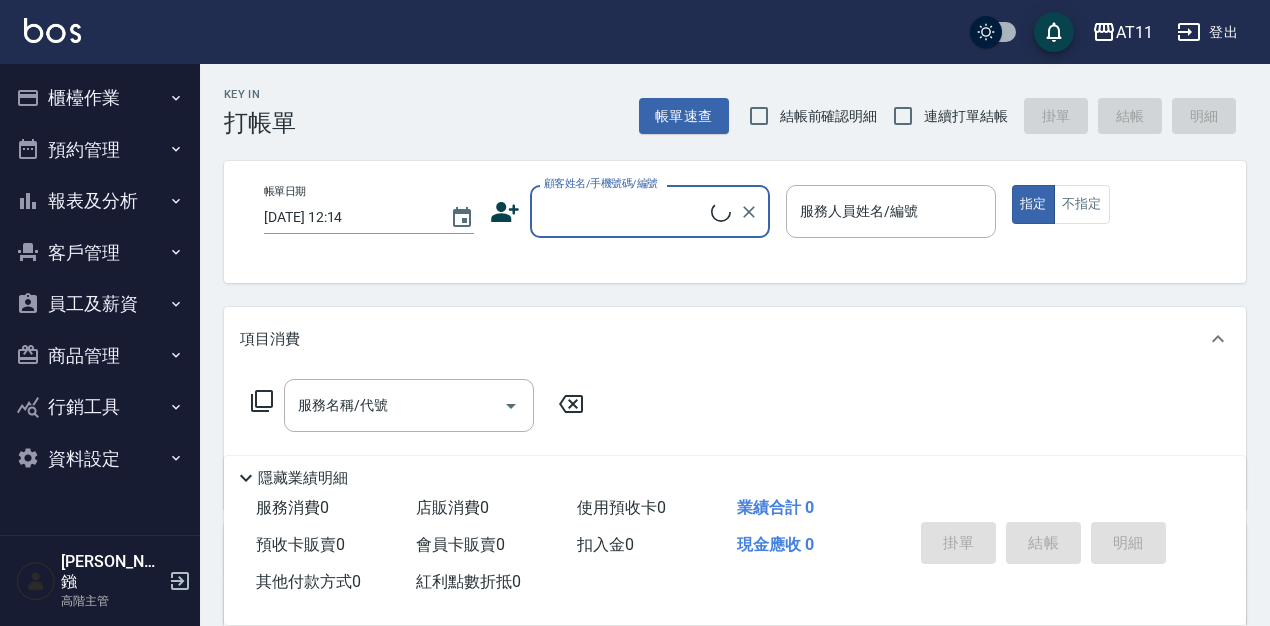 click on "報表及分析" at bounding box center [100, 201] 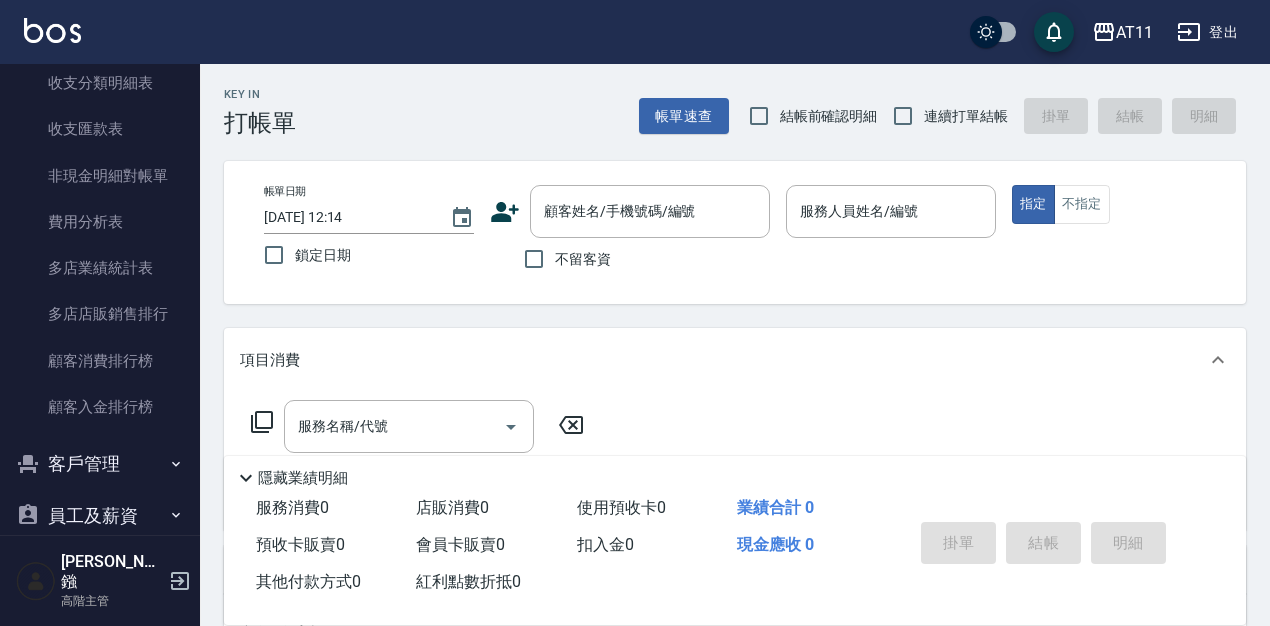scroll, scrollTop: 1737, scrollLeft: 0, axis: vertical 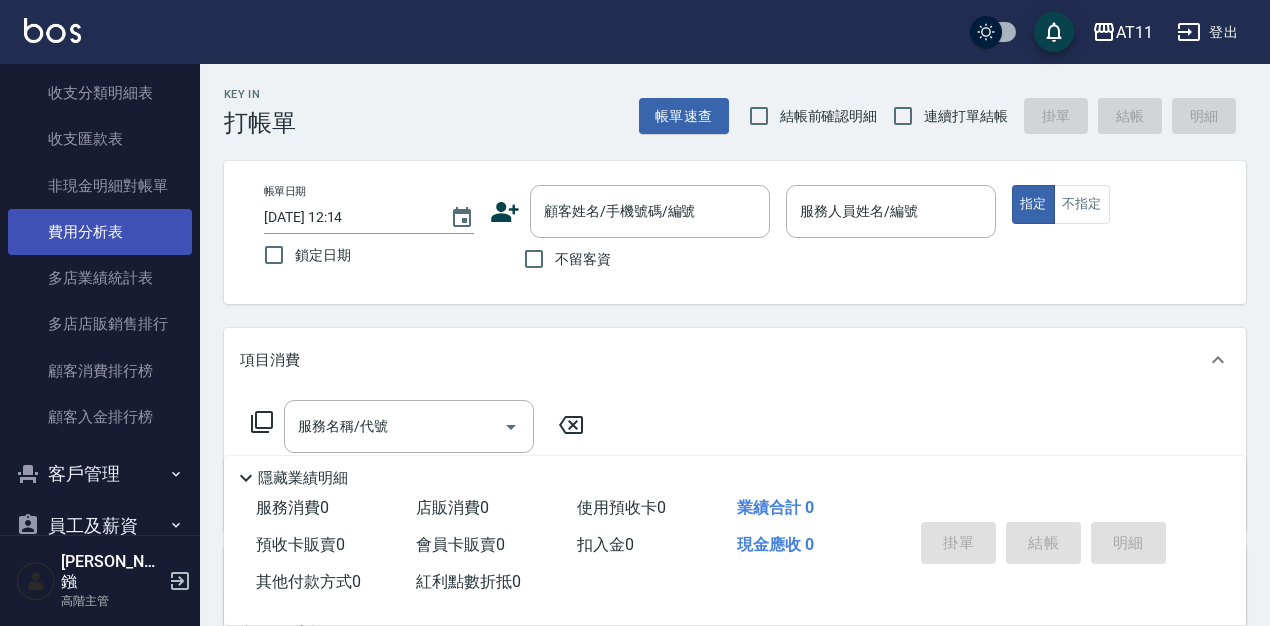 click on "費用分析表" at bounding box center (100, 232) 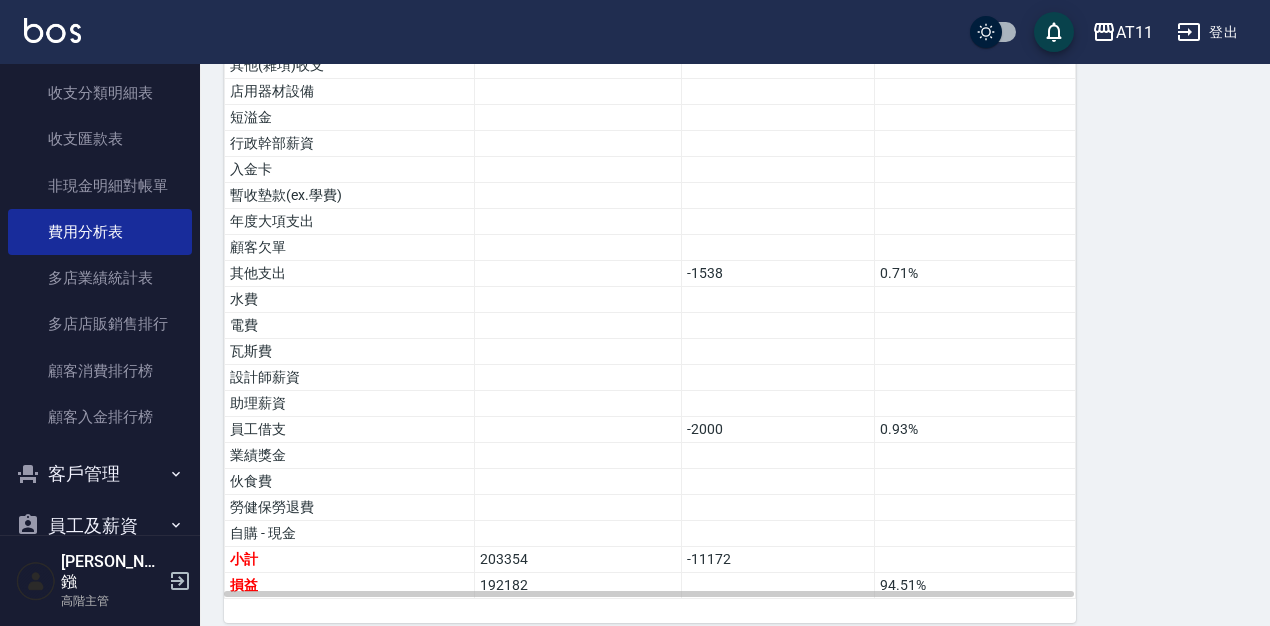 scroll, scrollTop: 0, scrollLeft: 0, axis: both 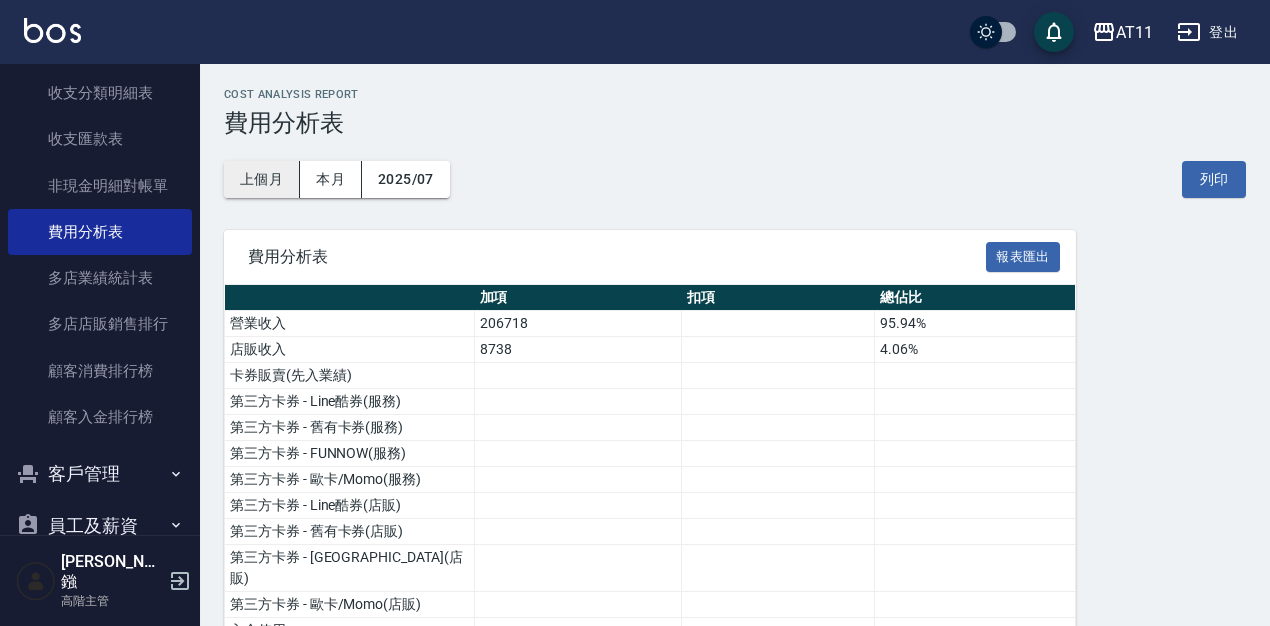 click on "上個月" at bounding box center [262, 179] 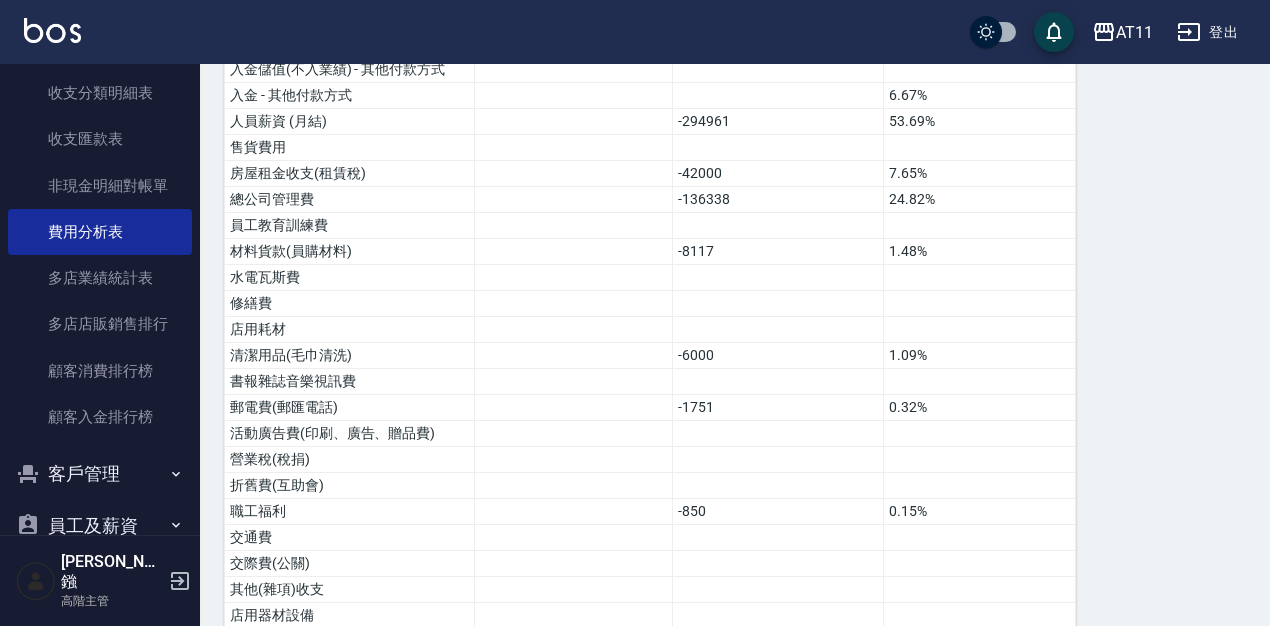 scroll, scrollTop: 824, scrollLeft: 0, axis: vertical 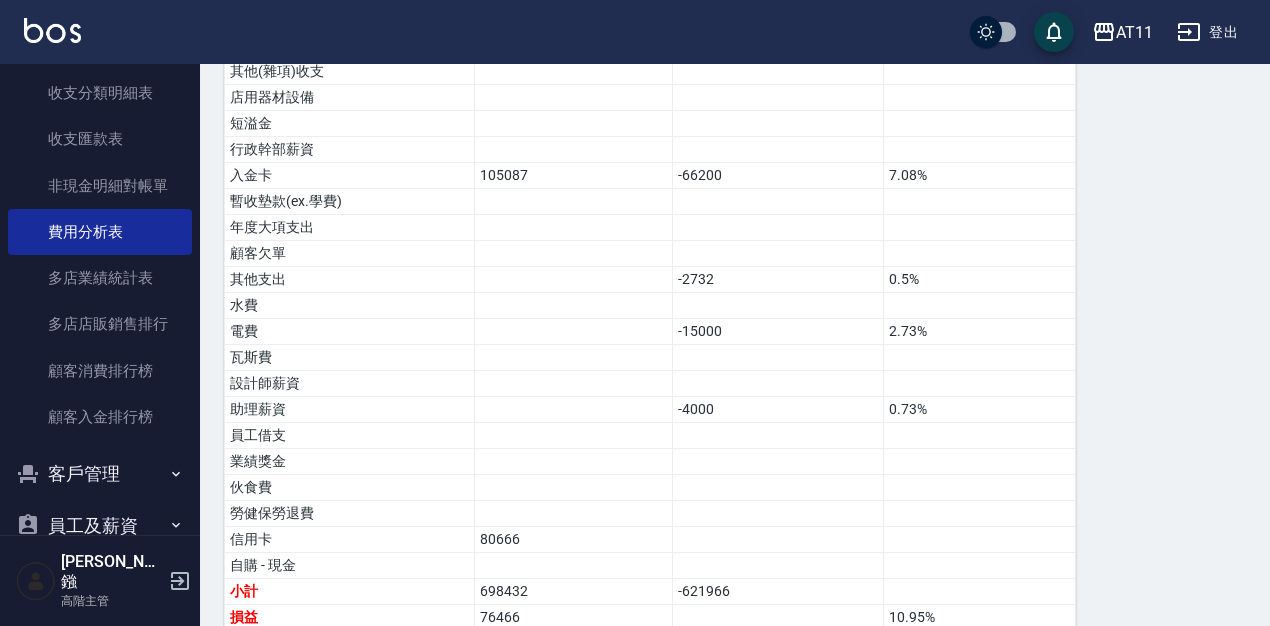 click on "登出" at bounding box center [1207, 32] 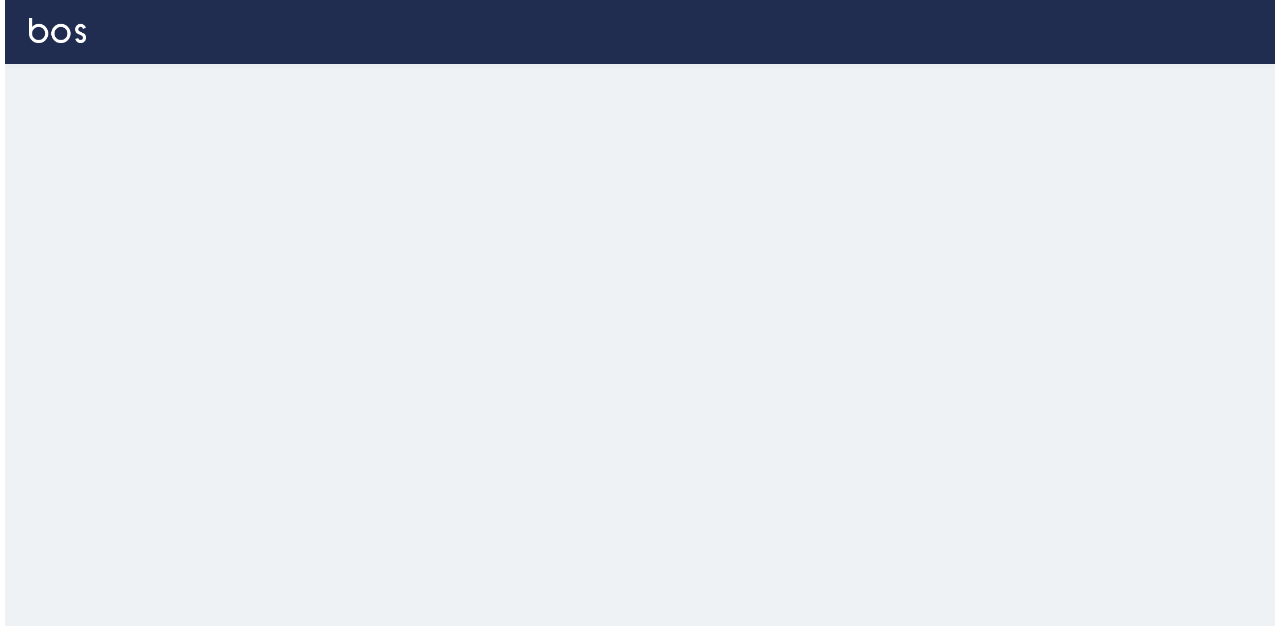 scroll, scrollTop: 0, scrollLeft: 0, axis: both 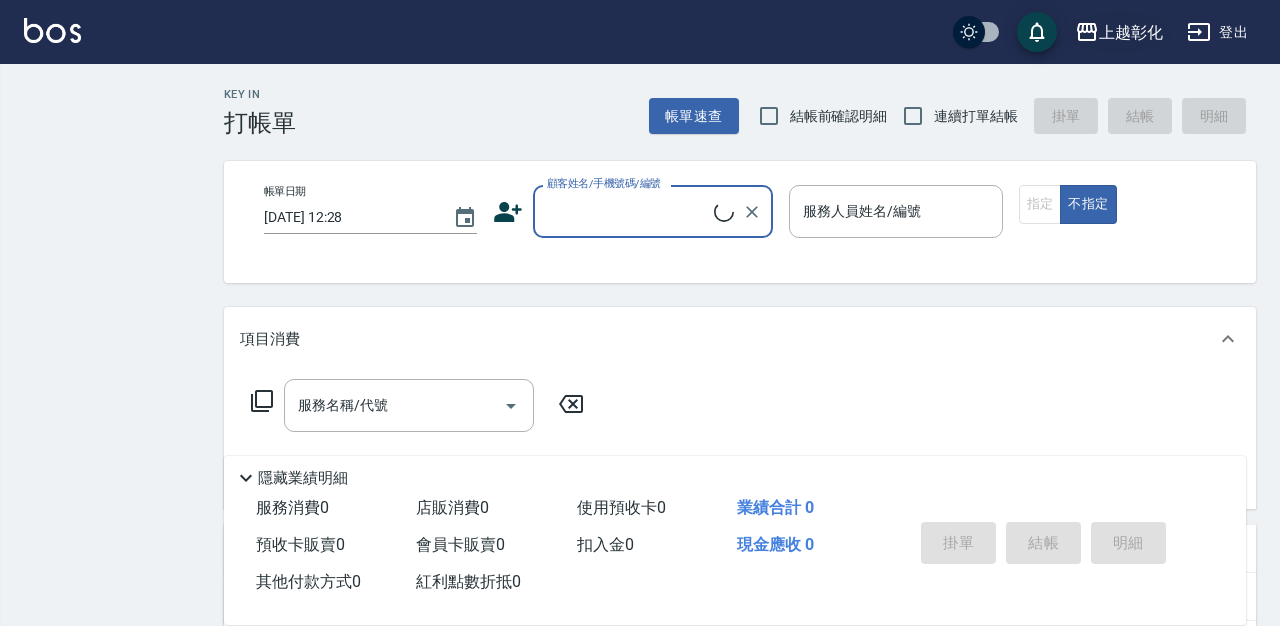 click on "上越彰化" at bounding box center [1131, 32] 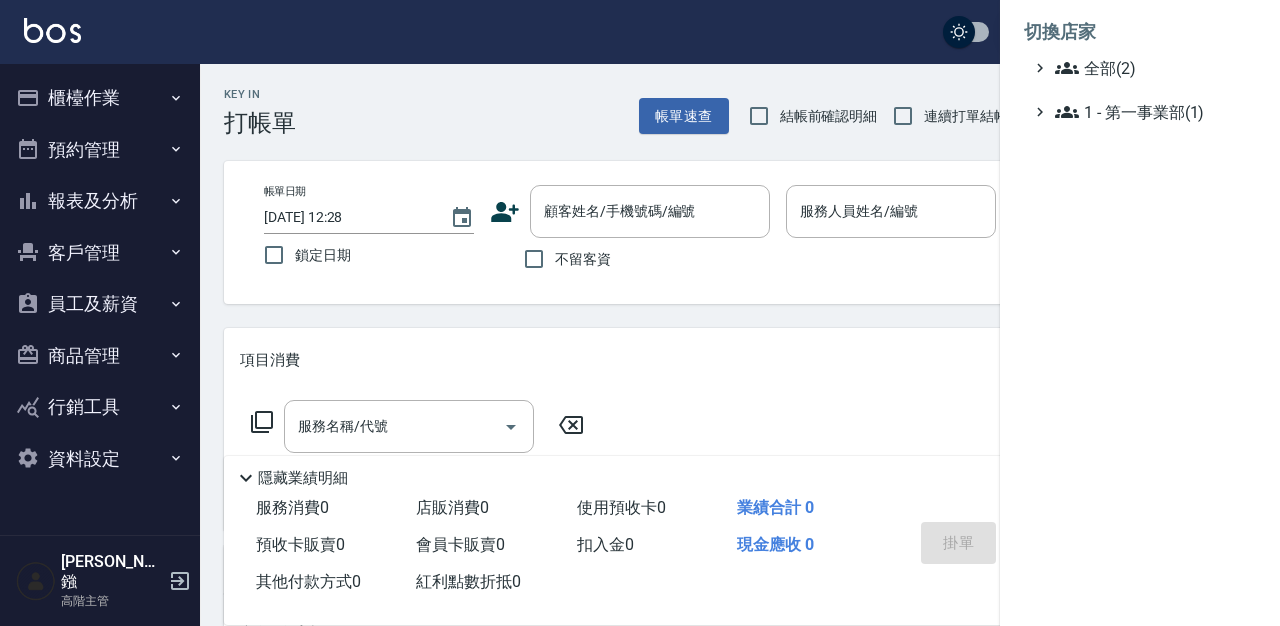 click at bounding box center (640, 313) 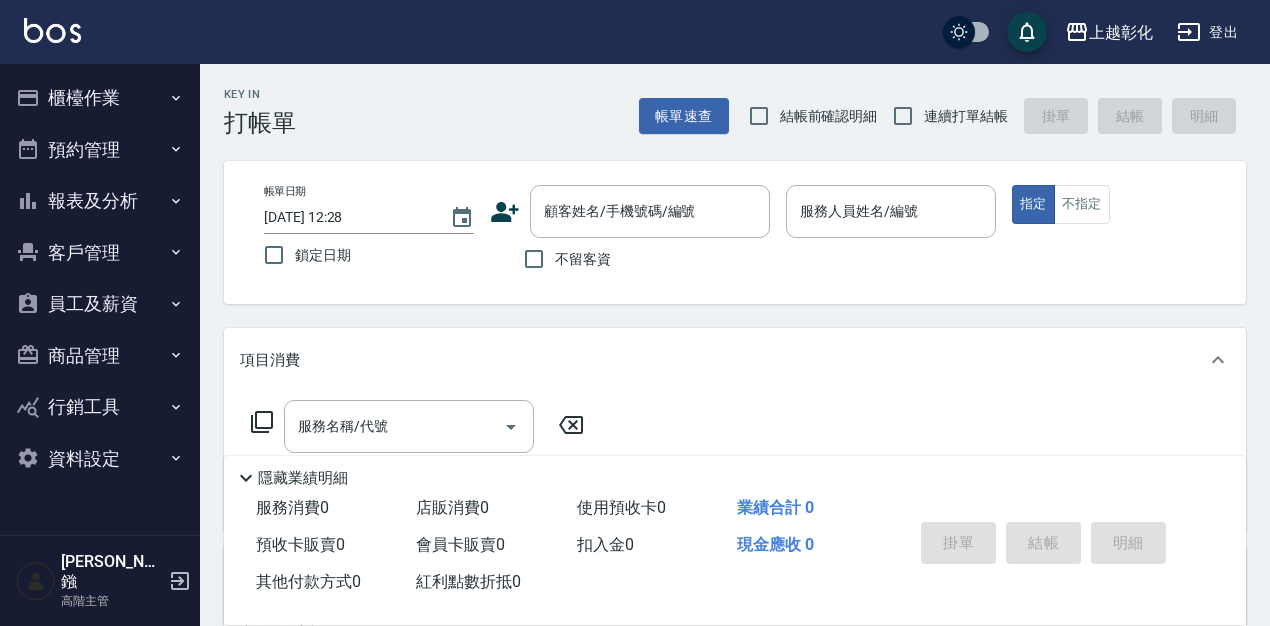 click on "報表及分析" at bounding box center (100, 201) 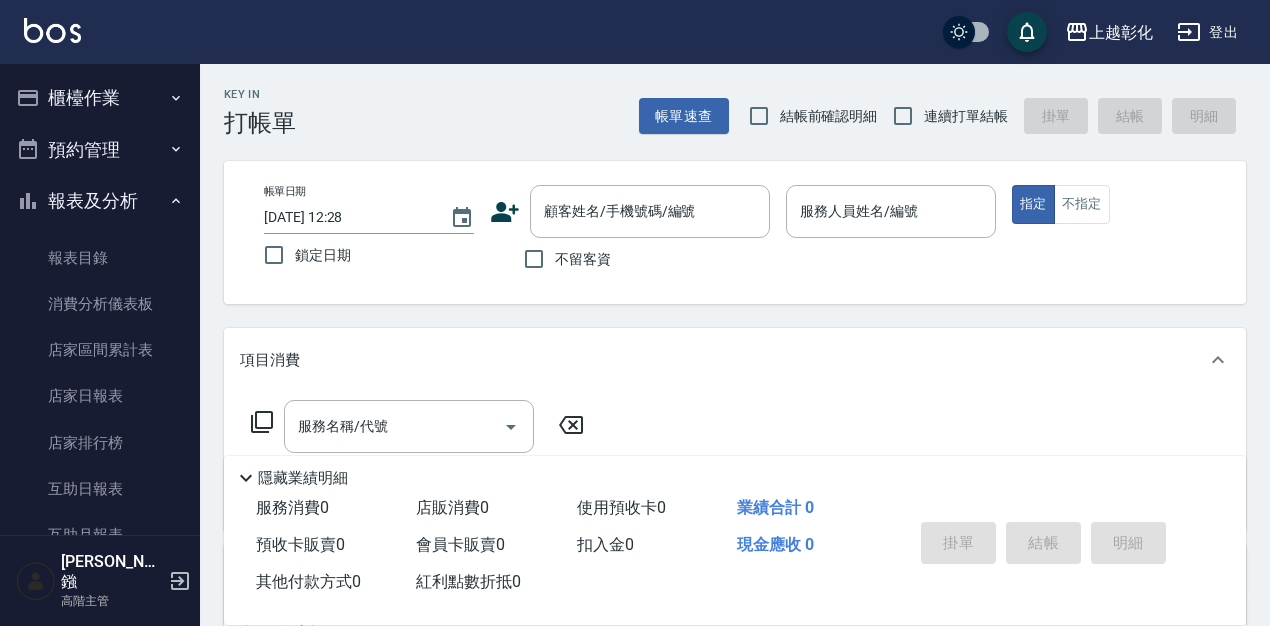 click on "報表及分析" at bounding box center (100, 201) 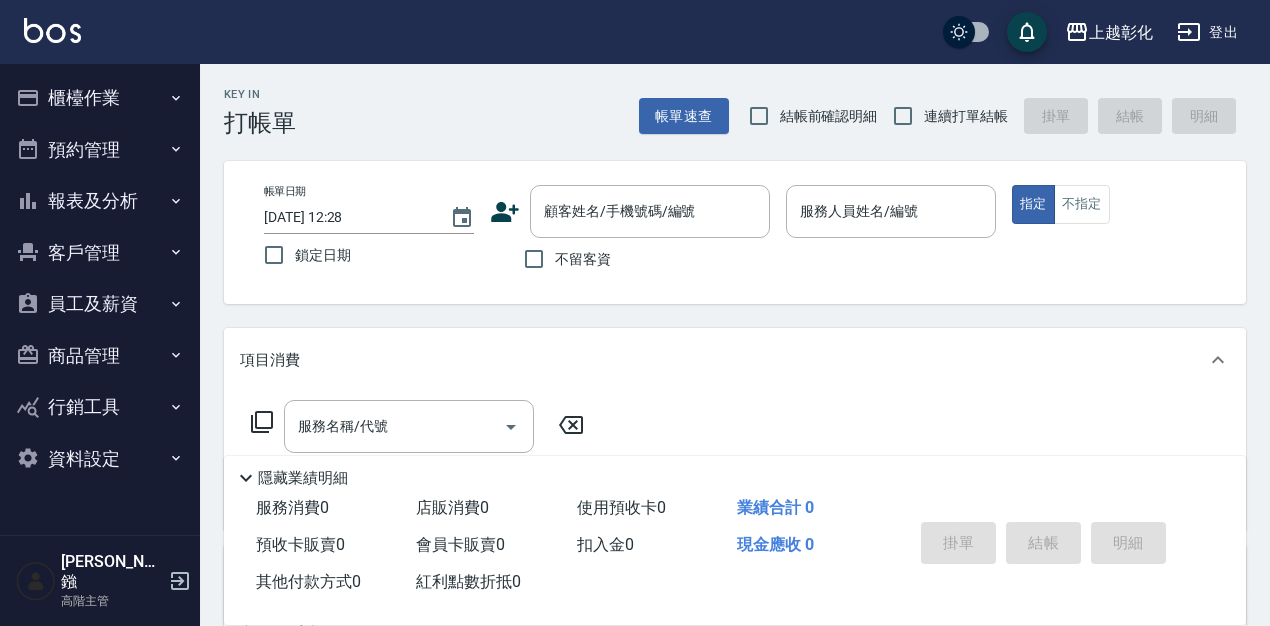 click on "員工及薪資" at bounding box center [100, 304] 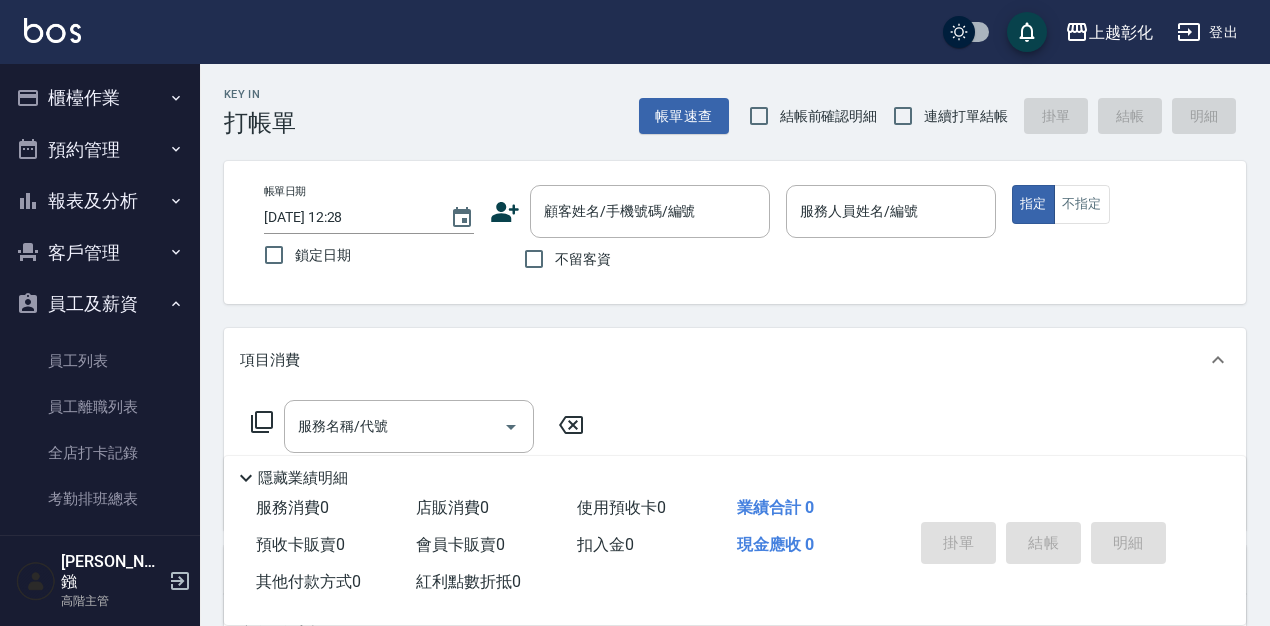 click on "報表及分析" at bounding box center [100, 201] 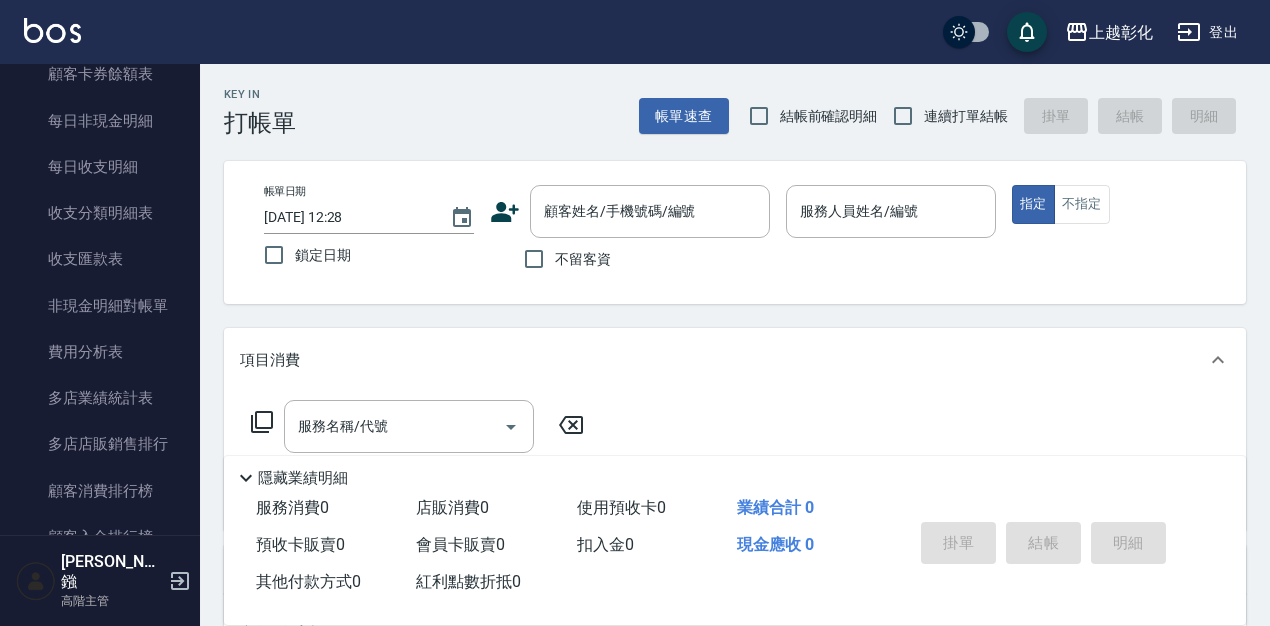 scroll, scrollTop: 1611, scrollLeft: 0, axis: vertical 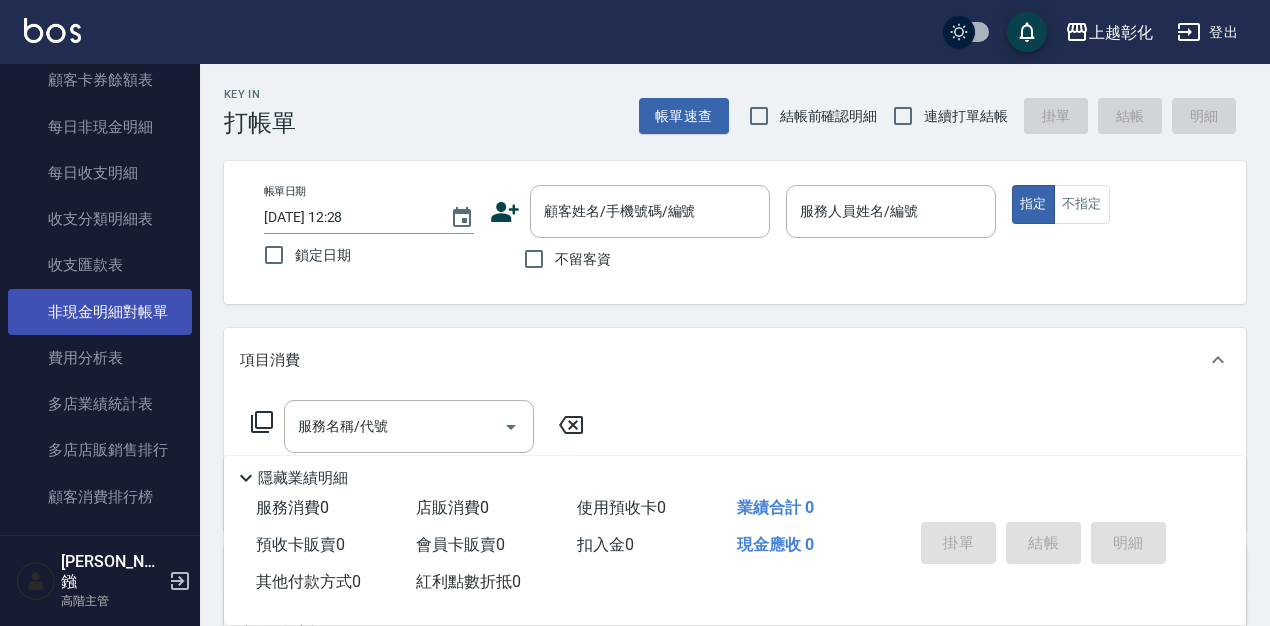 click on "非現金明細對帳單" at bounding box center (100, 312) 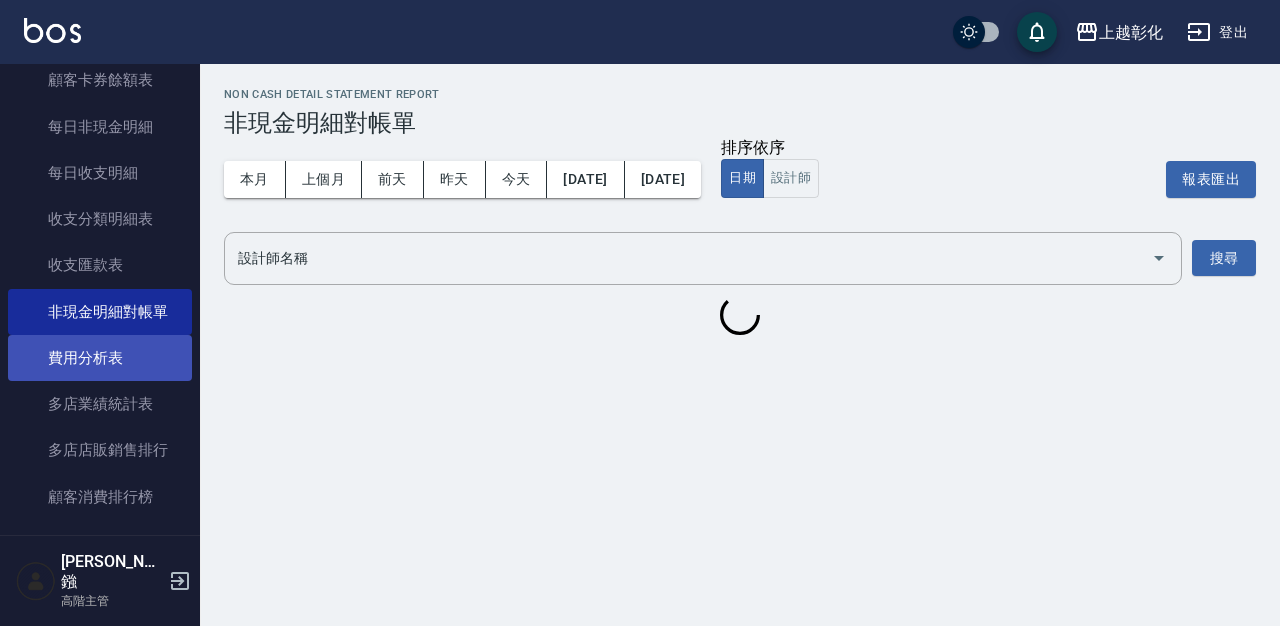 click on "費用分析表" at bounding box center (100, 358) 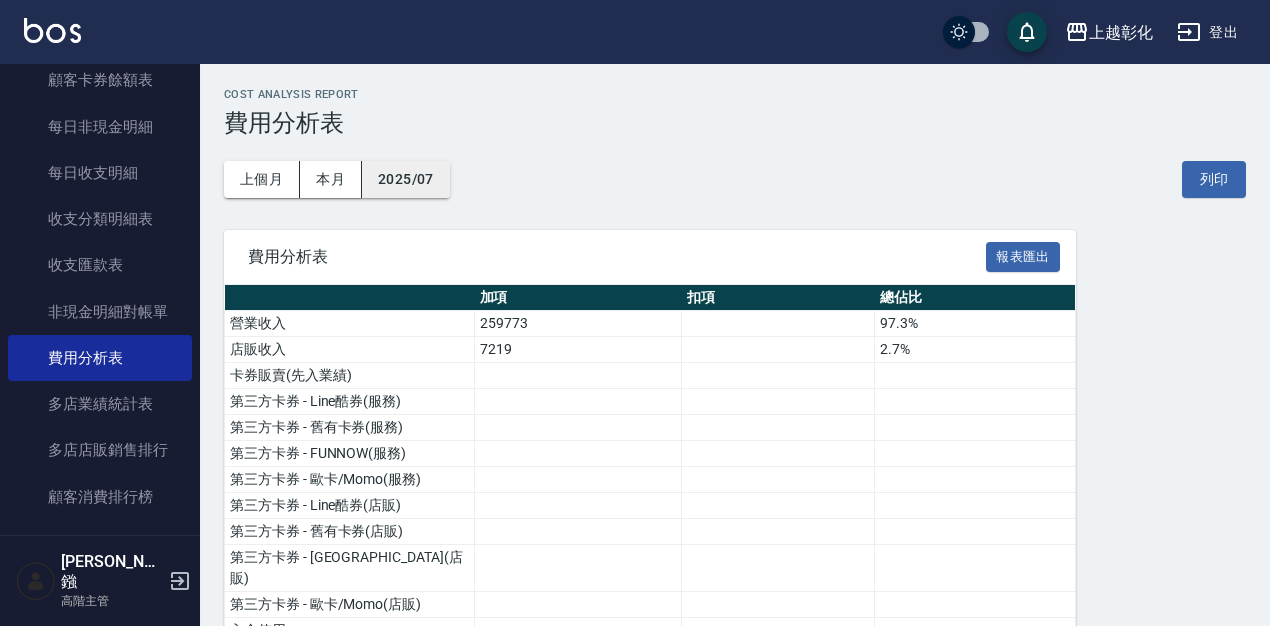 click on "2025/07" at bounding box center [406, 179] 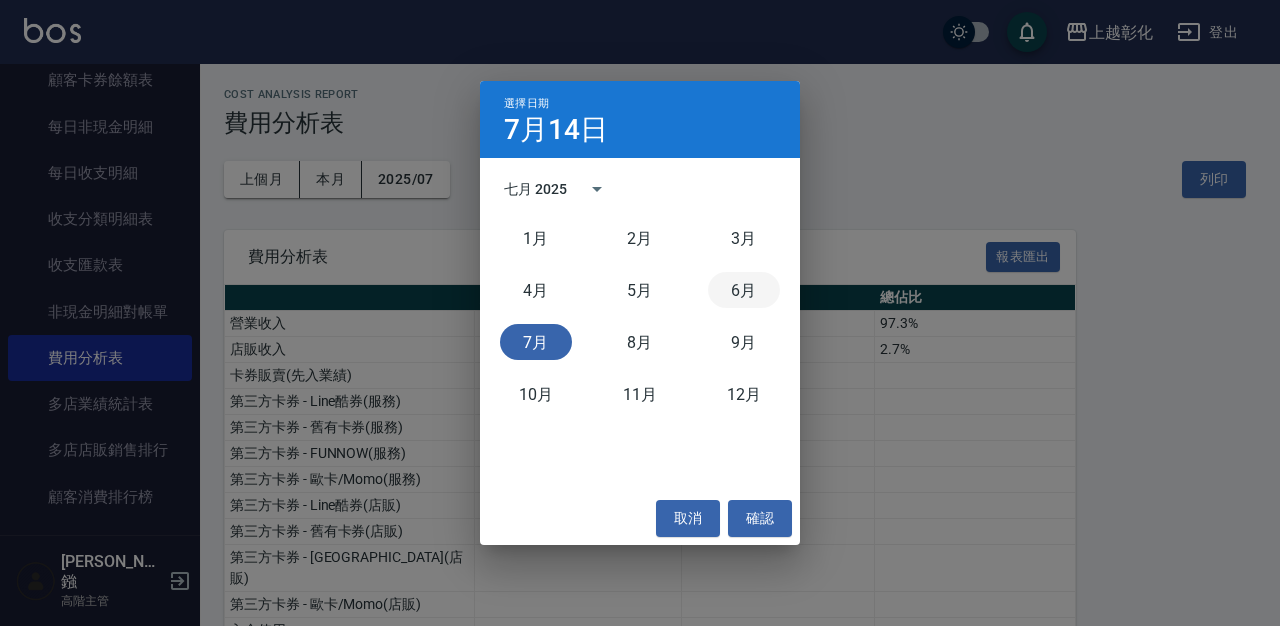 click on "6月" at bounding box center [744, 290] 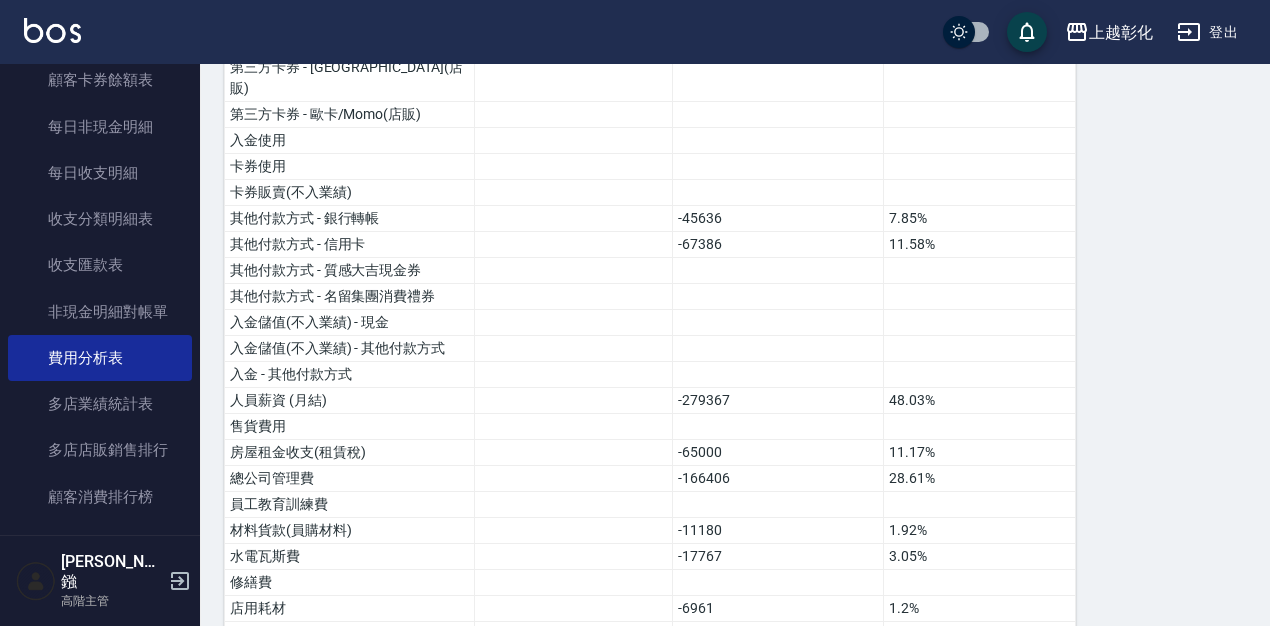 scroll, scrollTop: 372, scrollLeft: 0, axis: vertical 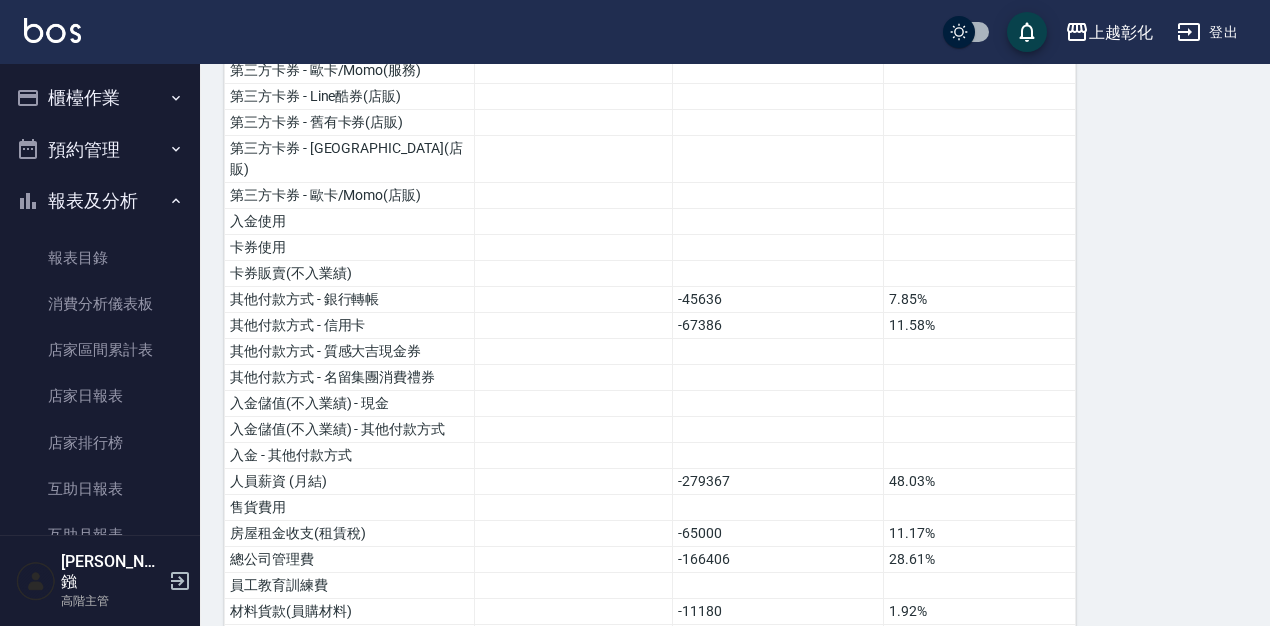 click on "櫃檯作業" at bounding box center [100, 98] 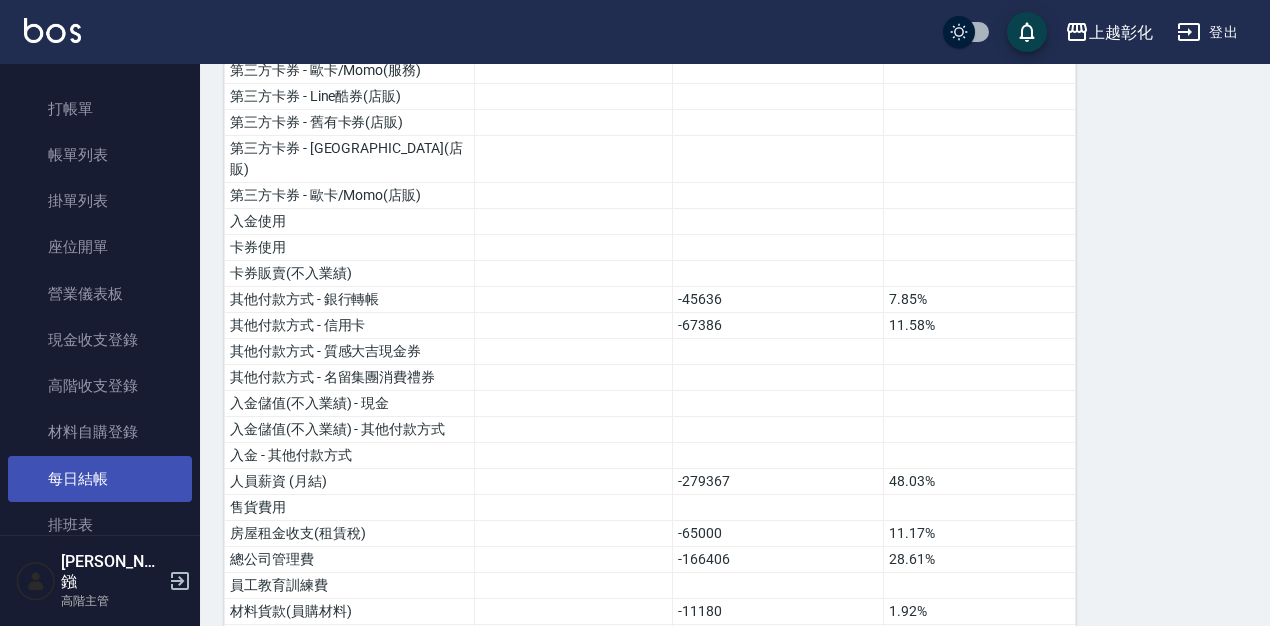 scroll, scrollTop: 0, scrollLeft: 0, axis: both 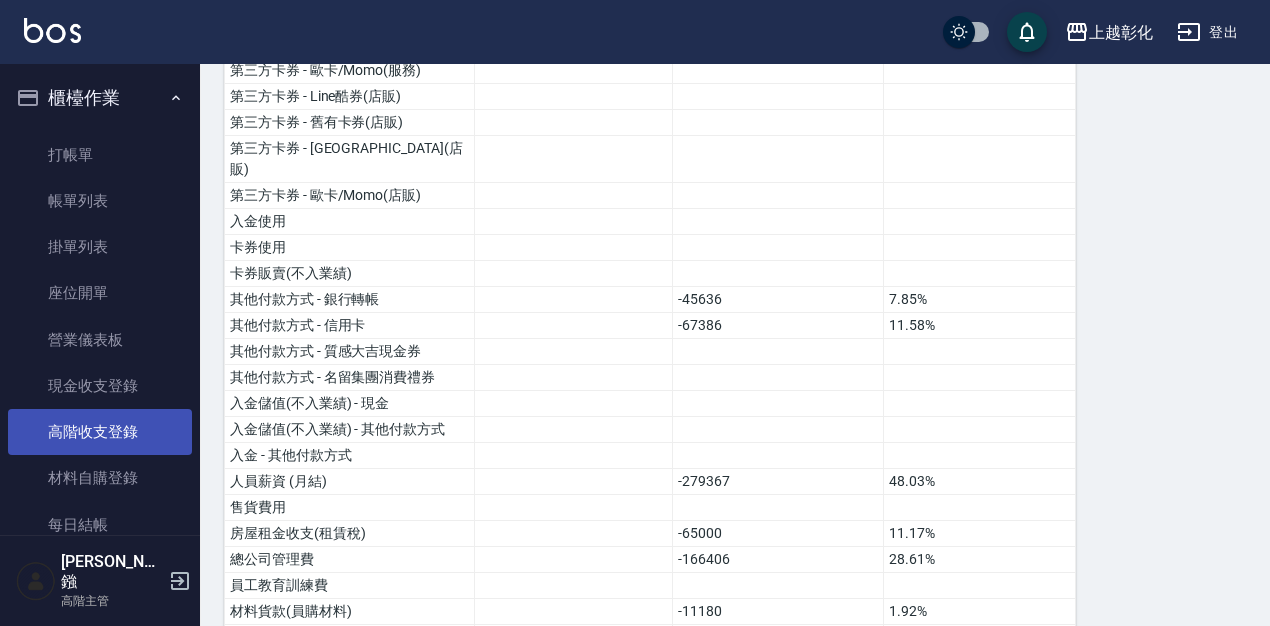 click on "高階收支登錄" at bounding box center [100, 432] 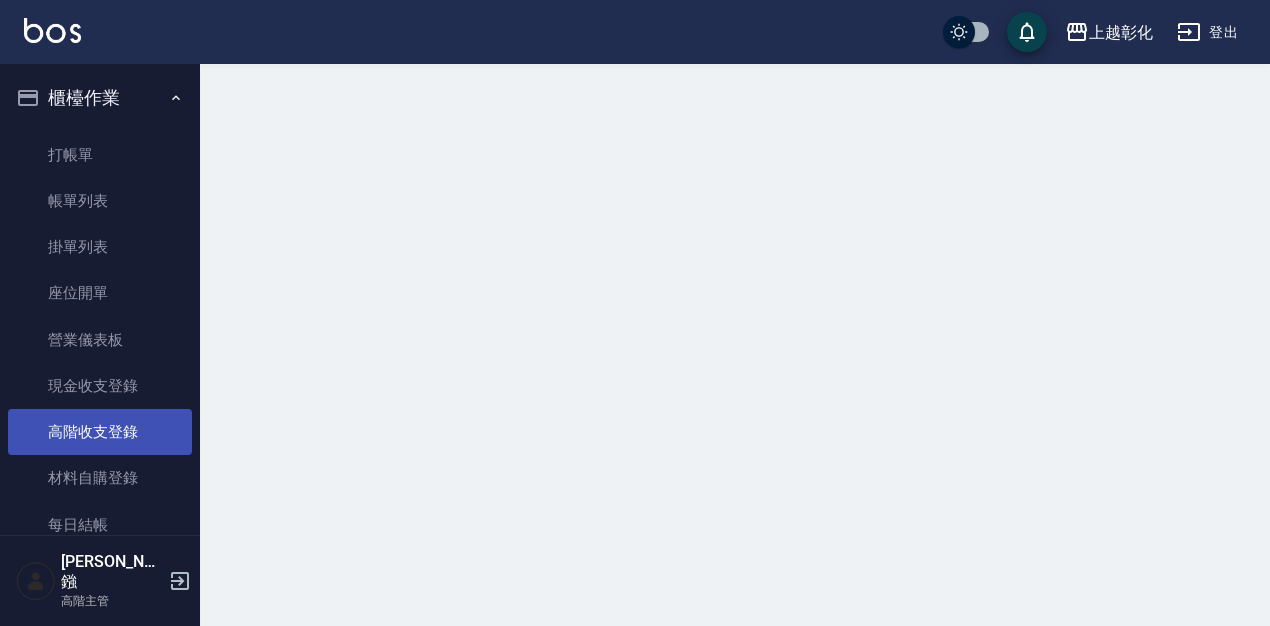 scroll, scrollTop: 0, scrollLeft: 0, axis: both 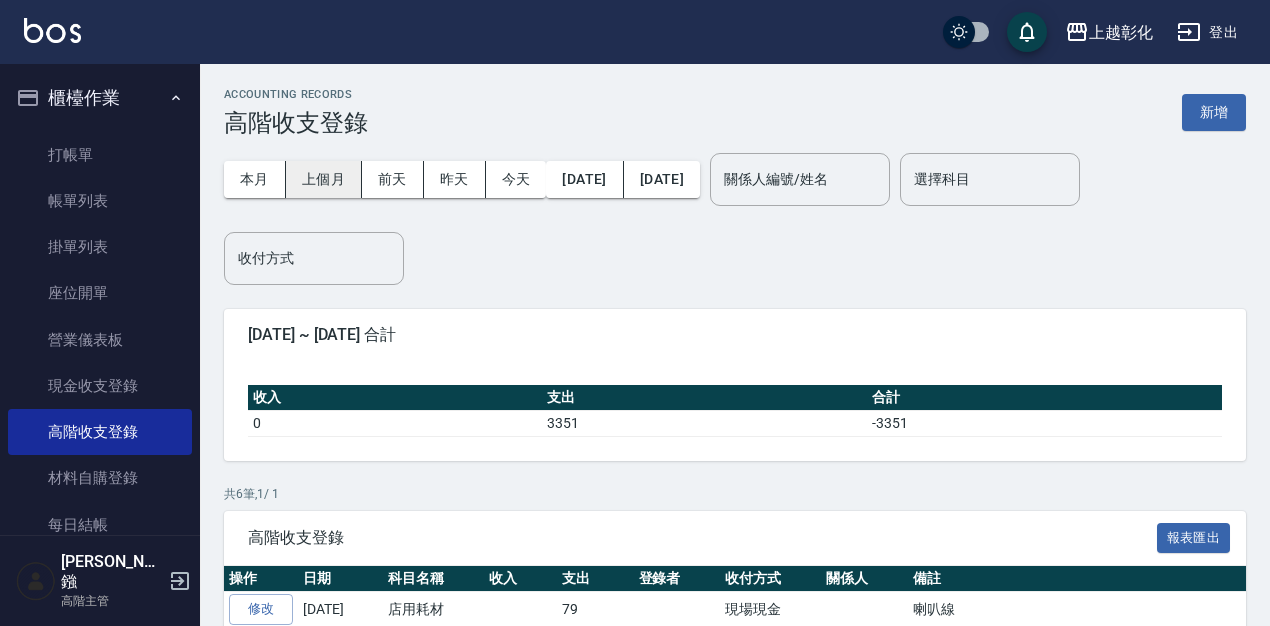 click on "上個月" at bounding box center (324, 179) 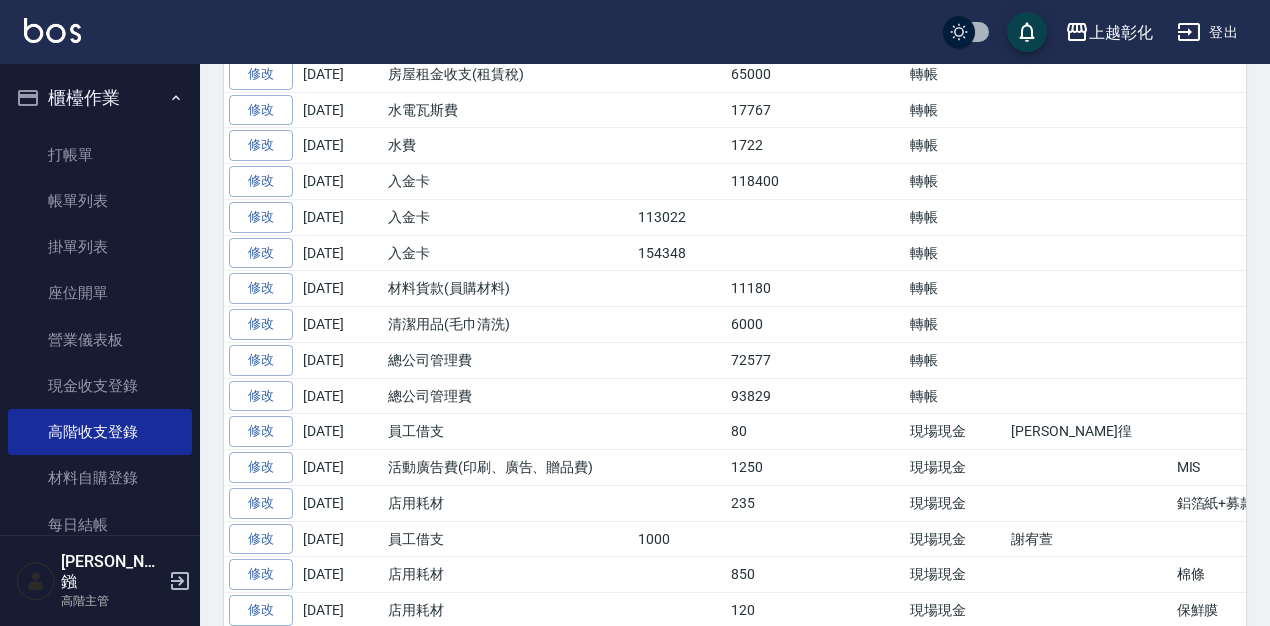 scroll, scrollTop: 584, scrollLeft: 0, axis: vertical 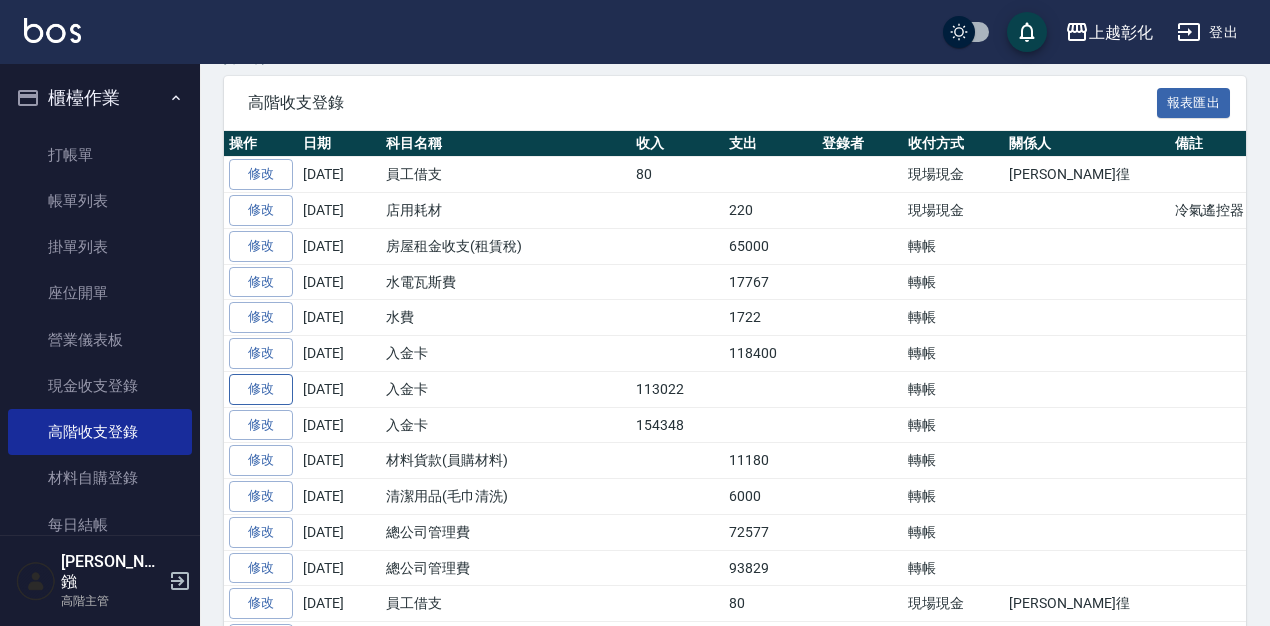 click on "修改" at bounding box center [261, 389] 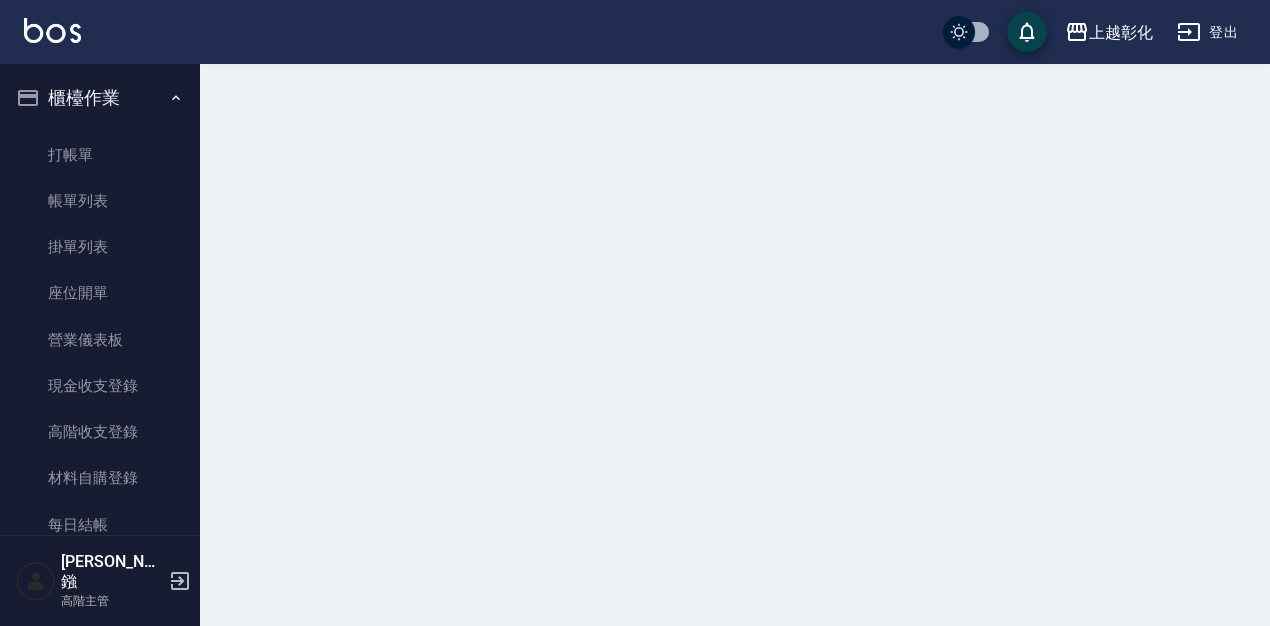 scroll, scrollTop: 0, scrollLeft: 0, axis: both 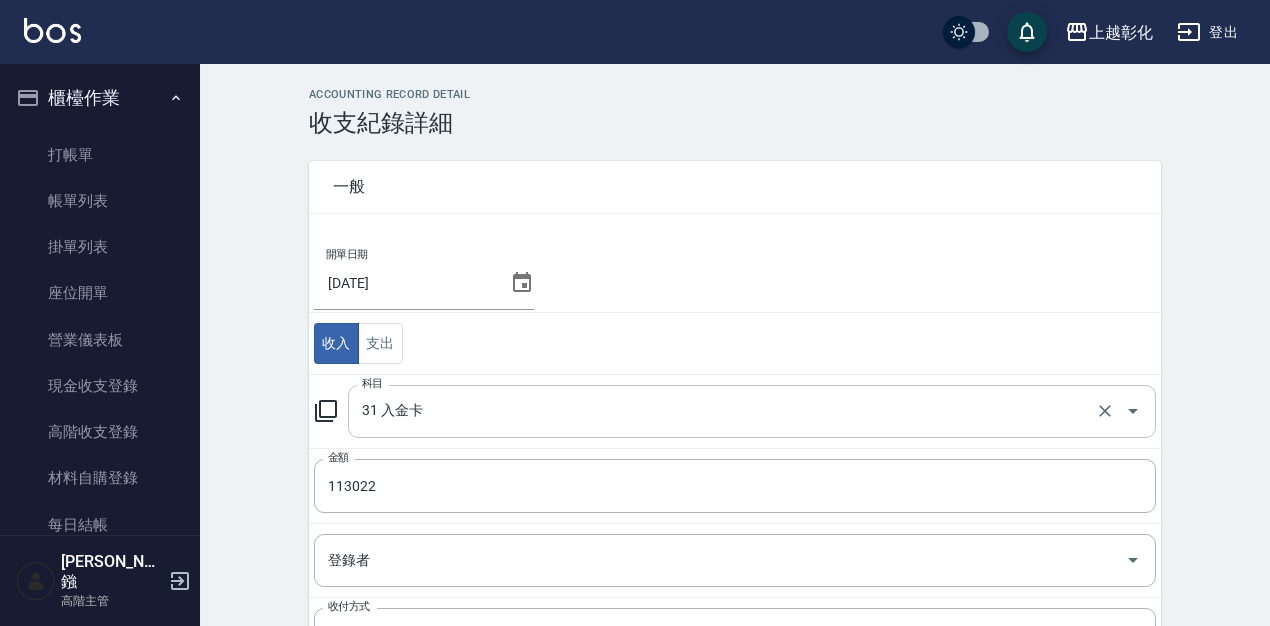 click on "31 入金卡" at bounding box center [724, 411] 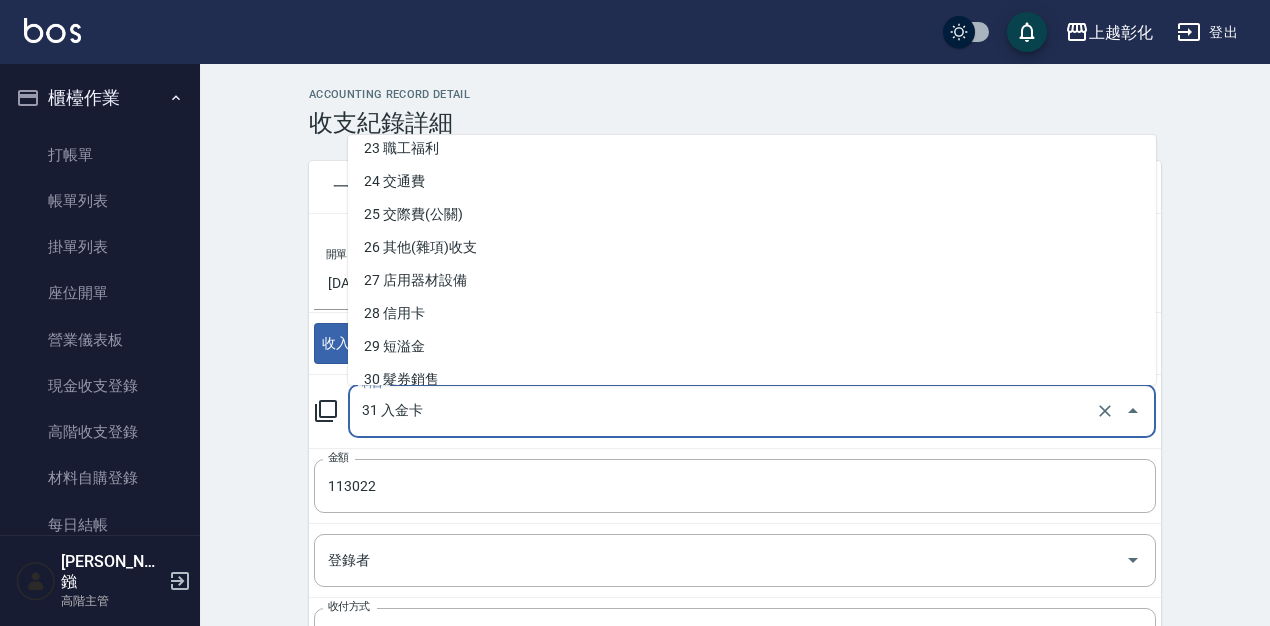scroll, scrollTop: 786, scrollLeft: 0, axis: vertical 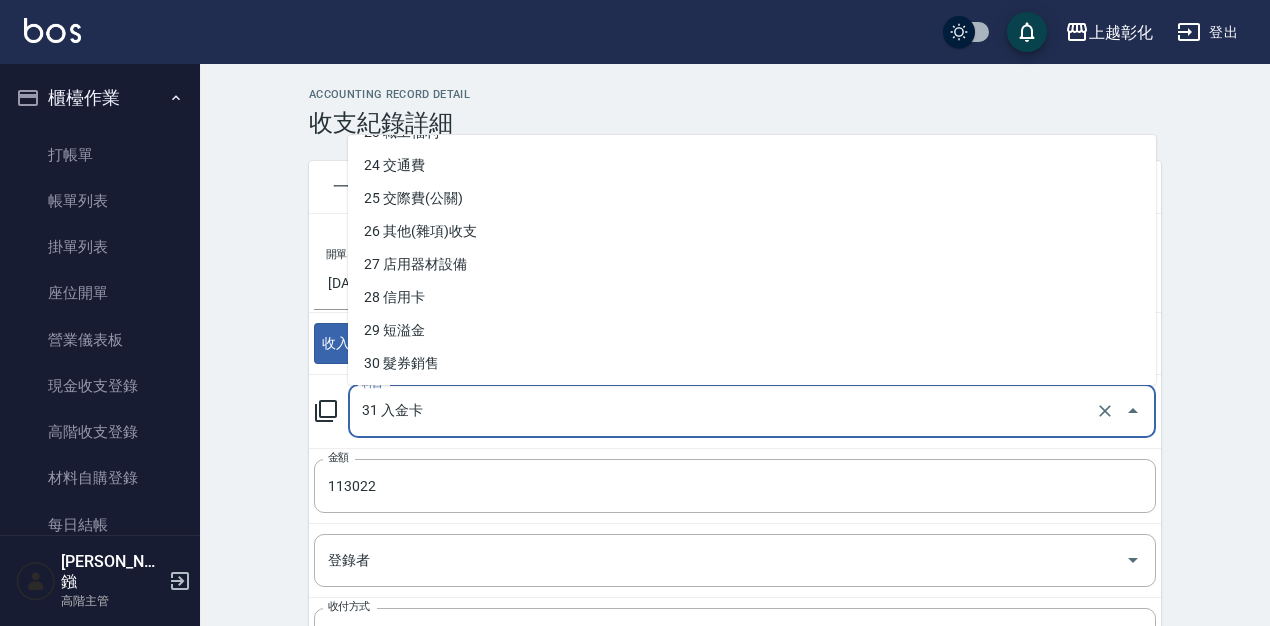 click on "28 信用卡" at bounding box center (752, 297) 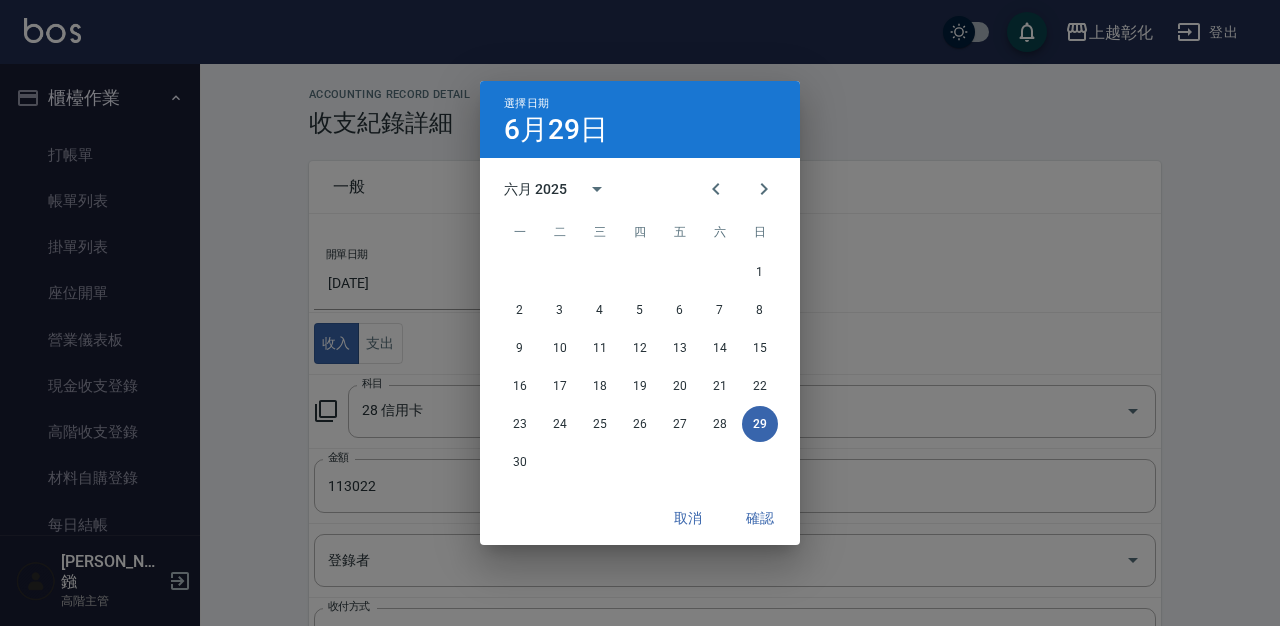 click on "選擇日期 6月29日 六月 2025 一 二 三 四 五 六 日 1 2 3 4 5 6 7 8 9 10 11 12 13 14 15 16 17 18 19 20 21 22 23 24 25 26 27 28 29 30 取消 確認" at bounding box center (640, 313) 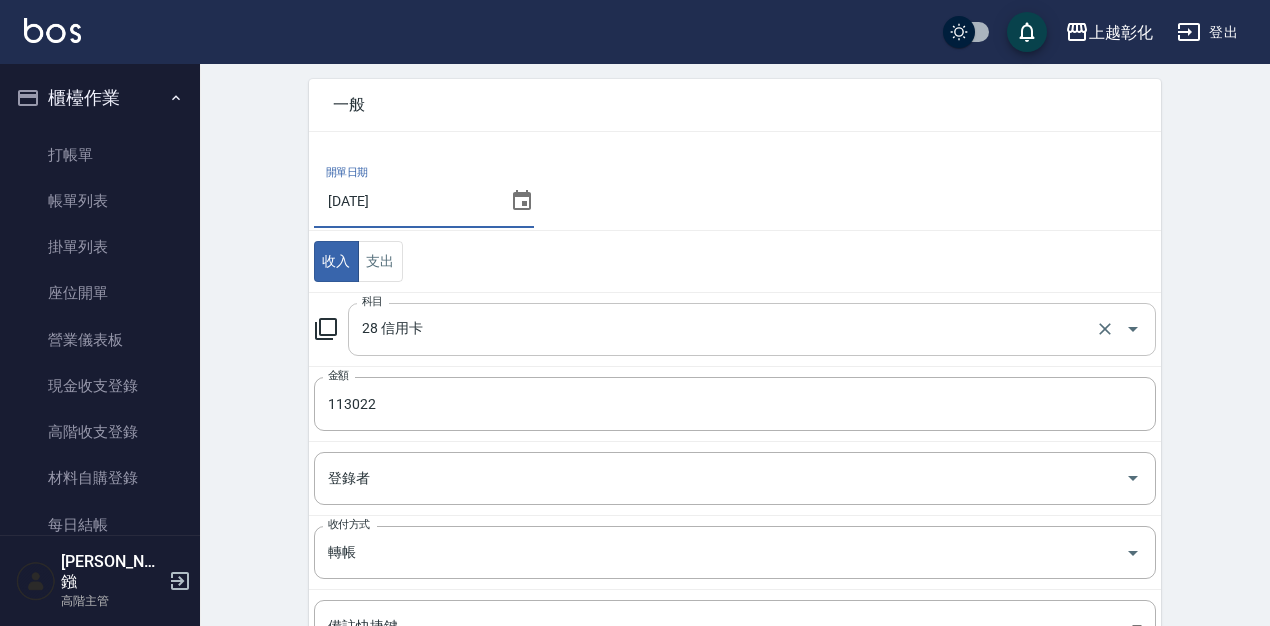 scroll, scrollTop: 0, scrollLeft: 0, axis: both 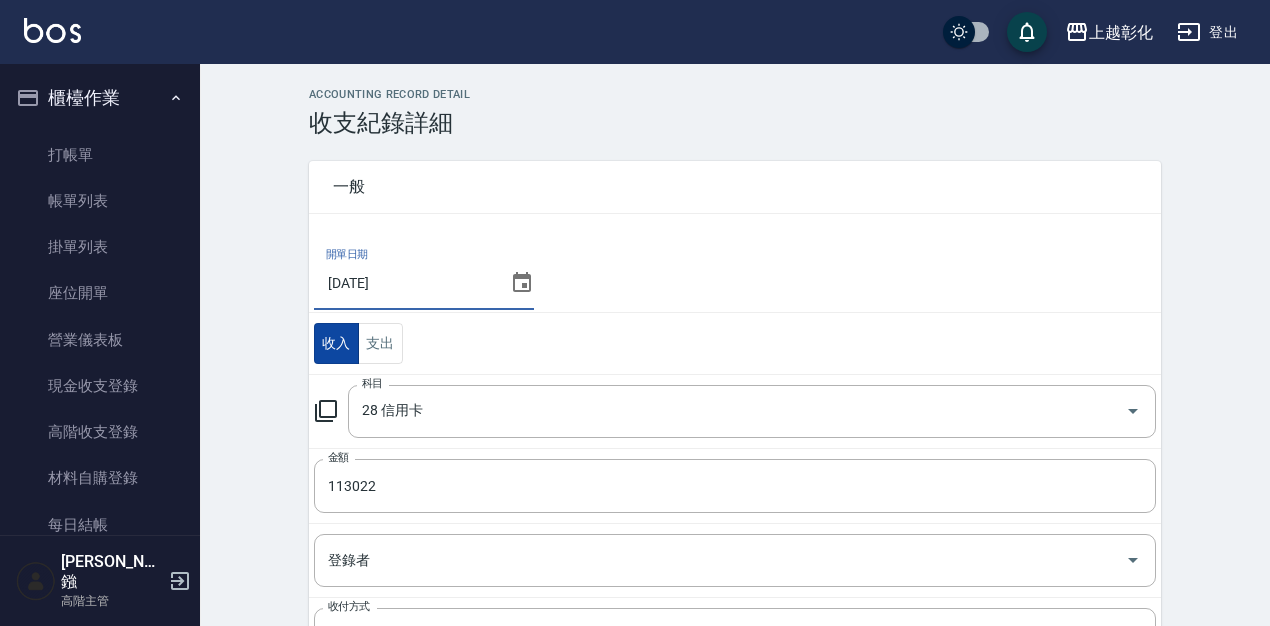 click on "收入" at bounding box center [336, 343] 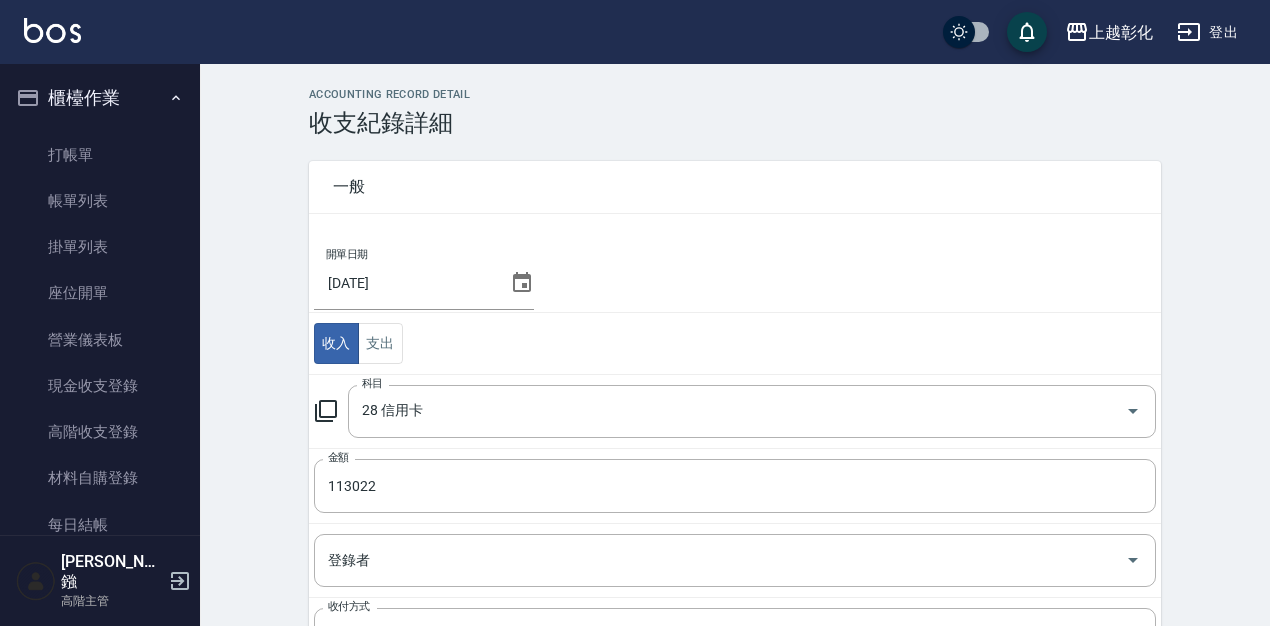scroll, scrollTop: 352, scrollLeft: 0, axis: vertical 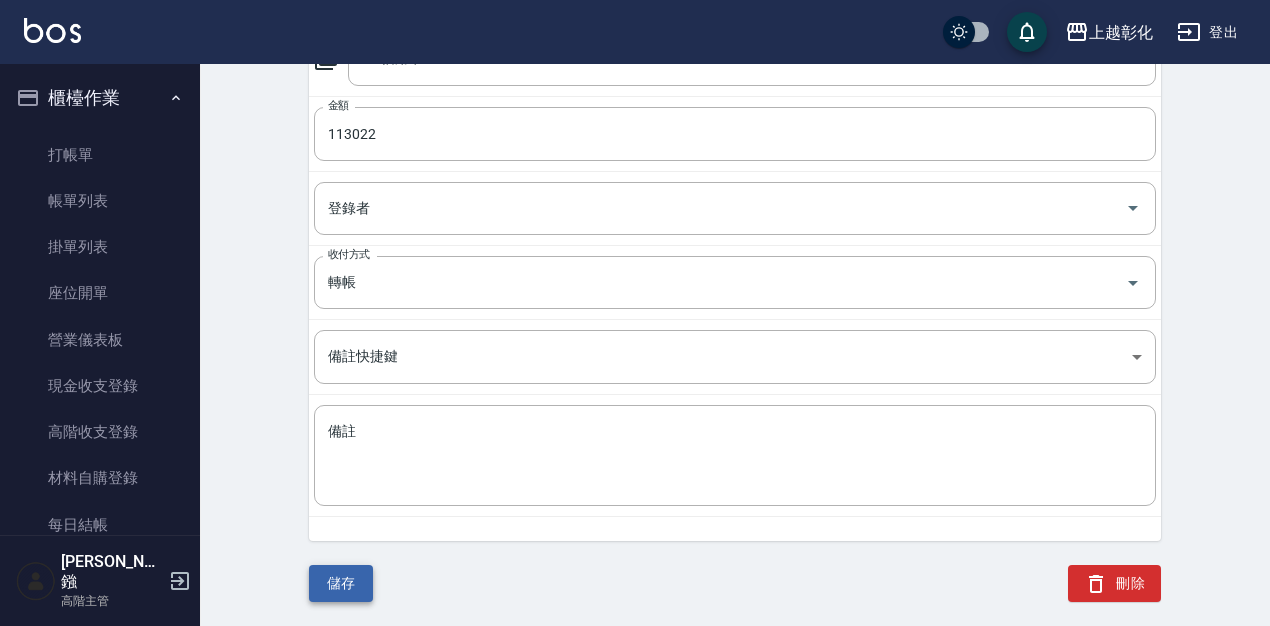click on "儲存" at bounding box center [341, 583] 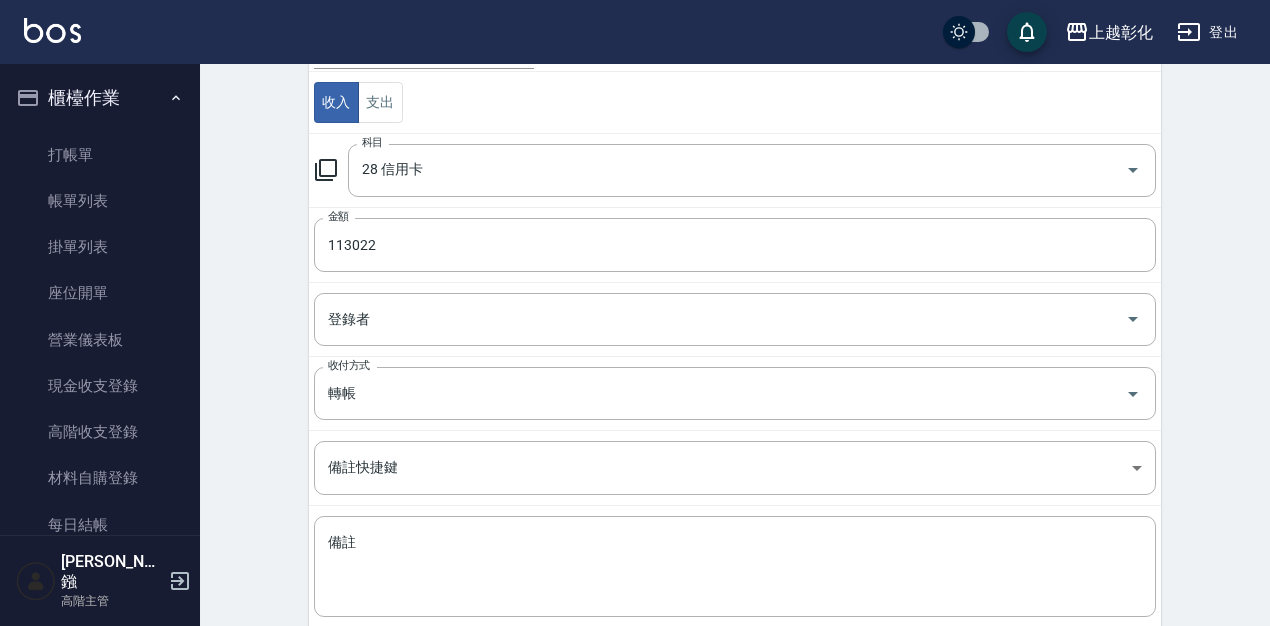 scroll, scrollTop: 242, scrollLeft: 0, axis: vertical 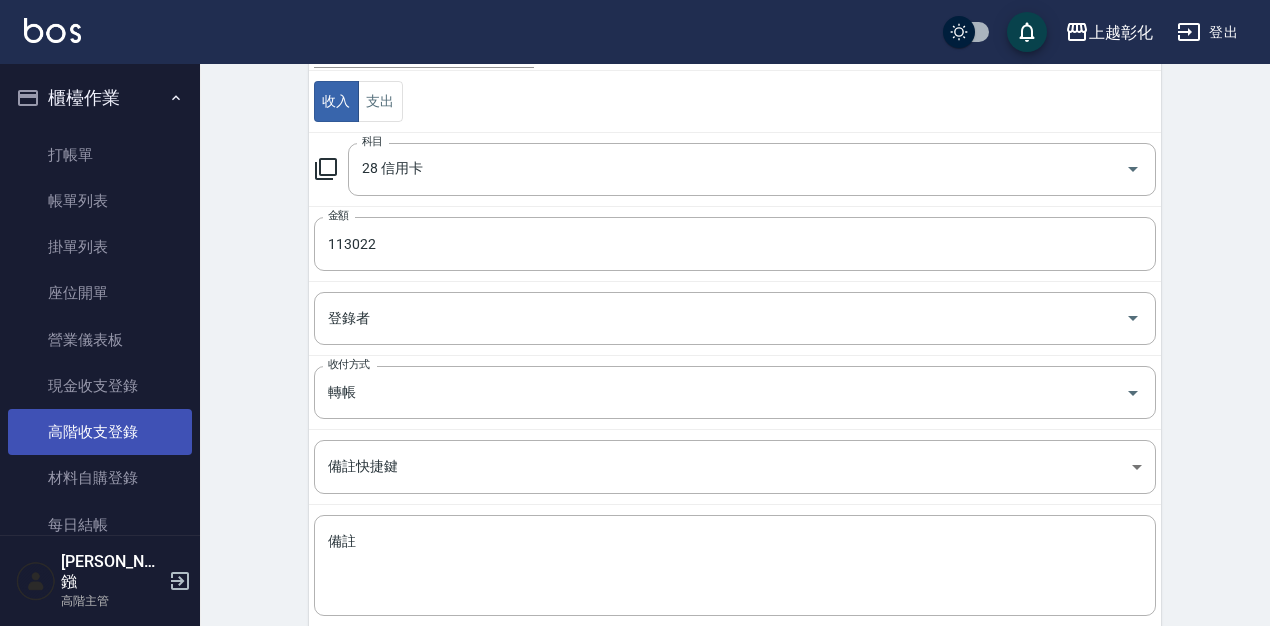 click on "高階收支登錄" at bounding box center [100, 432] 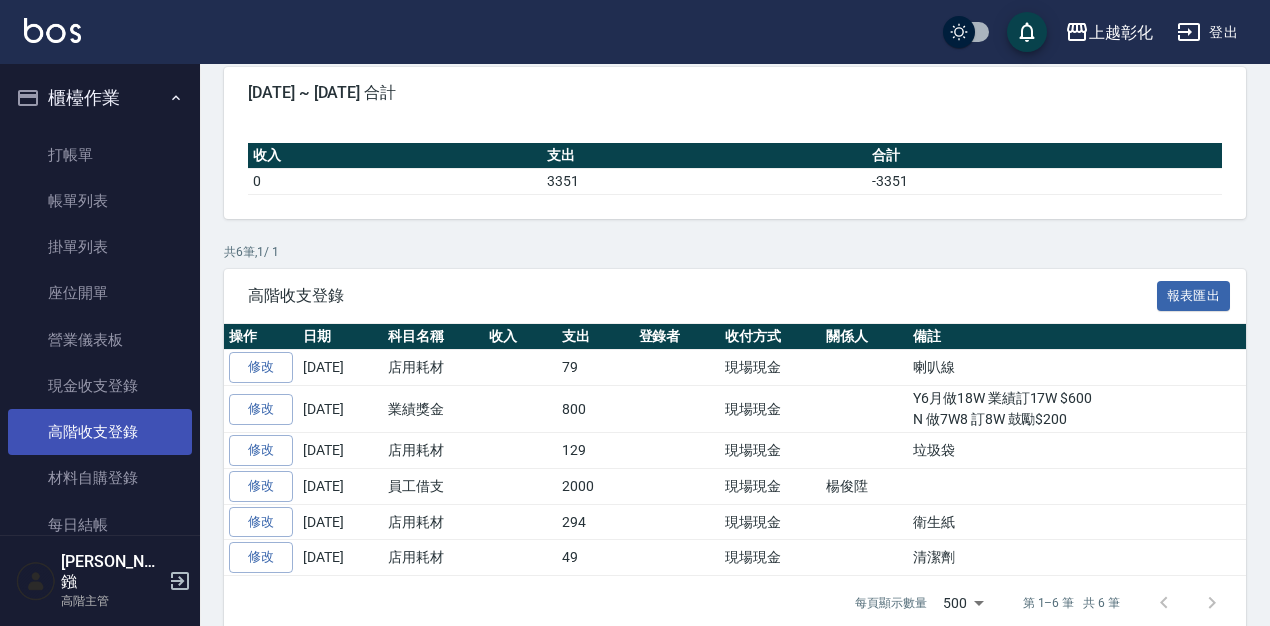 scroll, scrollTop: 0, scrollLeft: 0, axis: both 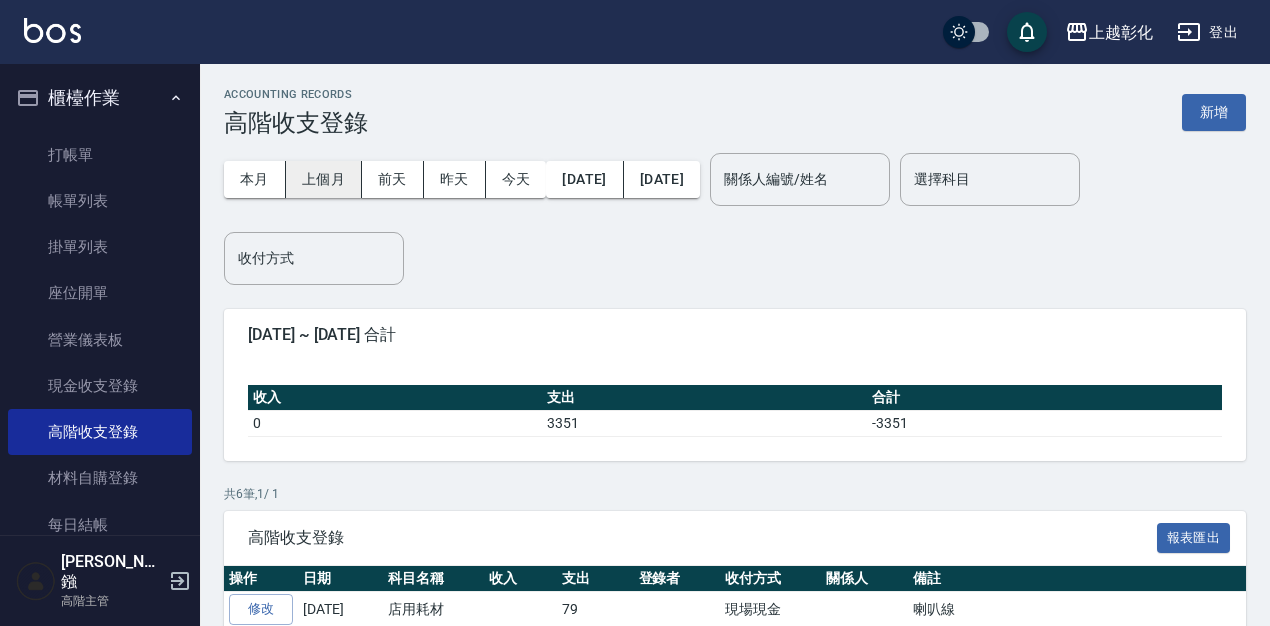 click on "上個月" at bounding box center (324, 179) 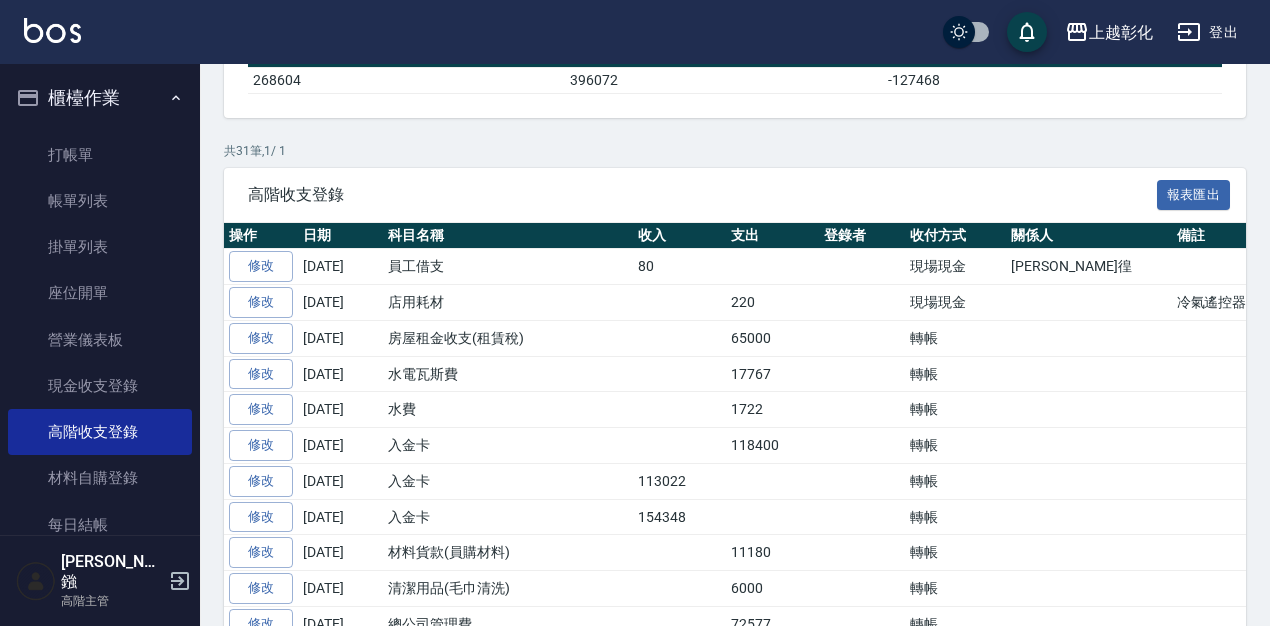 scroll, scrollTop: 357, scrollLeft: 0, axis: vertical 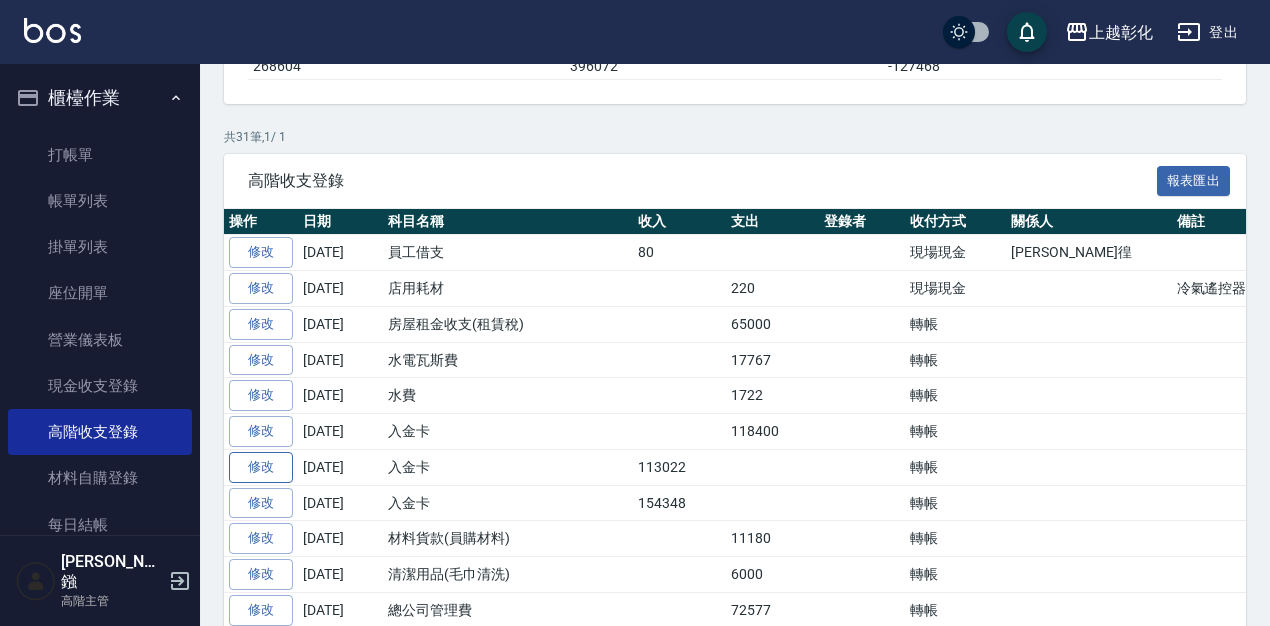 click on "修改" at bounding box center [261, 467] 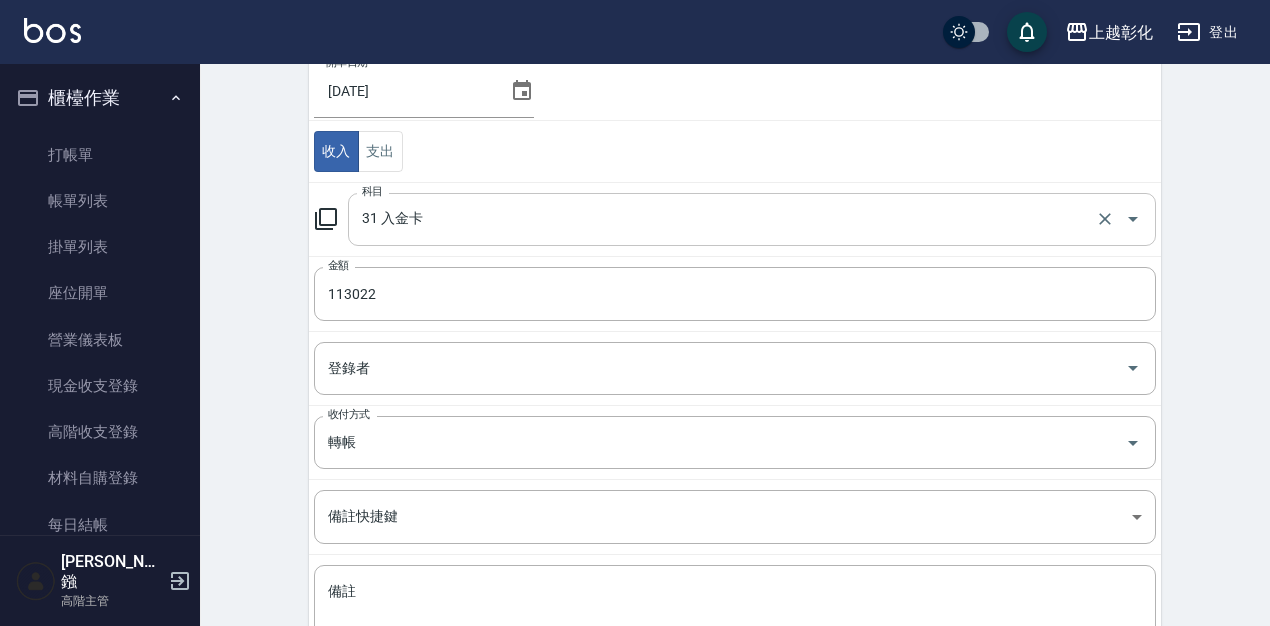 scroll, scrollTop: 205, scrollLeft: 0, axis: vertical 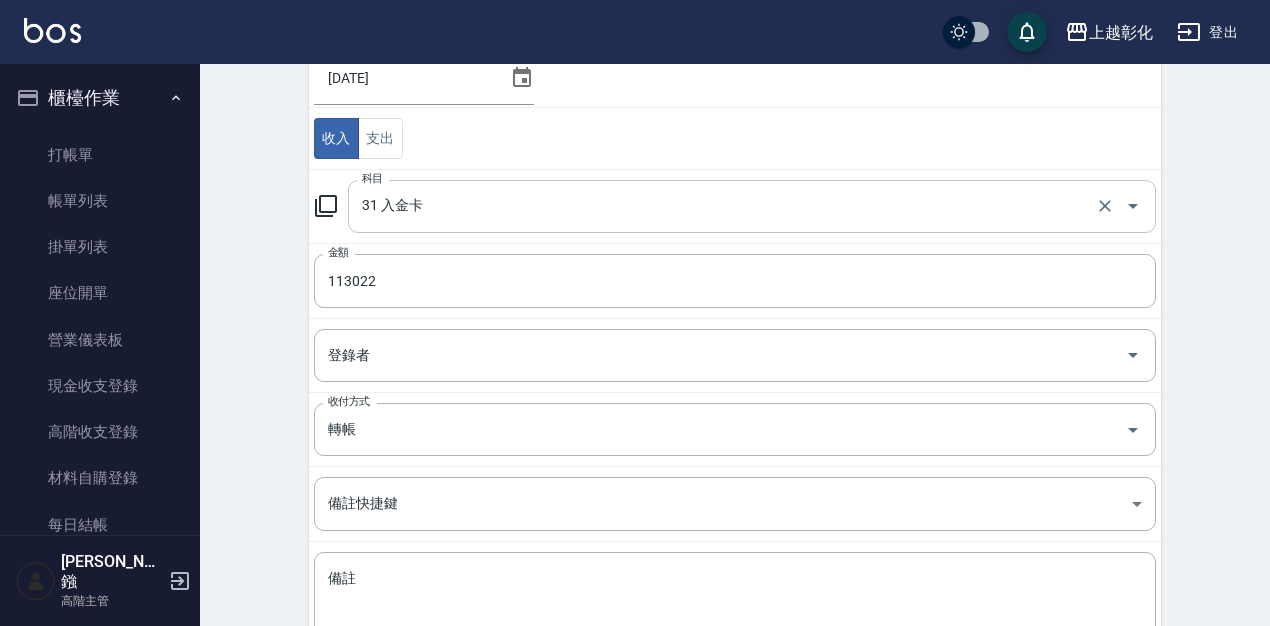 click on "31 入金卡 科目" at bounding box center (752, 206) 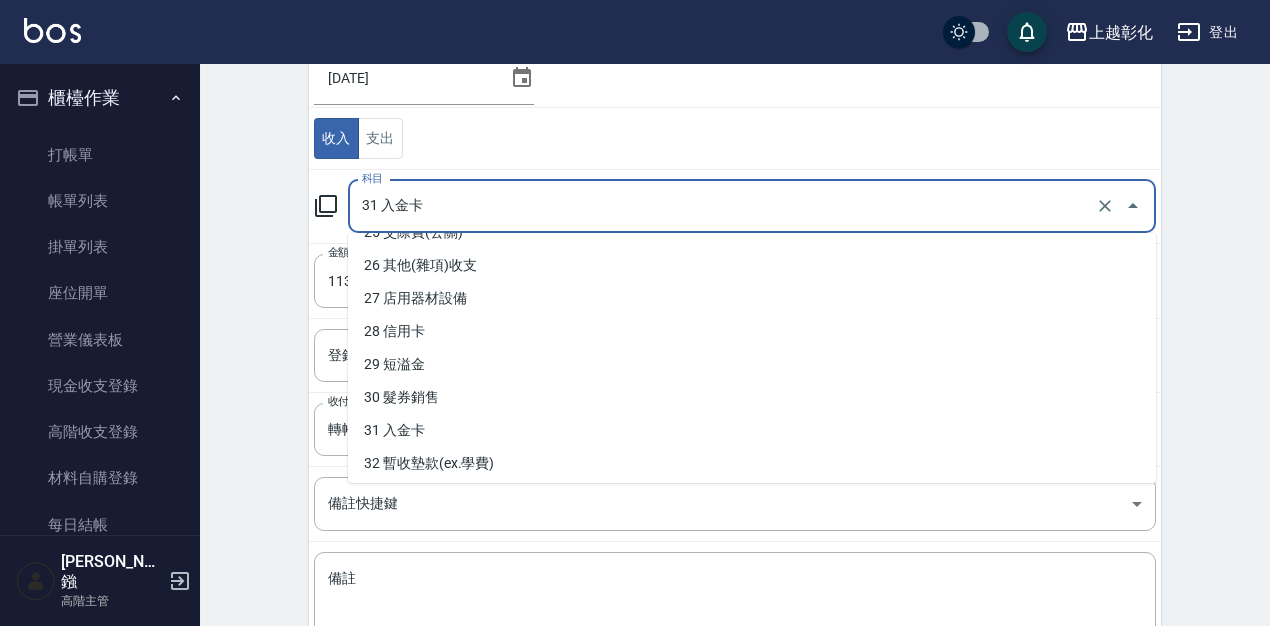 scroll, scrollTop: 845, scrollLeft: 0, axis: vertical 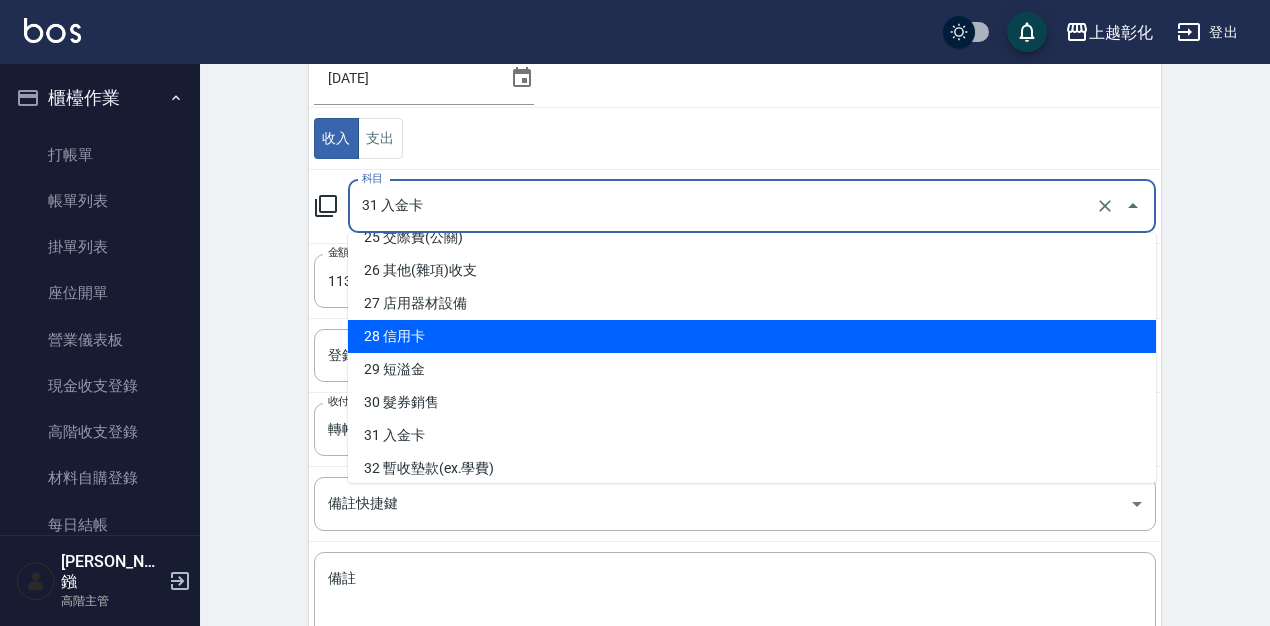 click on "28 信用卡" at bounding box center [752, 336] 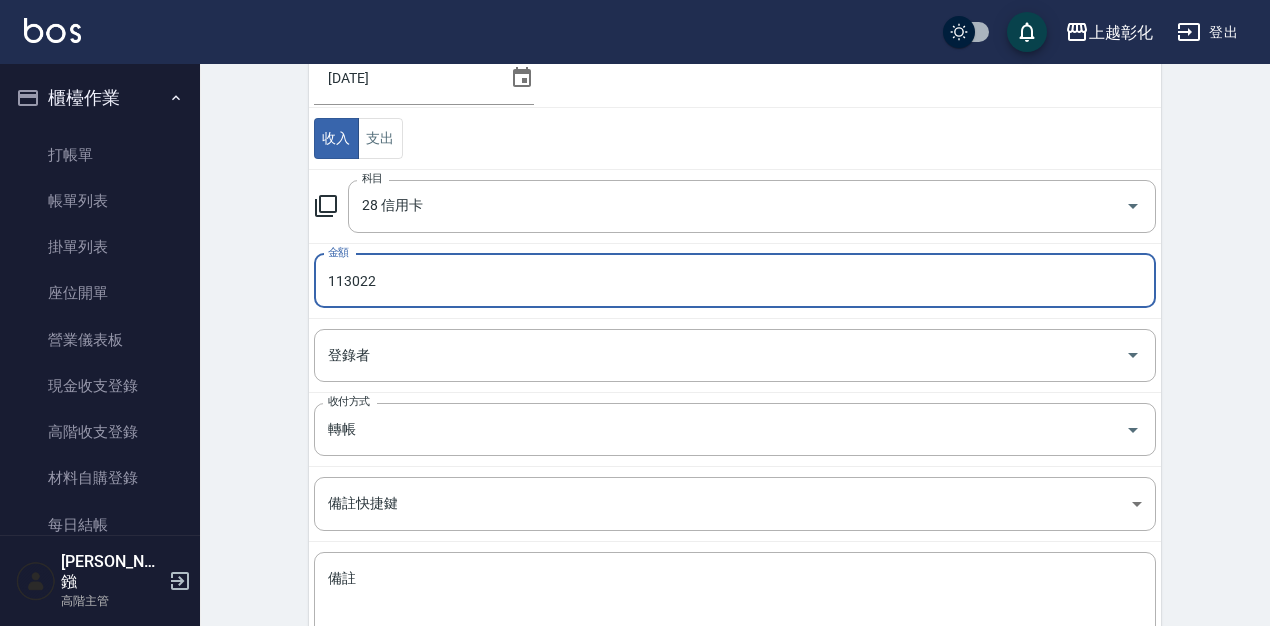 scroll, scrollTop: 352, scrollLeft: 0, axis: vertical 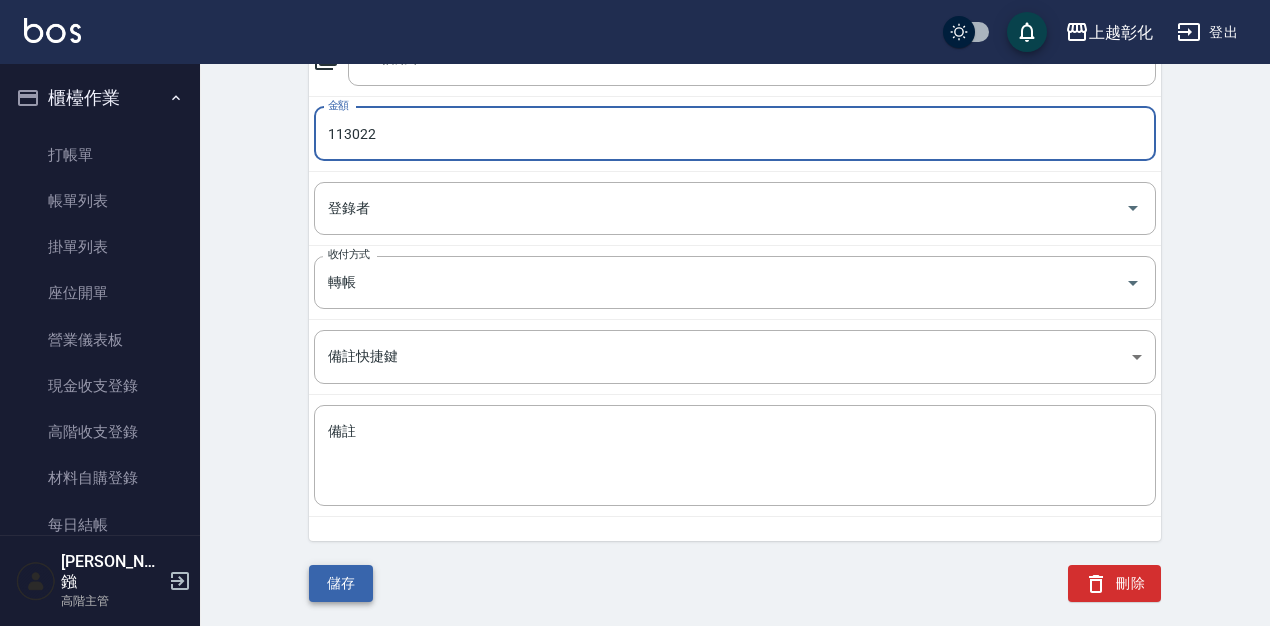 click on "儲存" at bounding box center (341, 583) 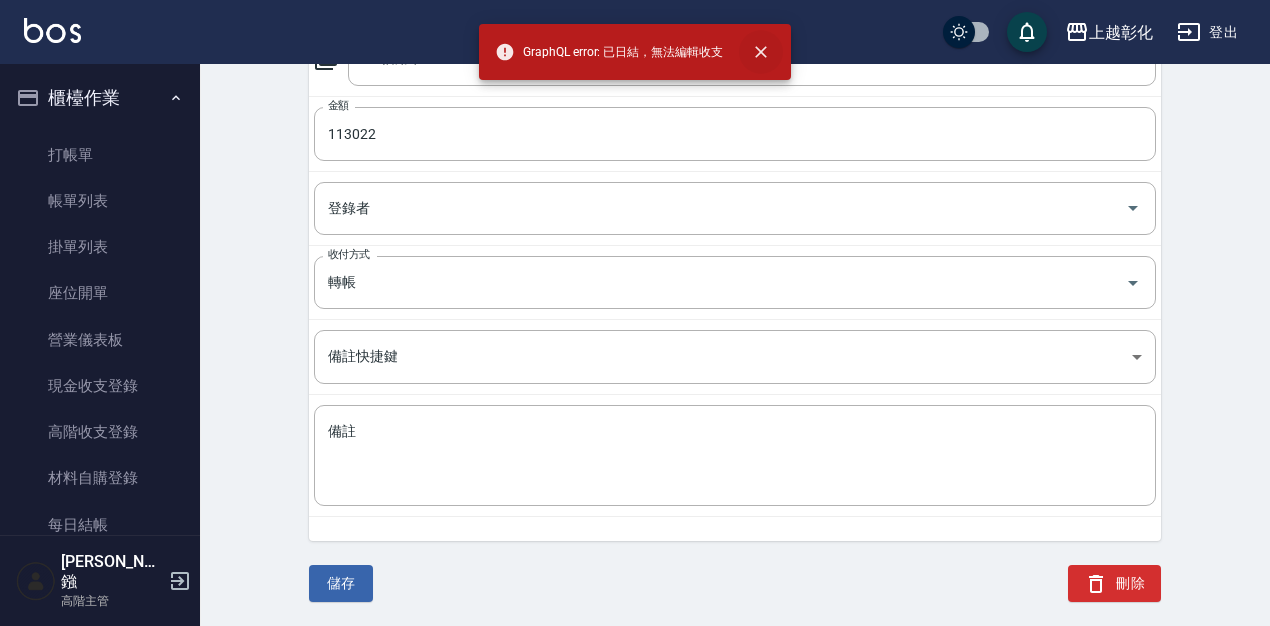 click 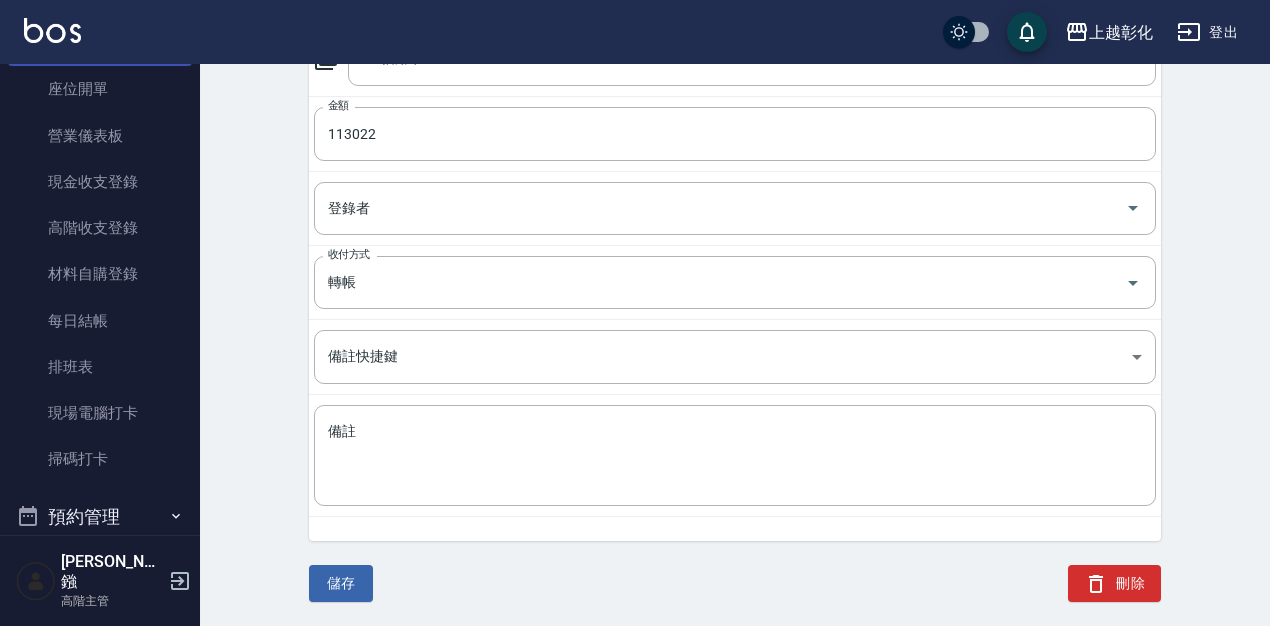 scroll, scrollTop: 227, scrollLeft: 0, axis: vertical 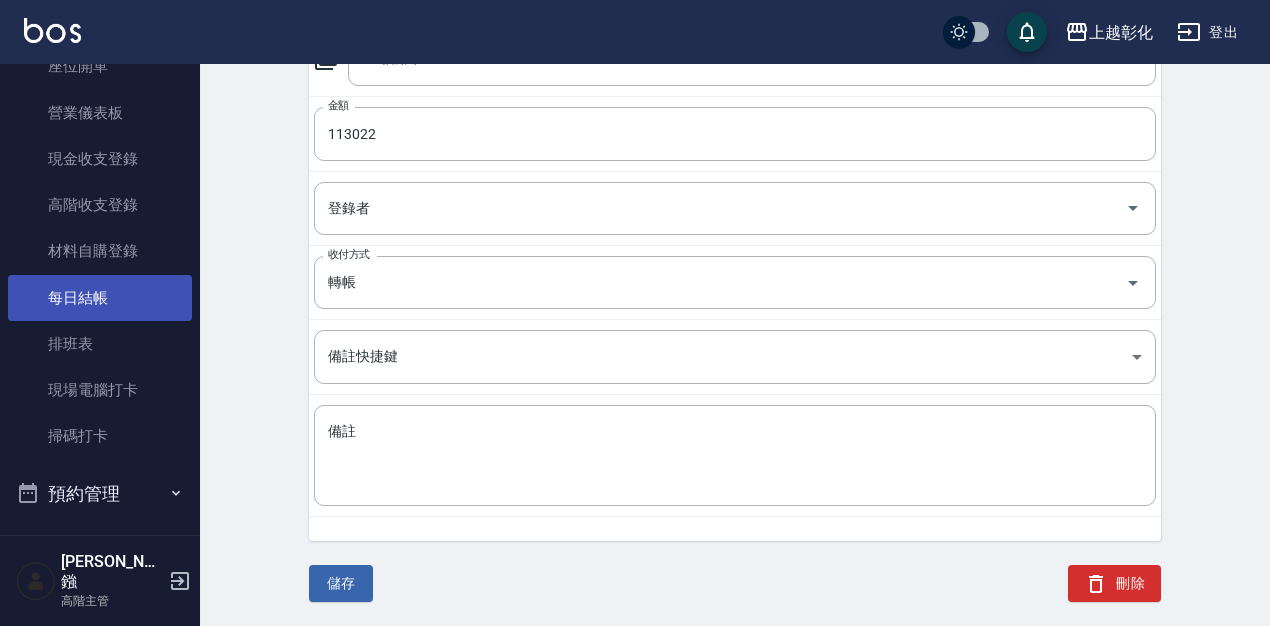 click on "每日結帳" at bounding box center (100, 298) 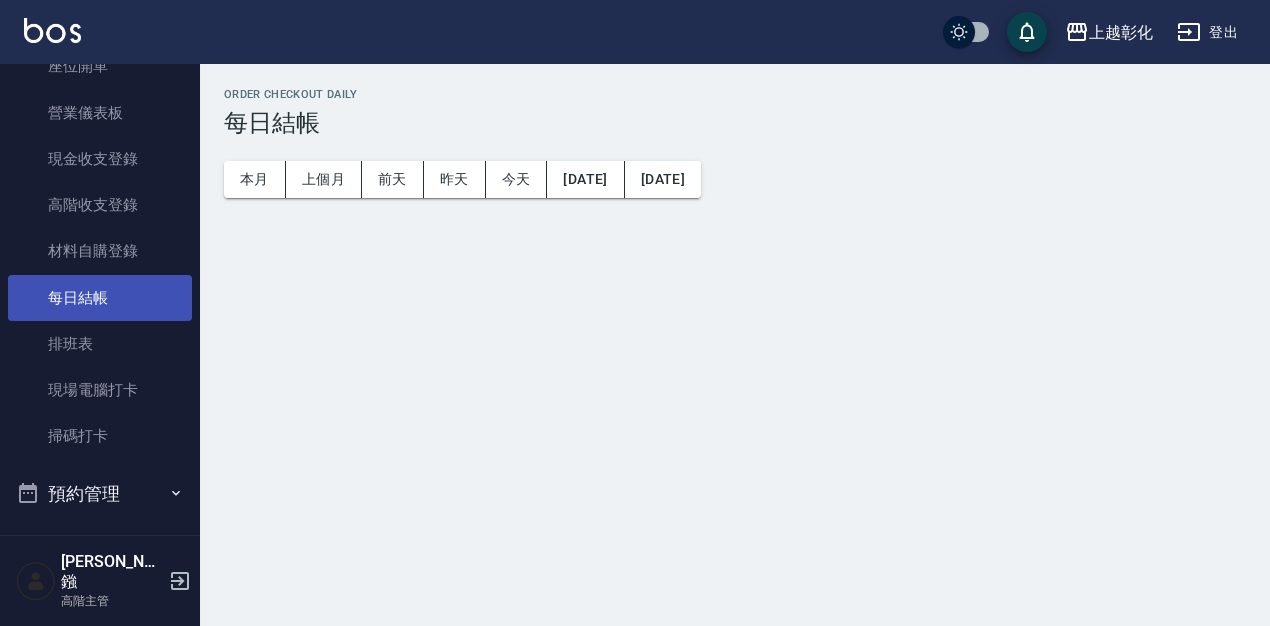 scroll, scrollTop: 0, scrollLeft: 0, axis: both 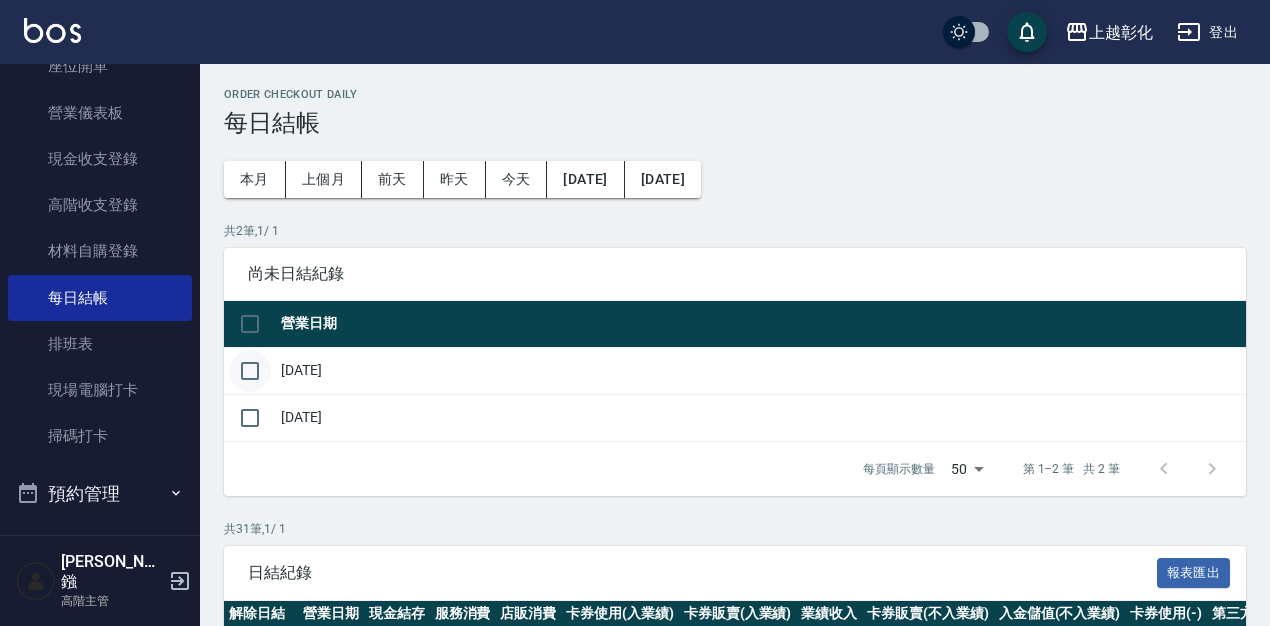 click at bounding box center (250, 371) 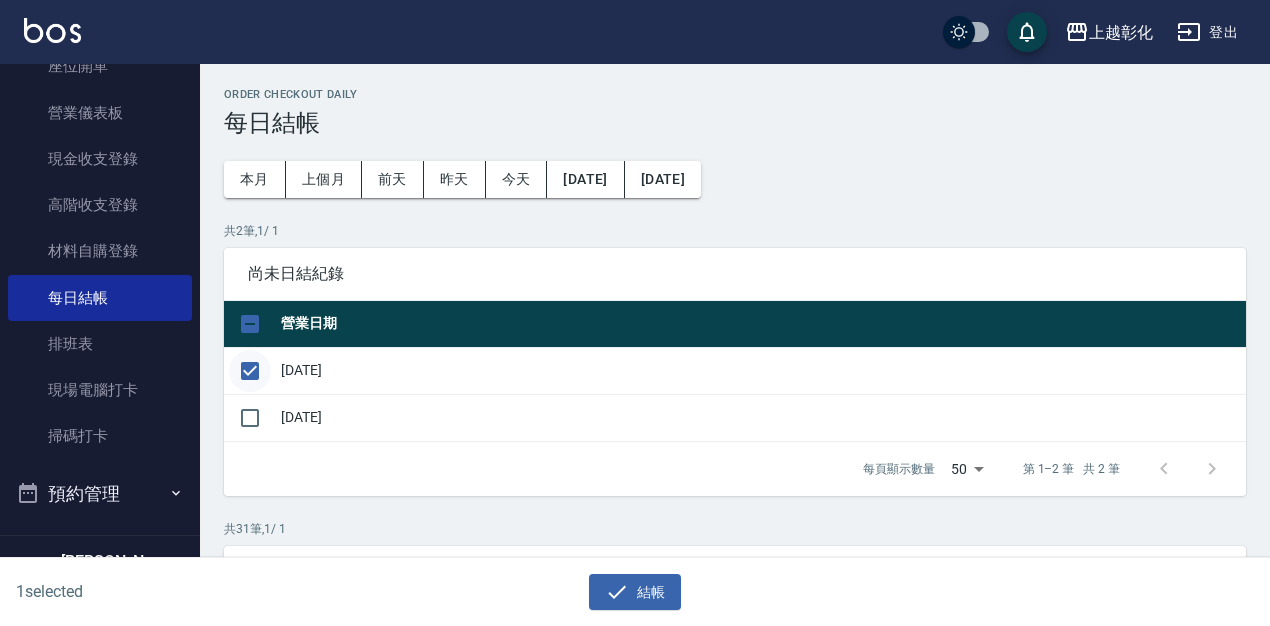 click at bounding box center [250, 371] 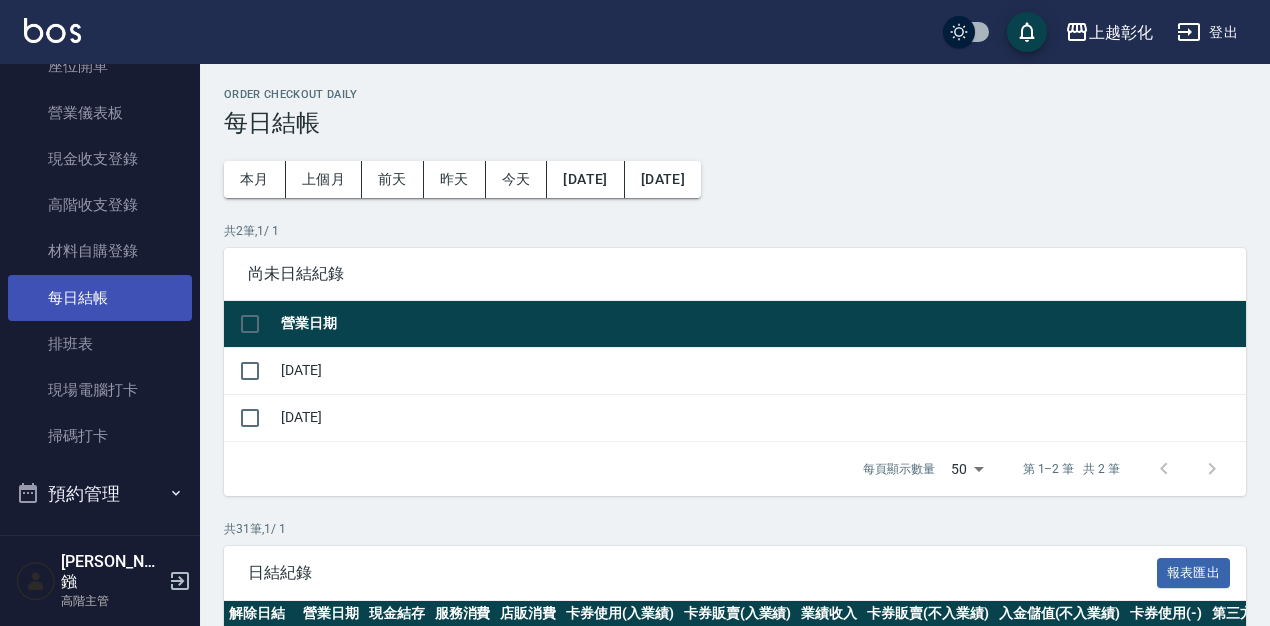 click on "每日結帳" at bounding box center (100, 298) 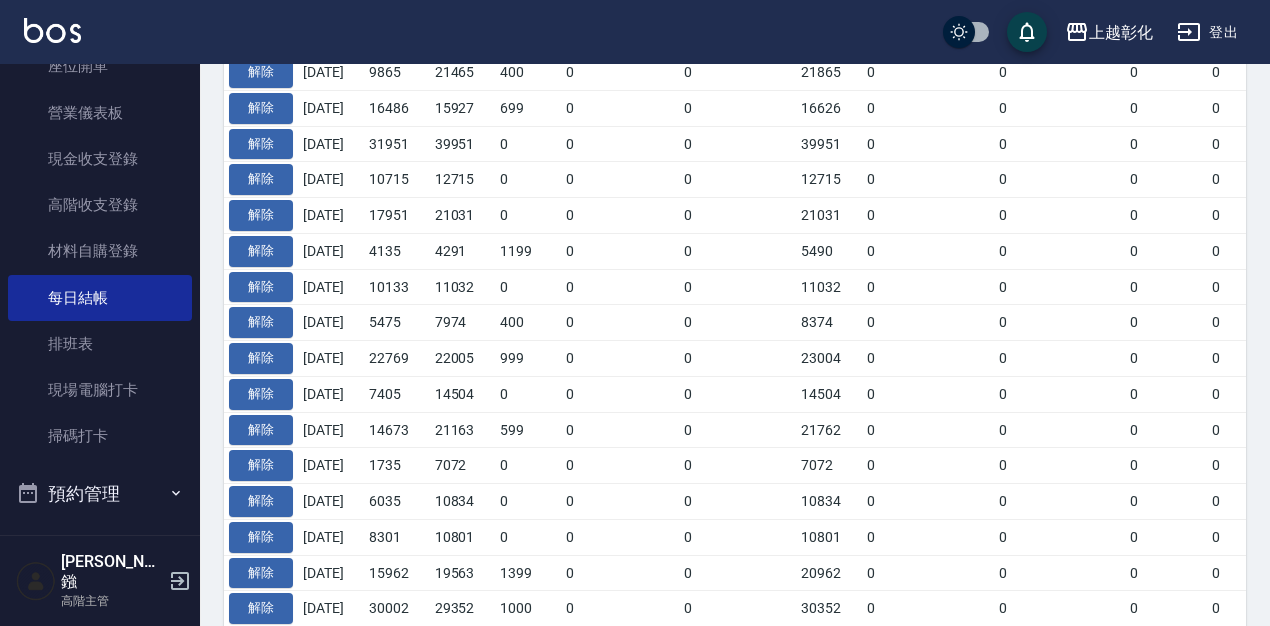 scroll, scrollTop: 1009, scrollLeft: 0, axis: vertical 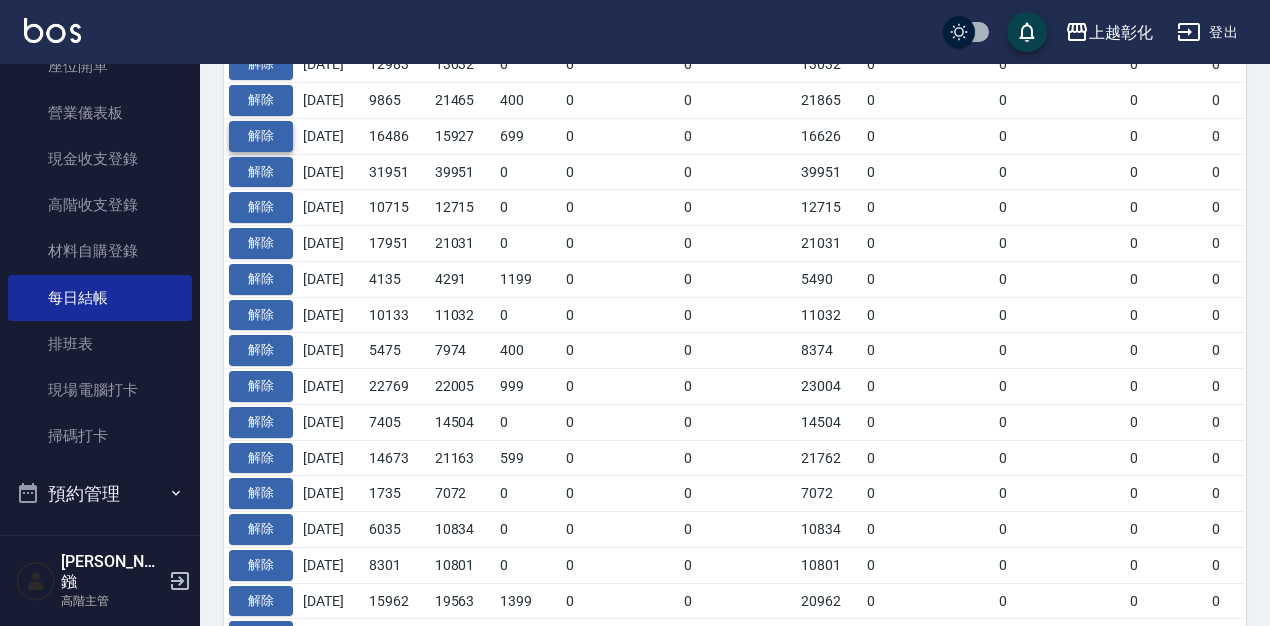 click on "解除" at bounding box center [261, 136] 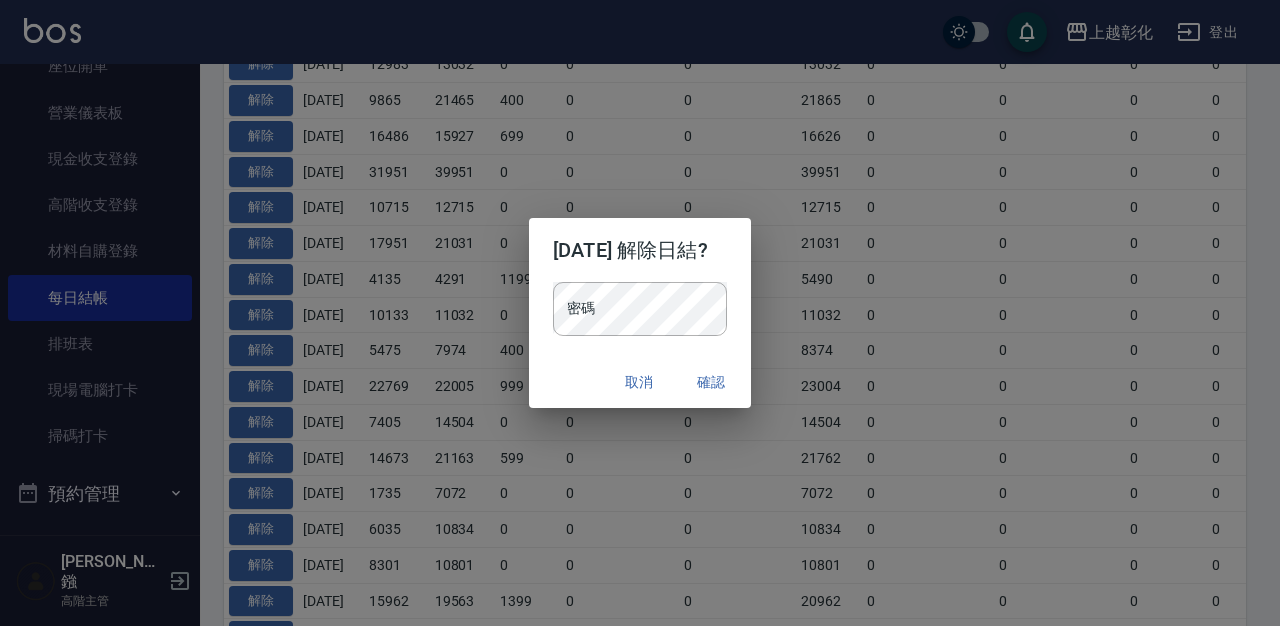 type 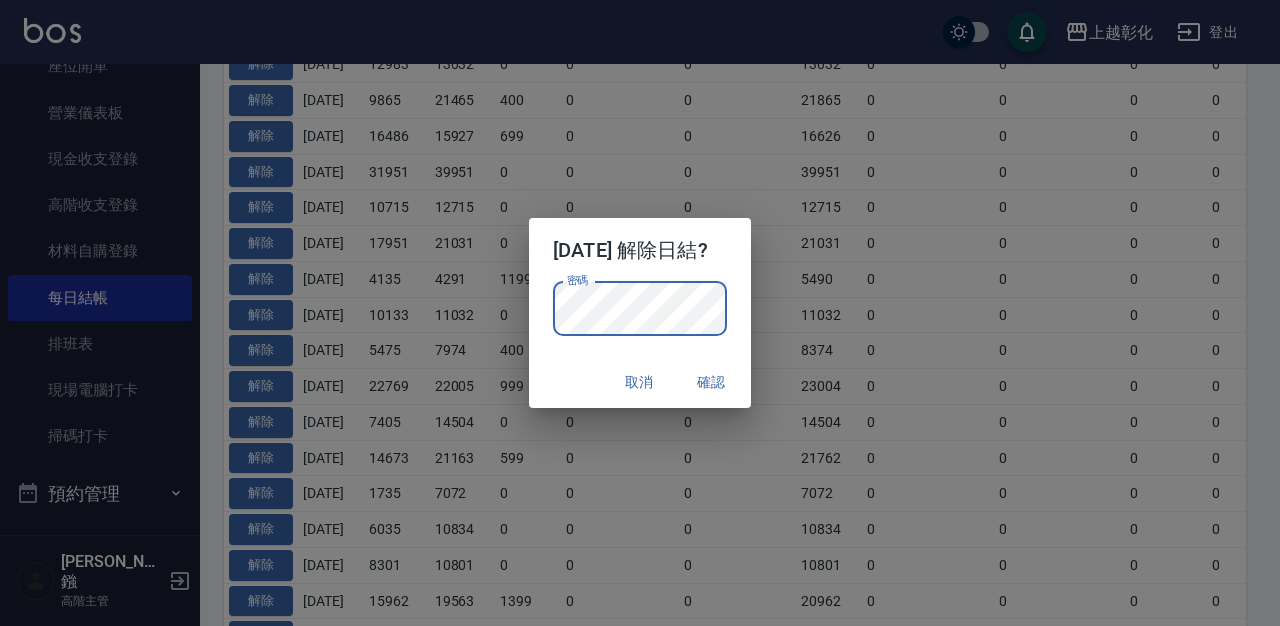 click on "確認" at bounding box center (711, 382) 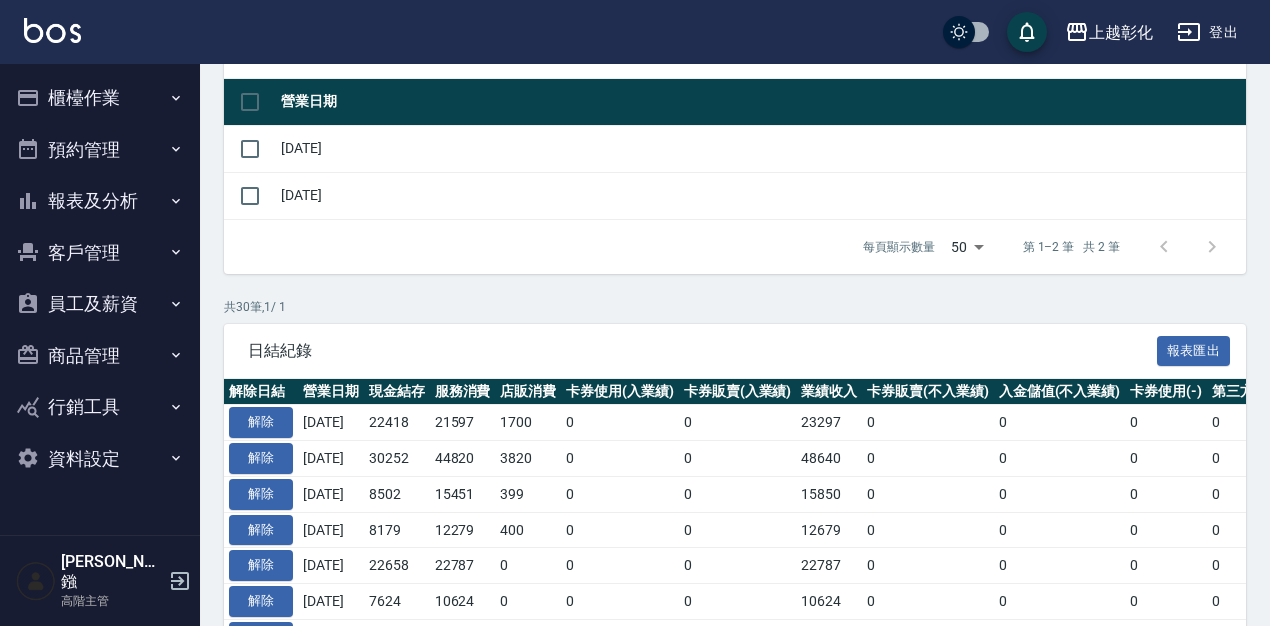 scroll, scrollTop: 219, scrollLeft: 0, axis: vertical 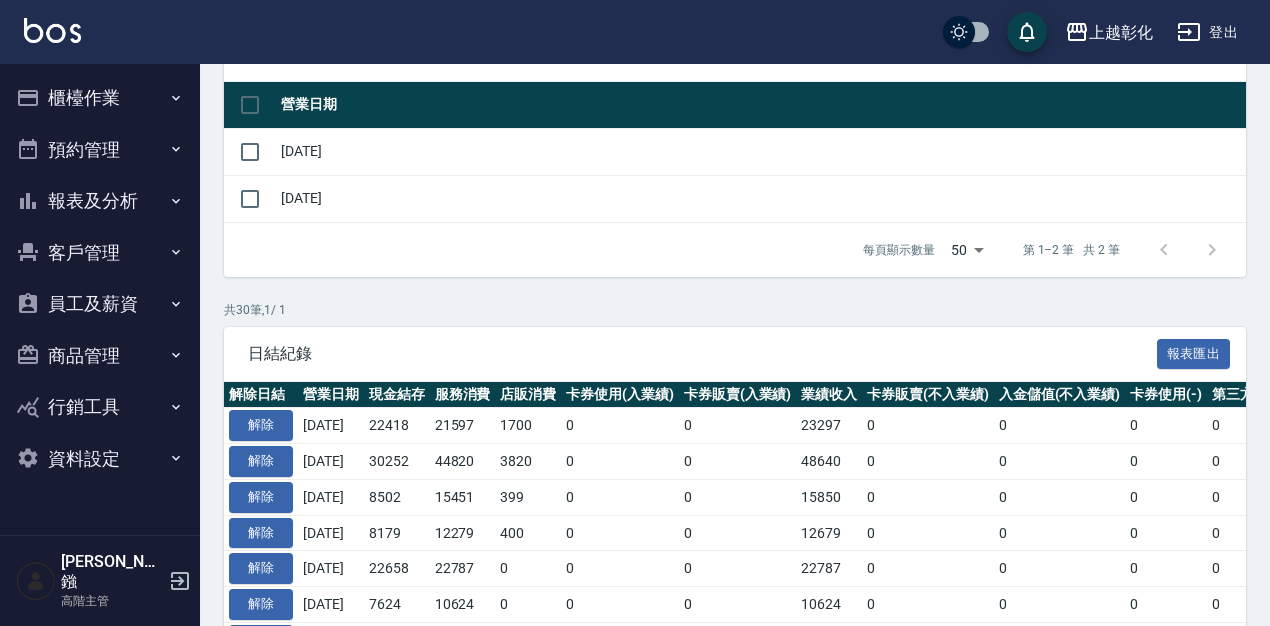 click on "櫃檯作業" at bounding box center [100, 98] 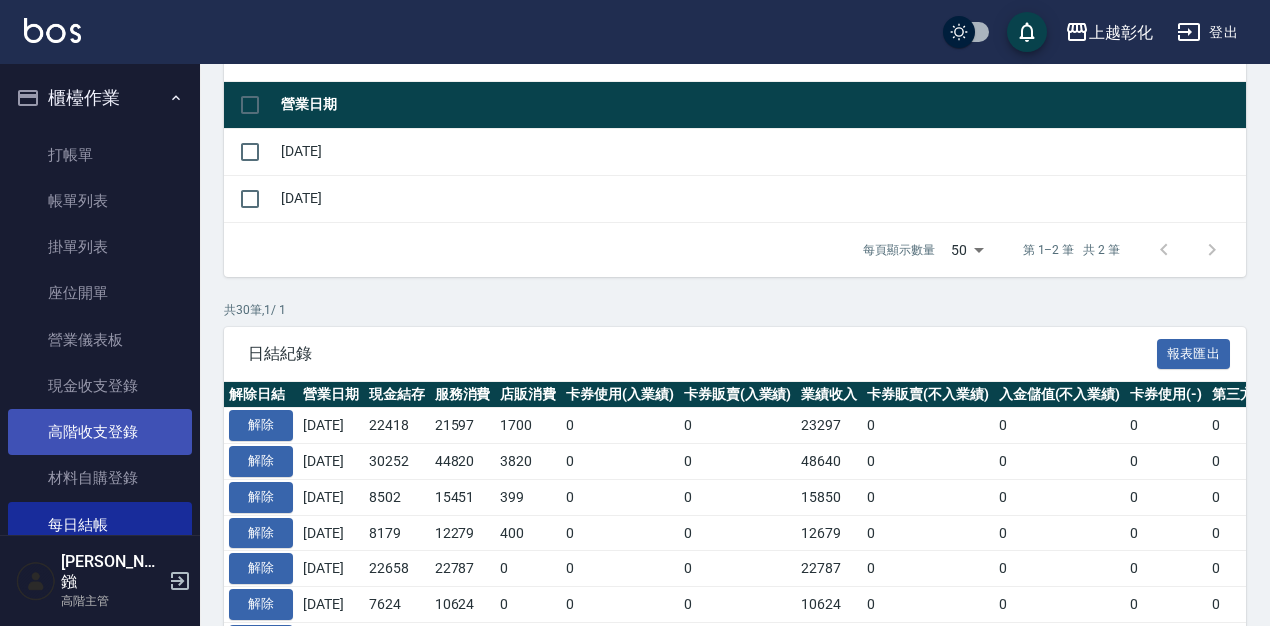 click on "高階收支登錄" at bounding box center [100, 432] 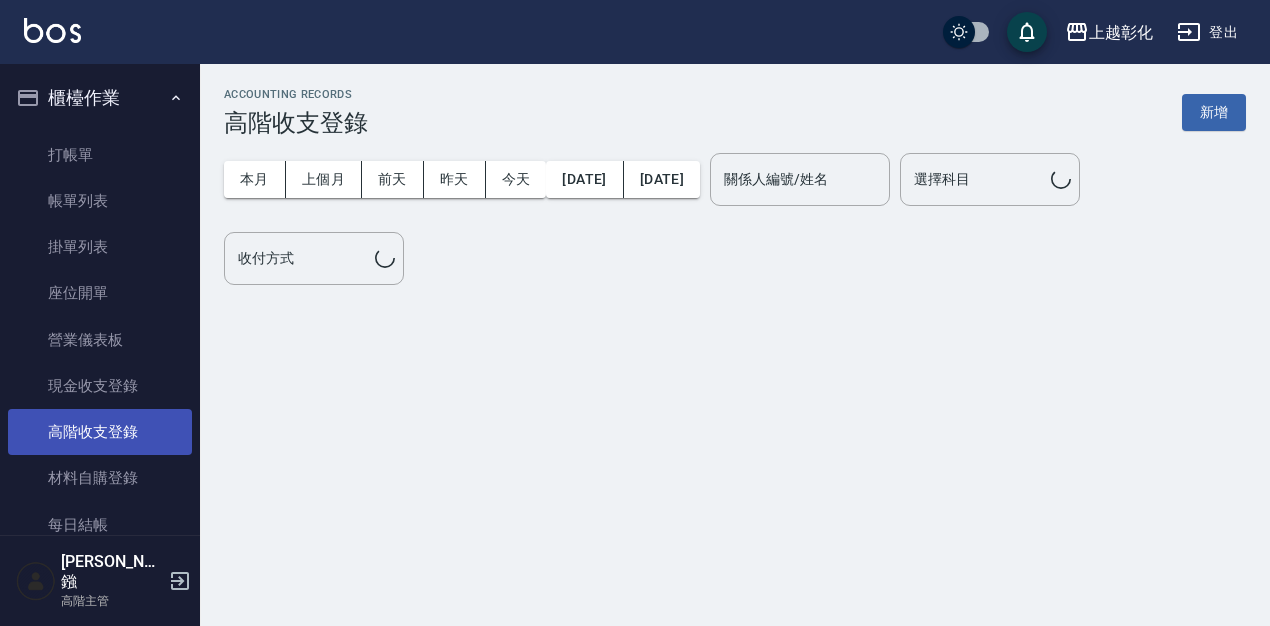 scroll, scrollTop: 0, scrollLeft: 0, axis: both 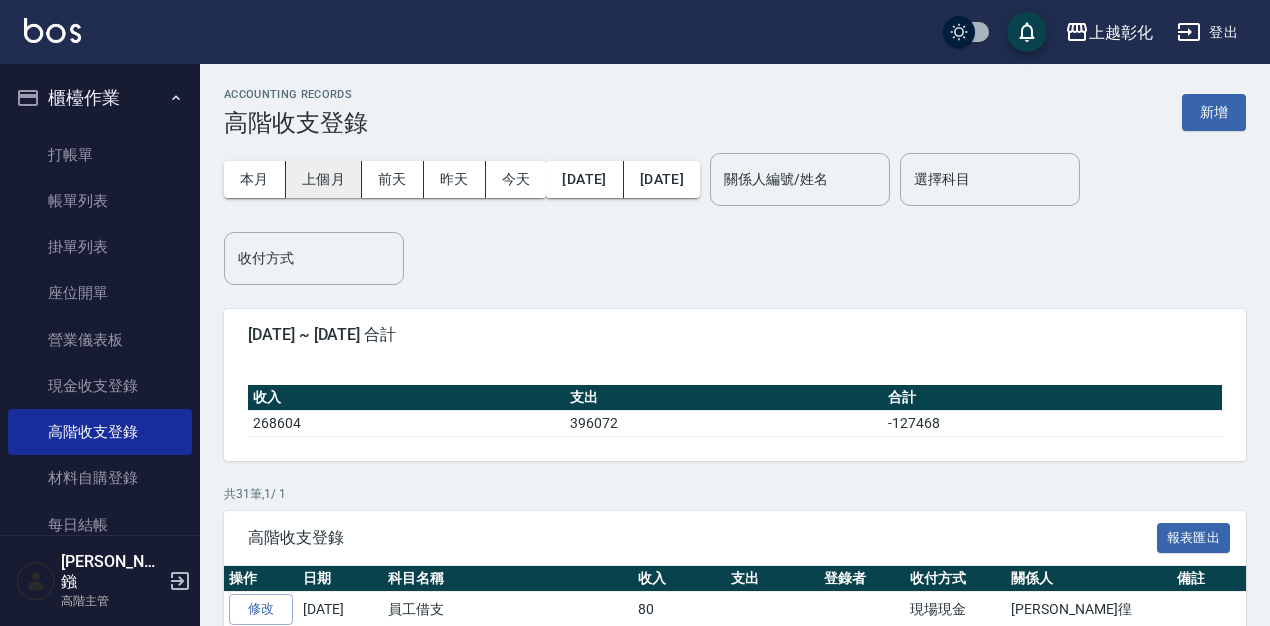 click on "上個月" at bounding box center [324, 179] 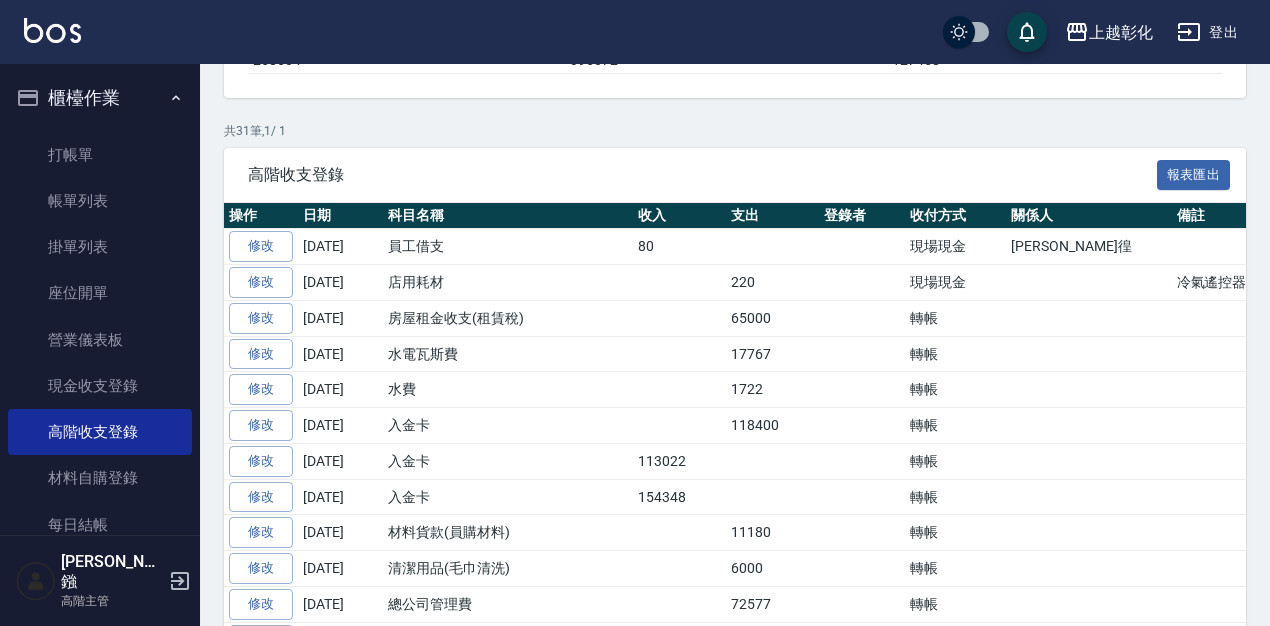scroll, scrollTop: 399, scrollLeft: 0, axis: vertical 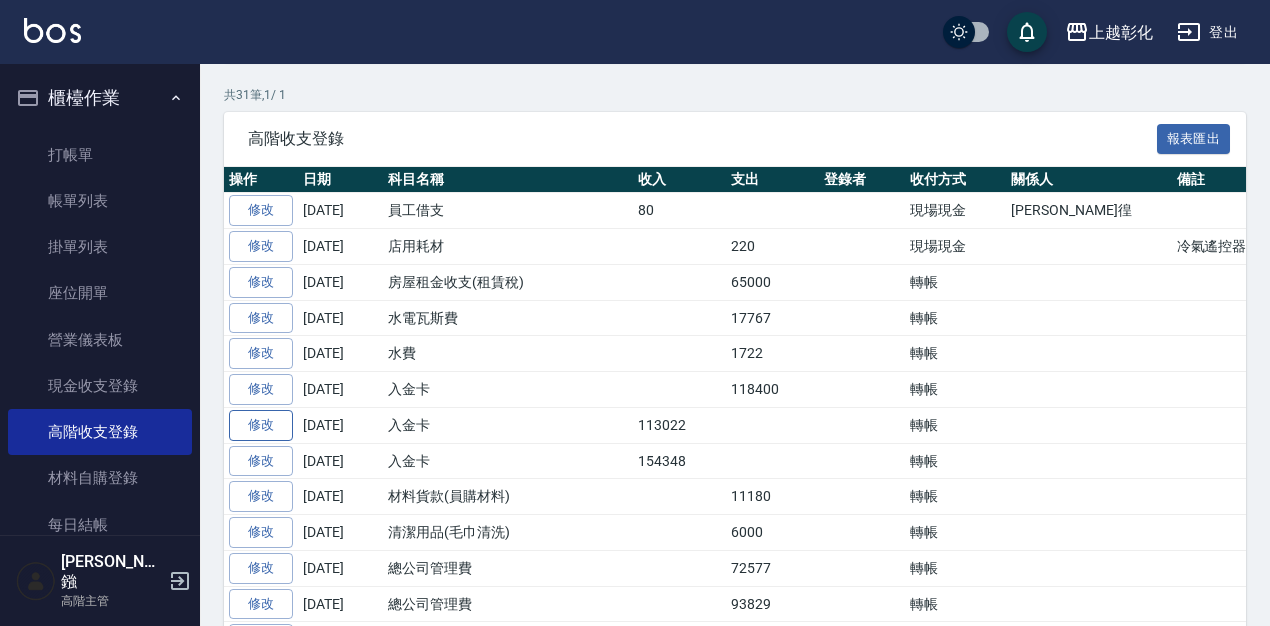 click on "修改" at bounding box center (261, 425) 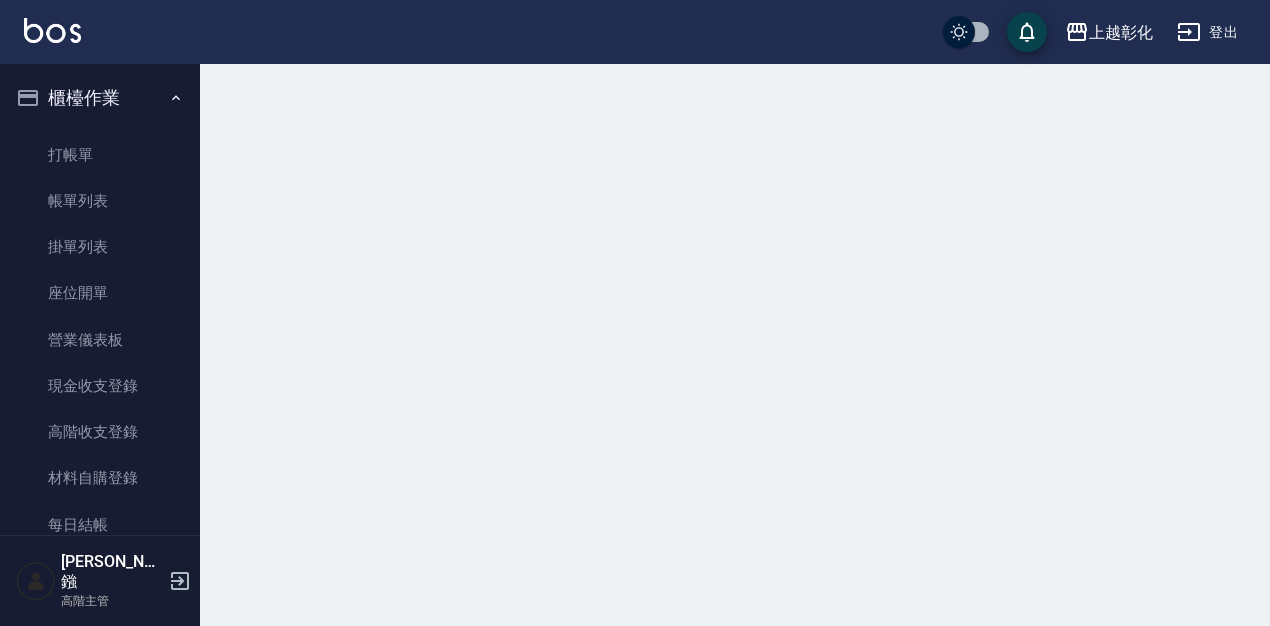 scroll, scrollTop: 0, scrollLeft: 0, axis: both 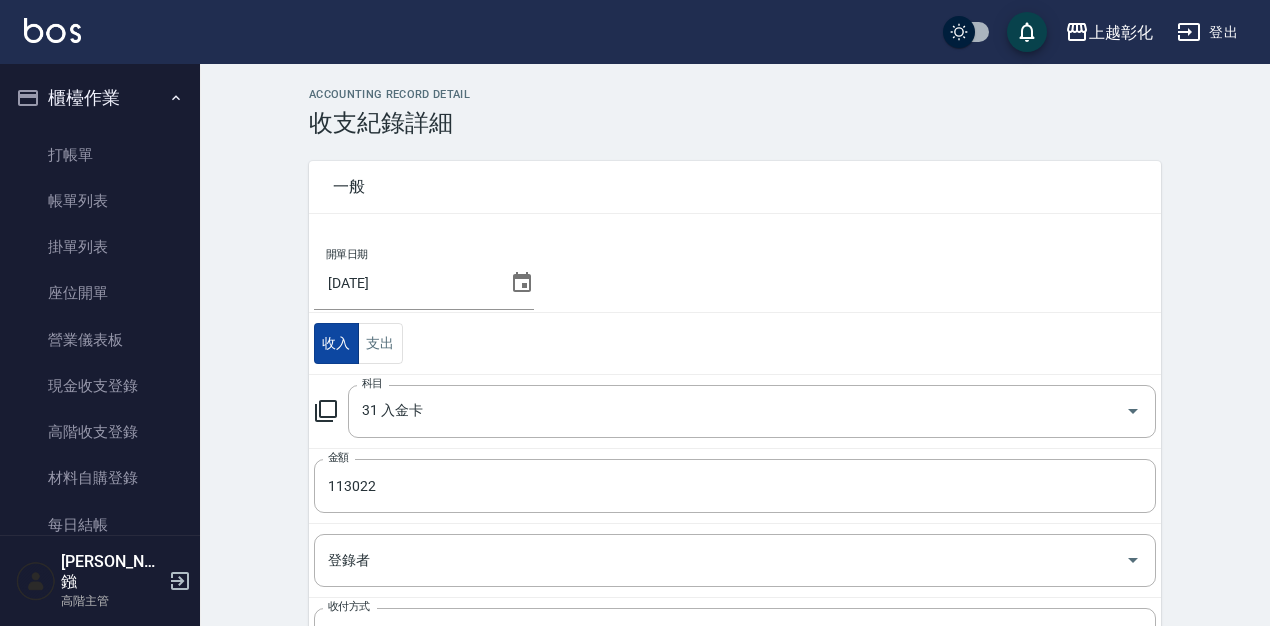 click on "收入" at bounding box center (336, 343) 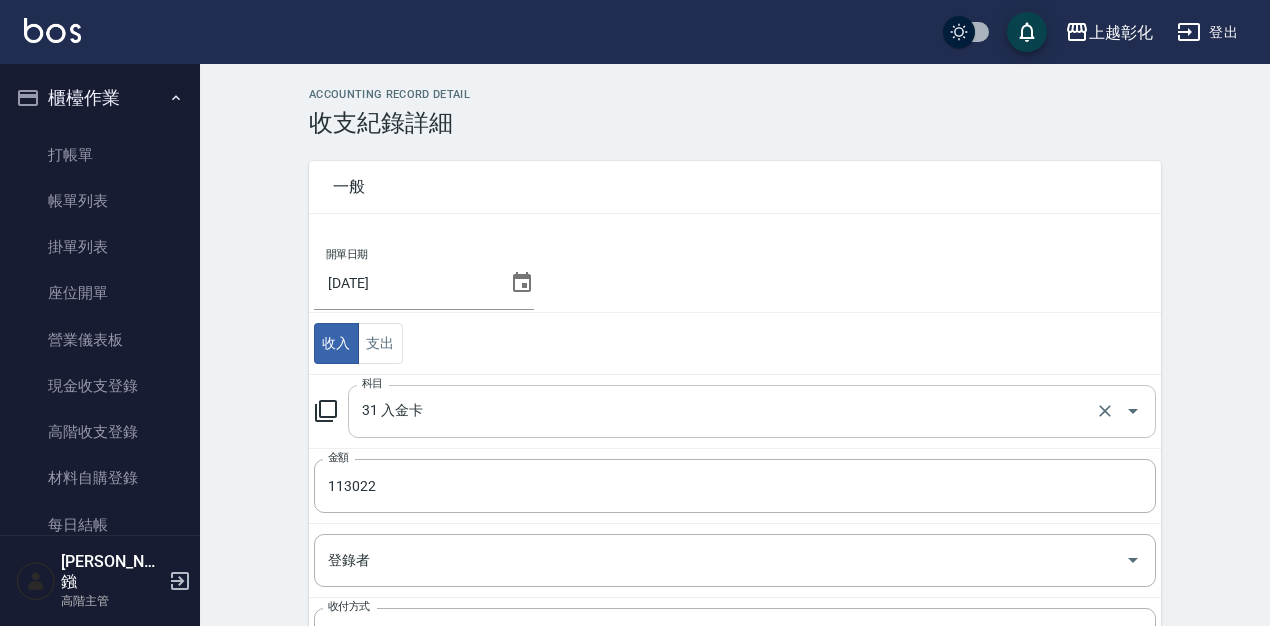click on "31 入金卡" at bounding box center [724, 411] 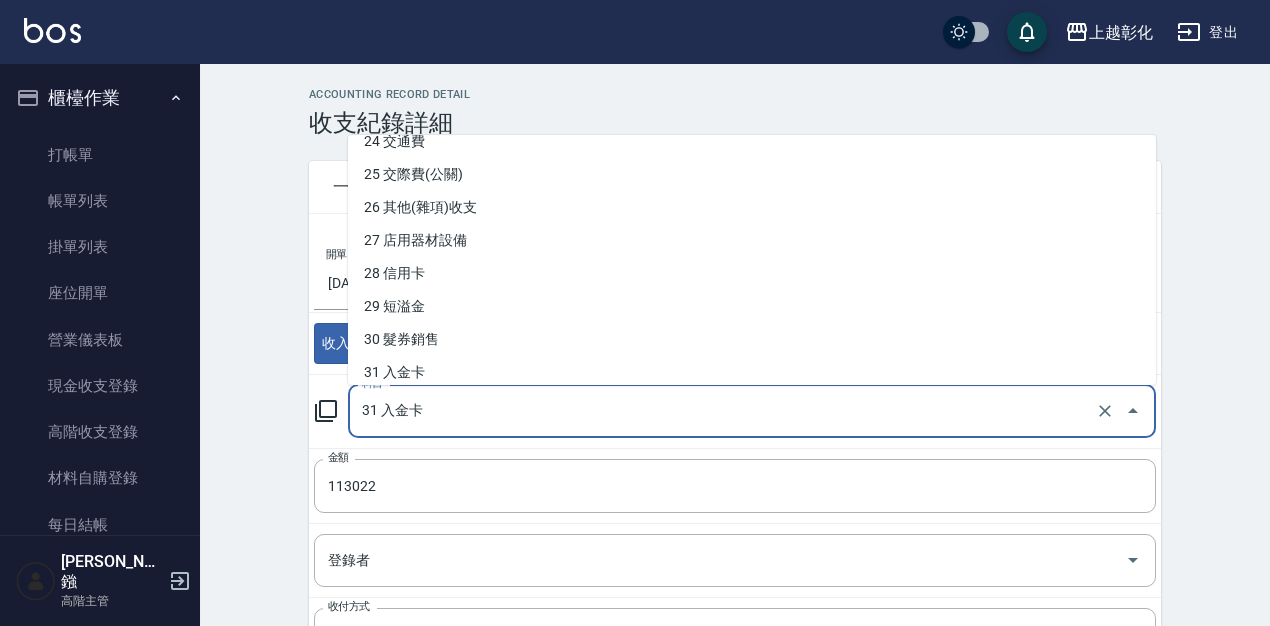 scroll, scrollTop: 822, scrollLeft: 0, axis: vertical 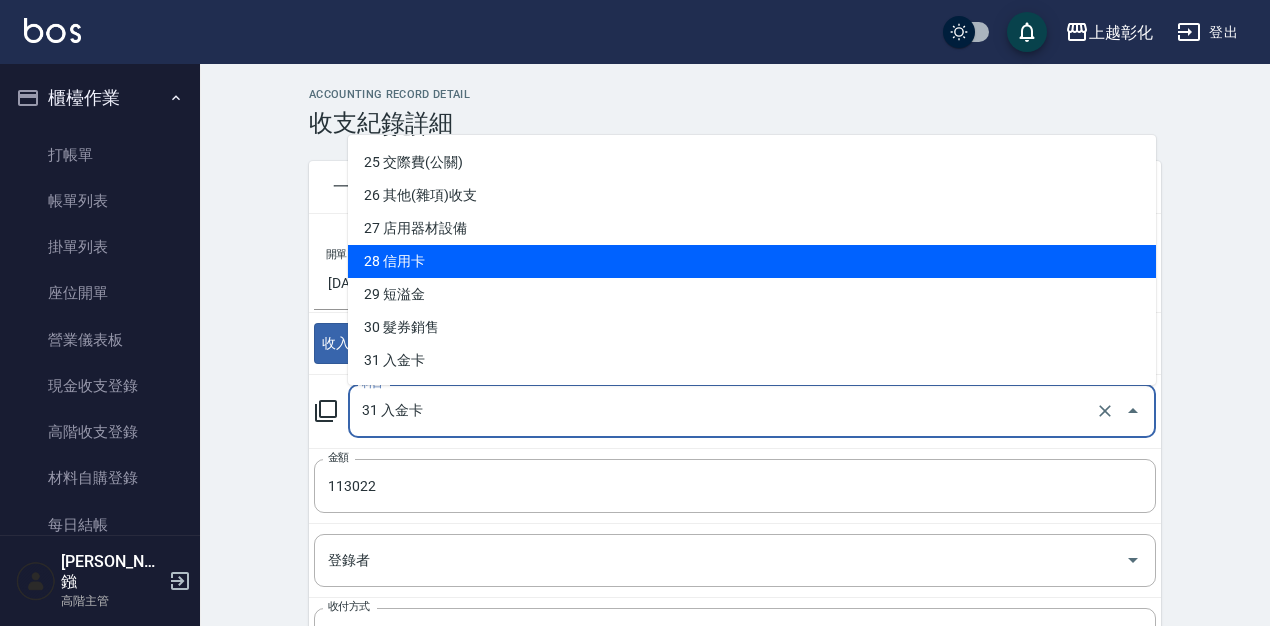 click on "28 信用卡" at bounding box center (752, 261) 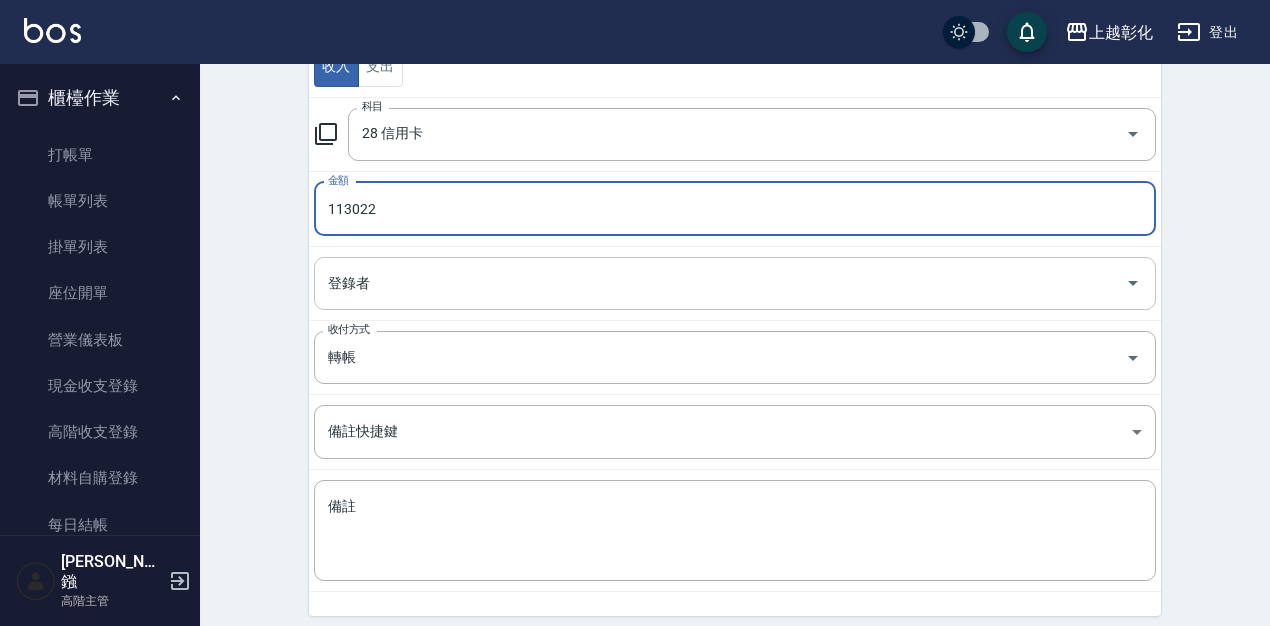 scroll, scrollTop: 352, scrollLeft: 0, axis: vertical 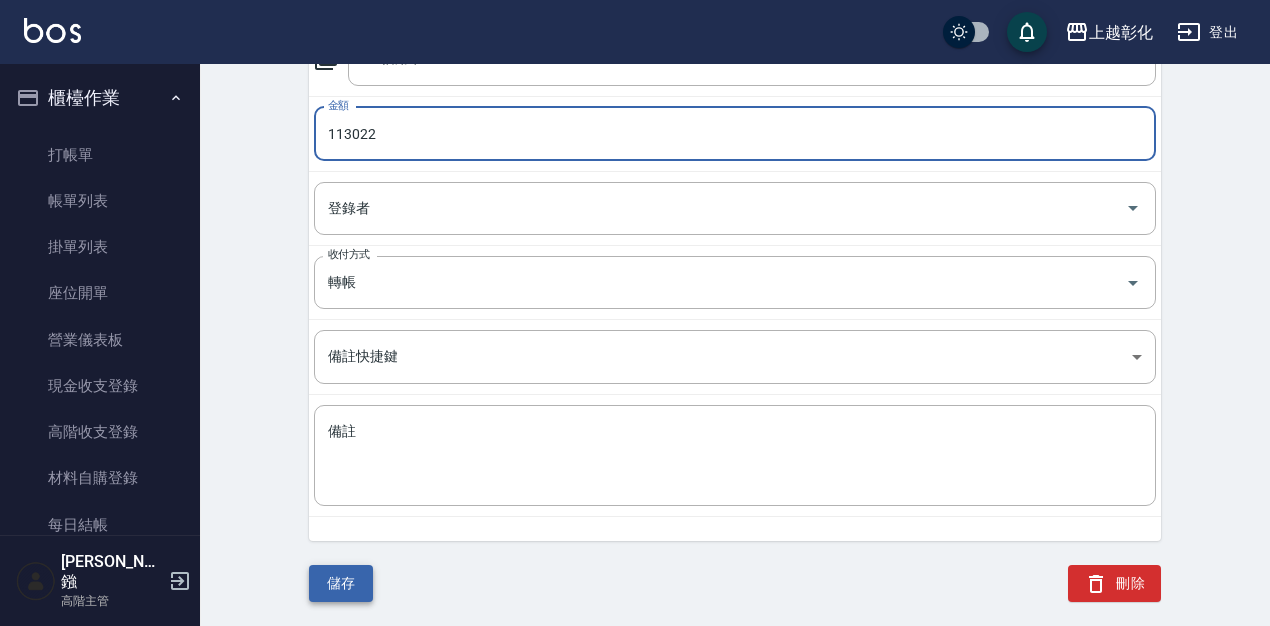 click on "儲存" at bounding box center [341, 583] 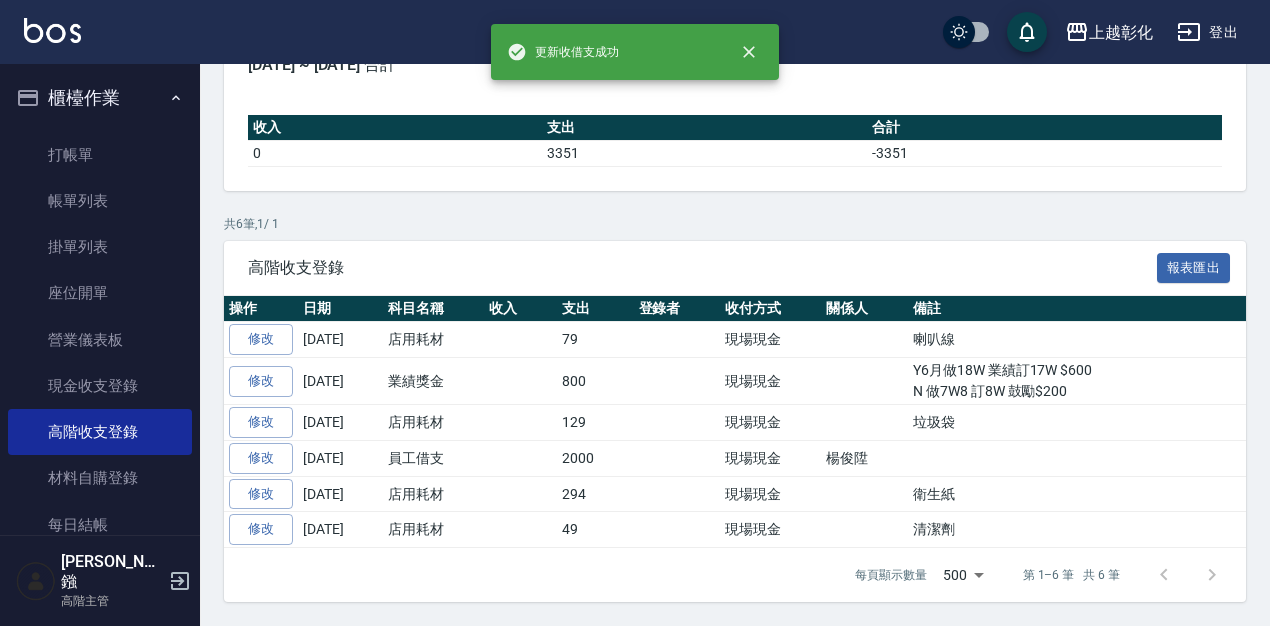 scroll, scrollTop: 0, scrollLeft: 0, axis: both 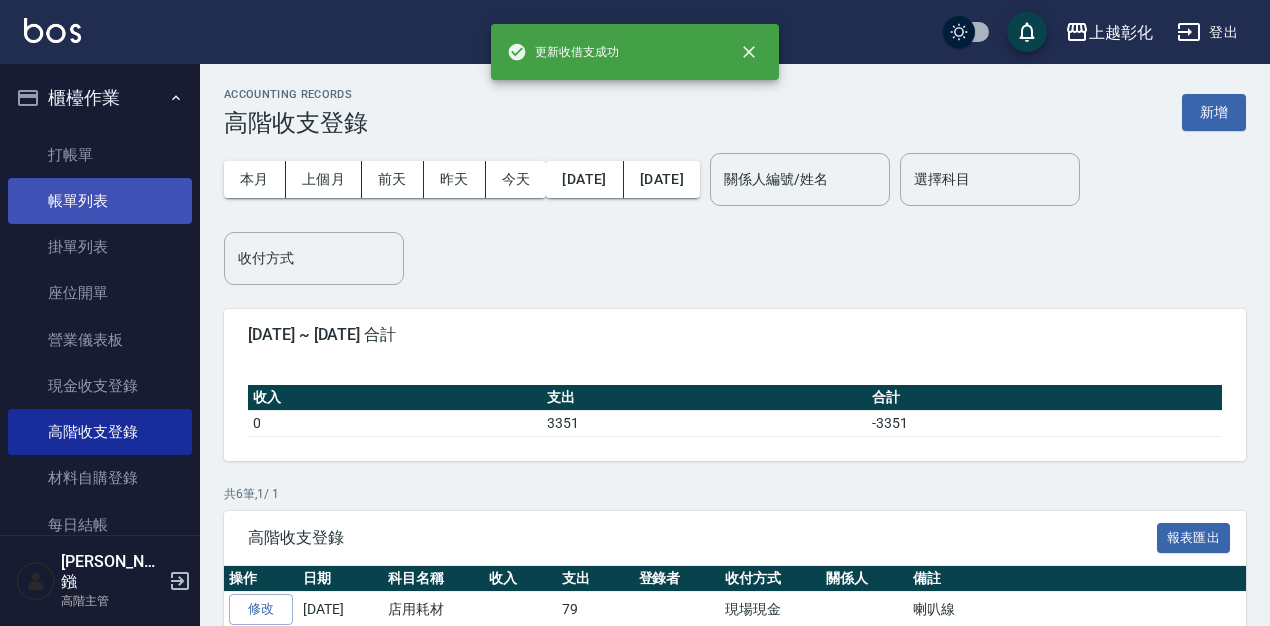 click on "帳單列表" at bounding box center [100, 201] 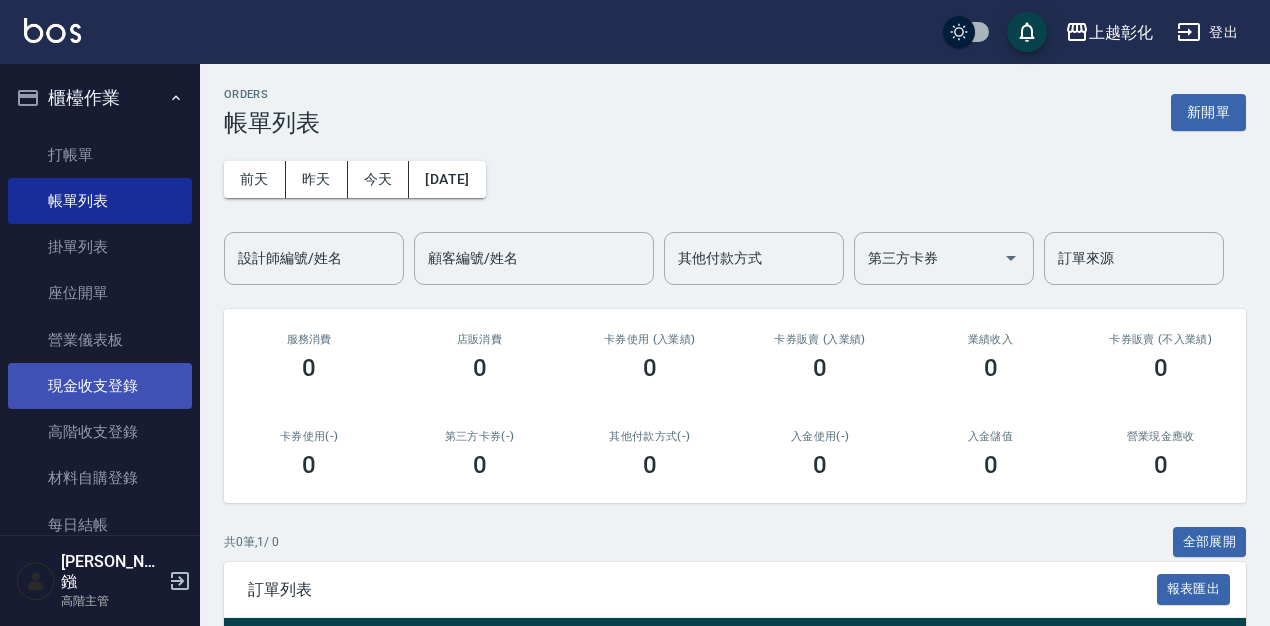 scroll, scrollTop: 526, scrollLeft: 0, axis: vertical 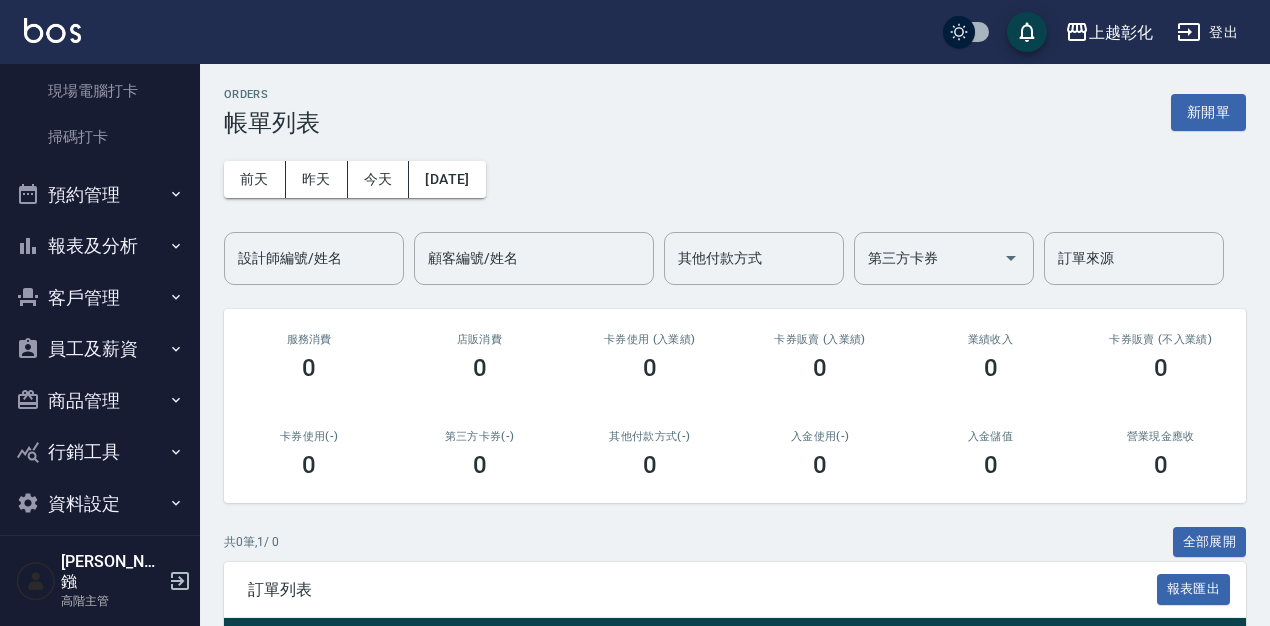 click on "報表及分析" at bounding box center [100, 246] 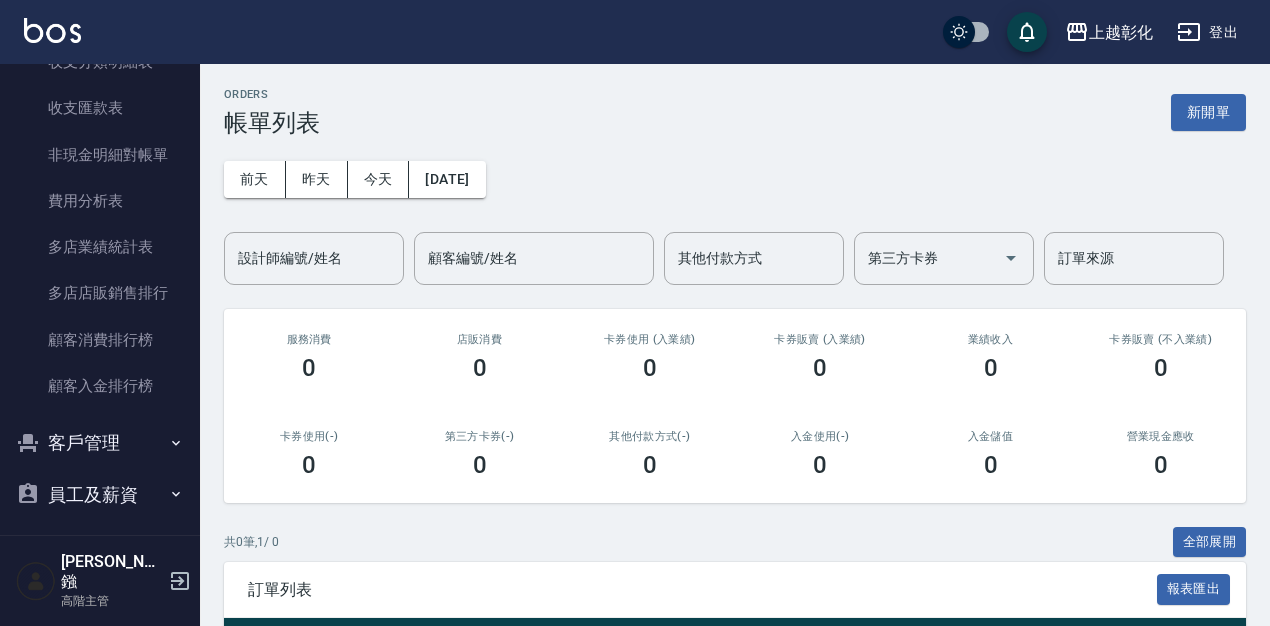 scroll, scrollTop: 2336, scrollLeft: 0, axis: vertical 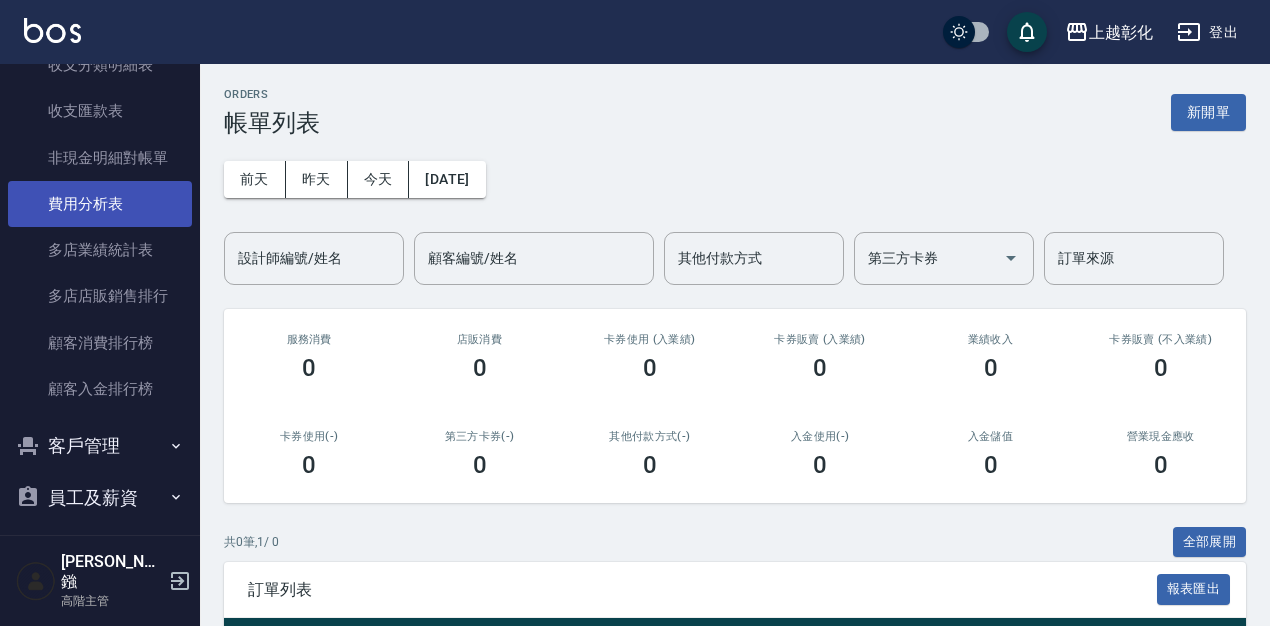 click on "費用分析表" at bounding box center [100, 204] 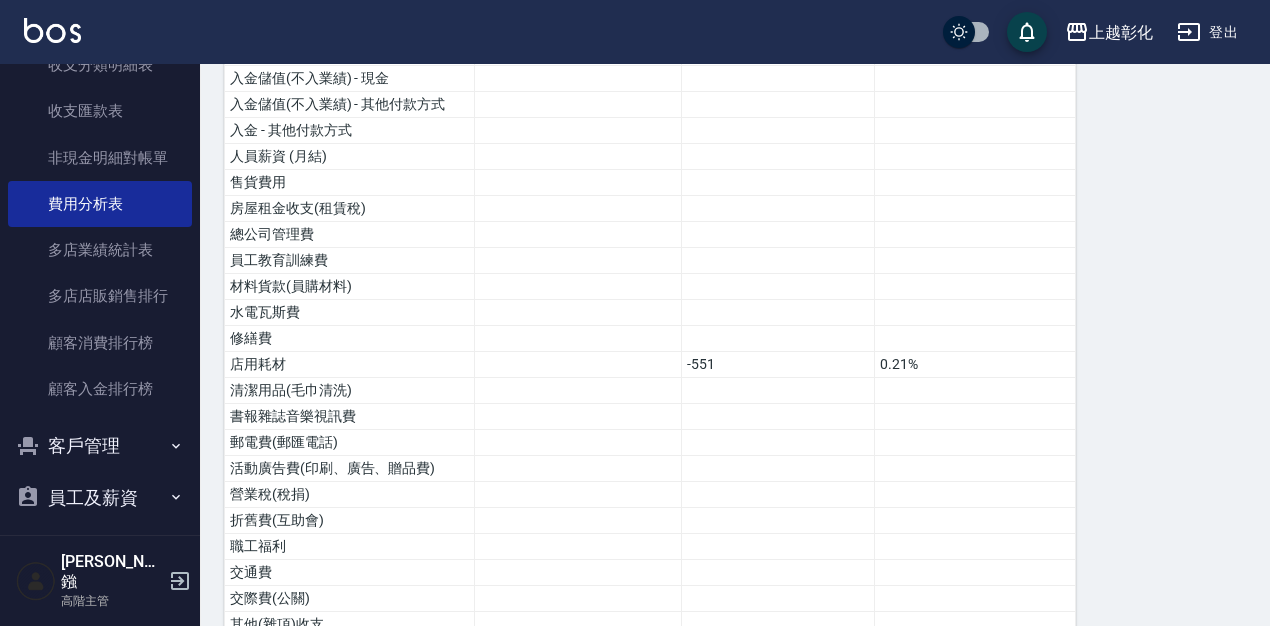 scroll, scrollTop: 0, scrollLeft: 0, axis: both 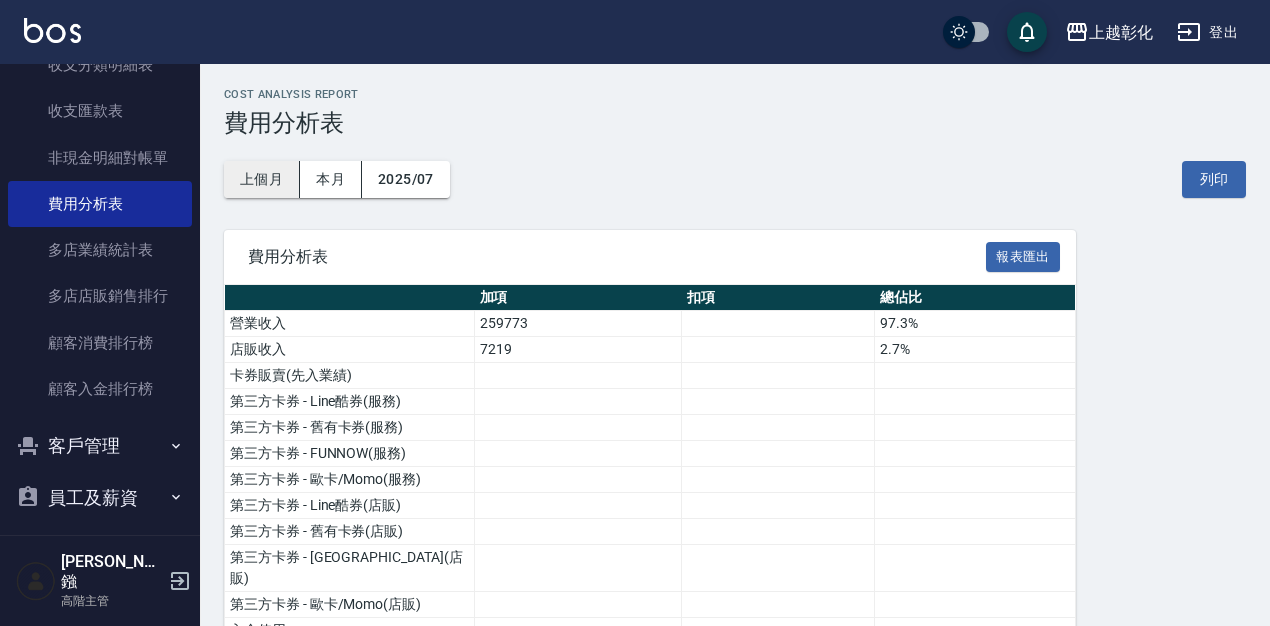 click on "上個月" at bounding box center [262, 179] 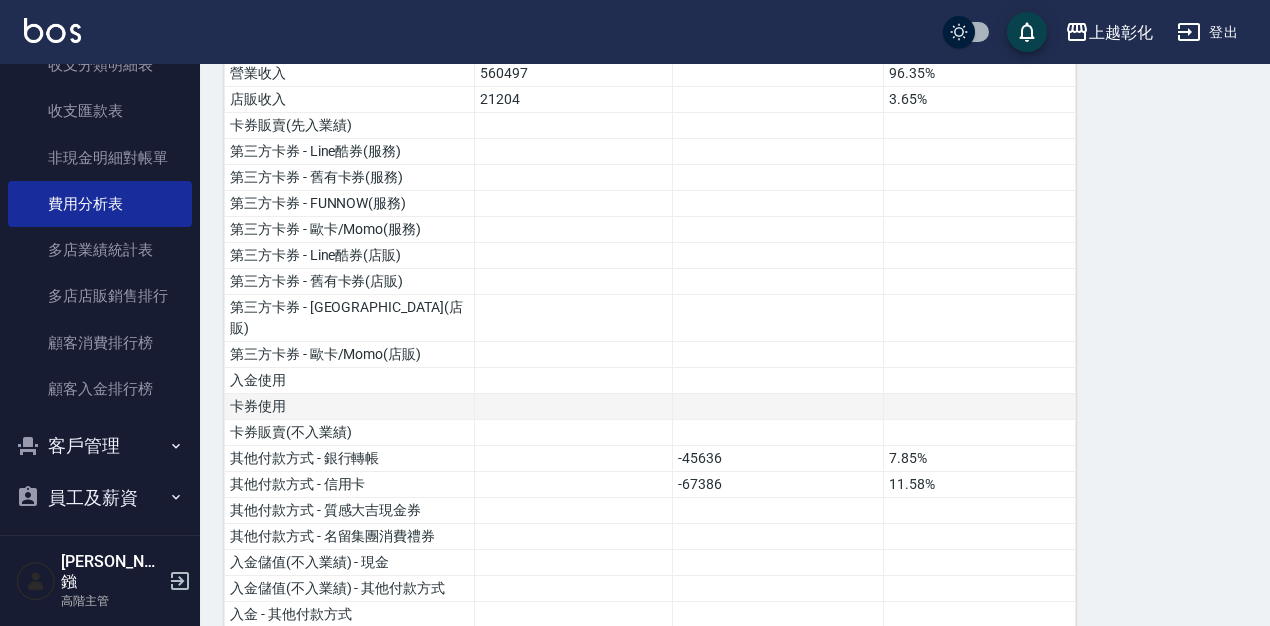 scroll, scrollTop: 260, scrollLeft: 0, axis: vertical 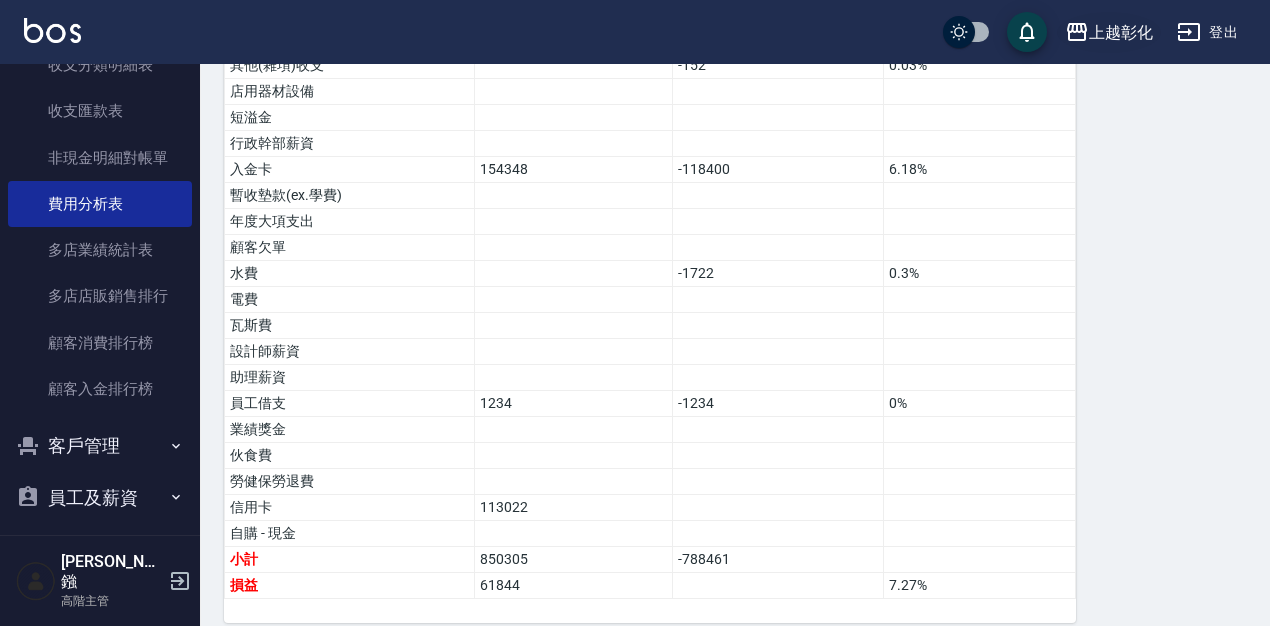 click on "上越彰化" at bounding box center [1121, 32] 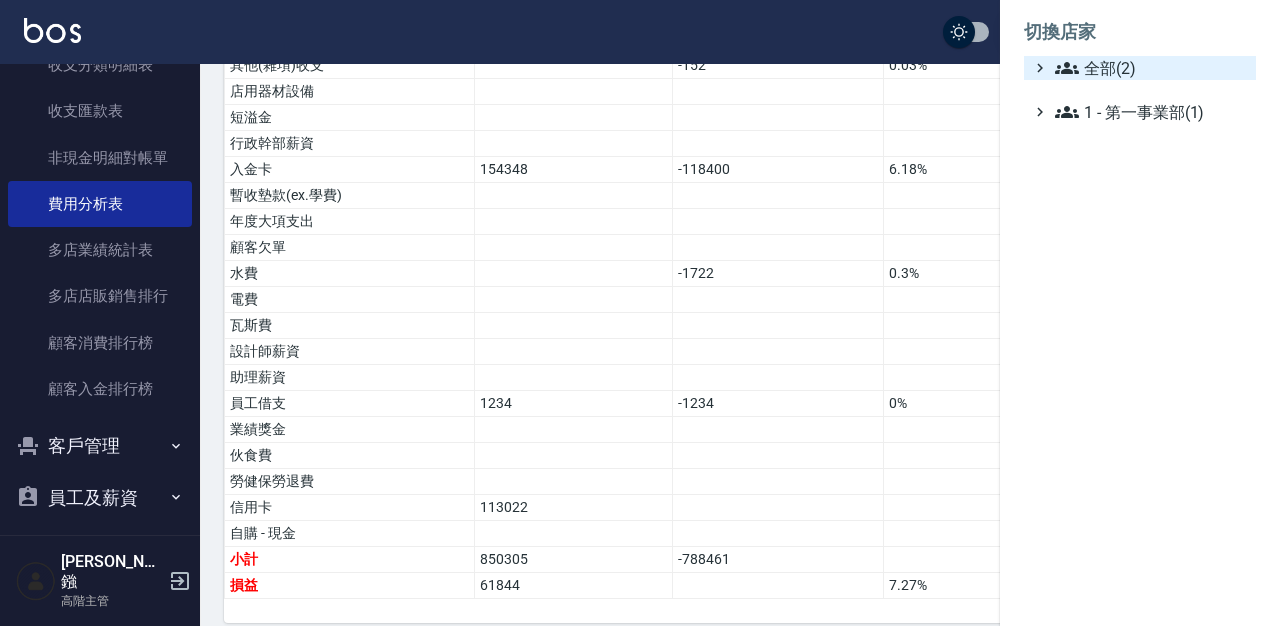 click on "全部(2)" at bounding box center [1151, 68] 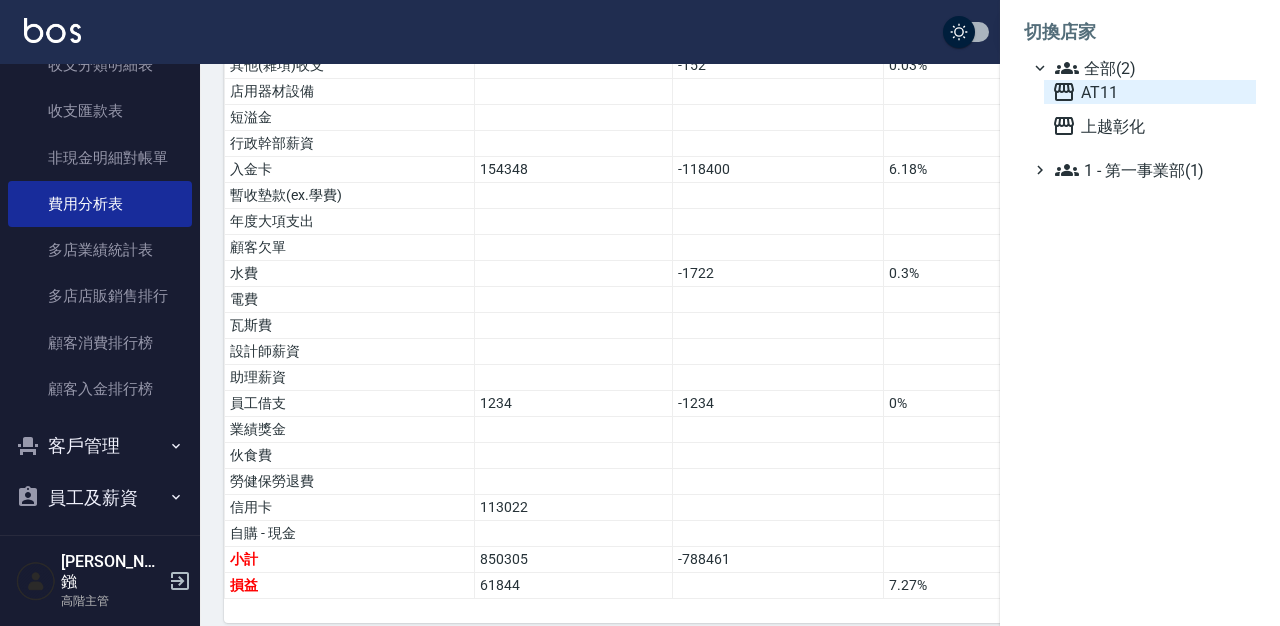 click on "AT11" at bounding box center (1150, 92) 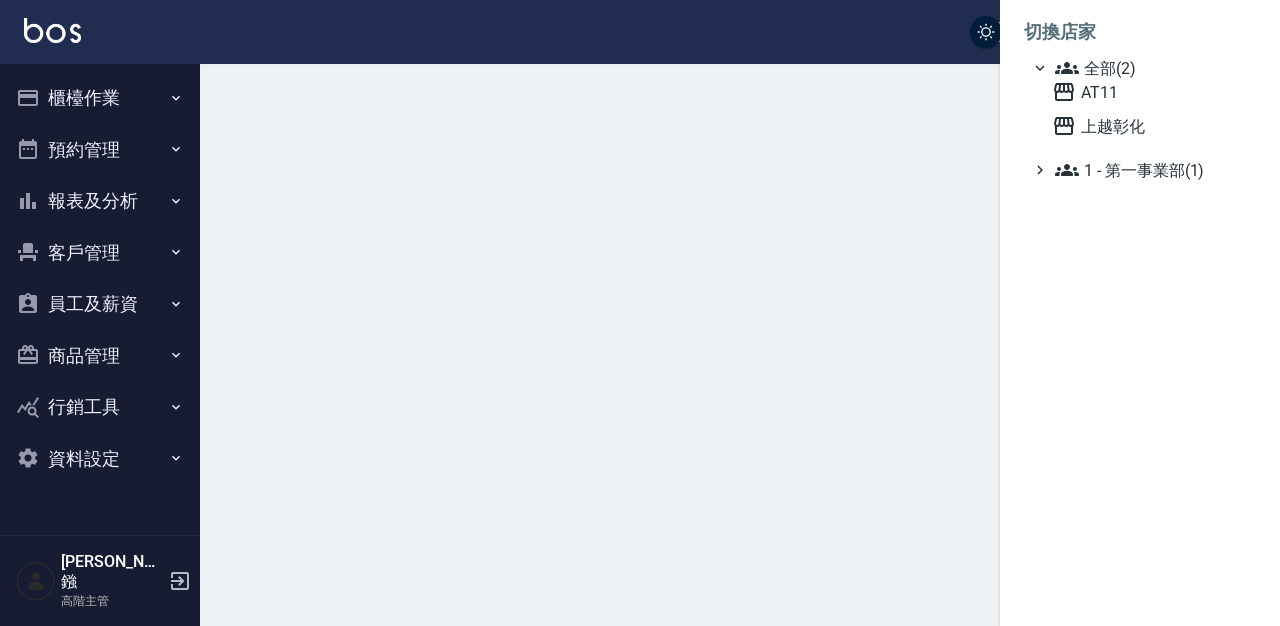 scroll, scrollTop: 0, scrollLeft: 0, axis: both 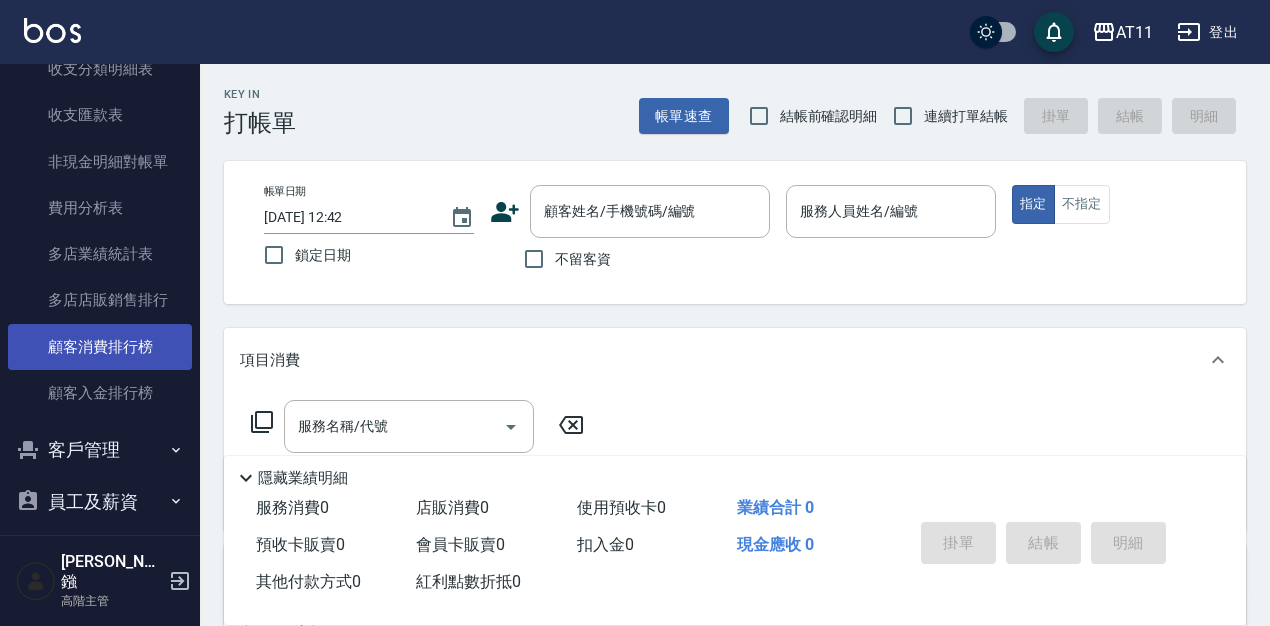 click on "費用分析表" at bounding box center (100, 208) 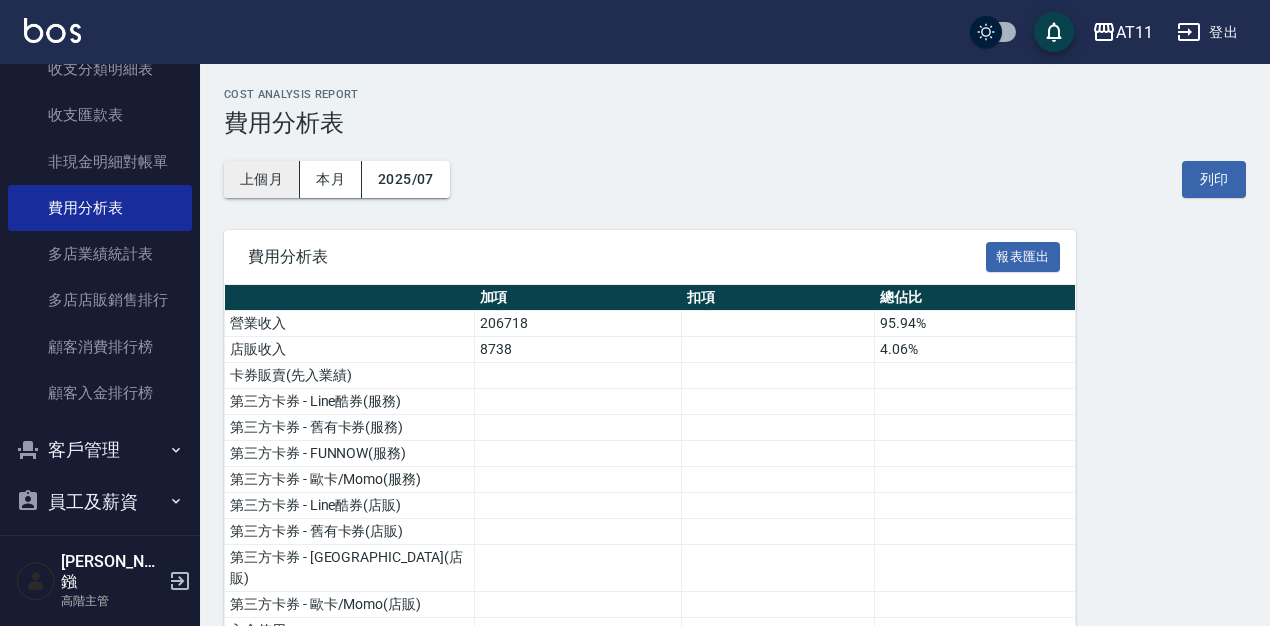 click on "上個月" at bounding box center (262, 179) 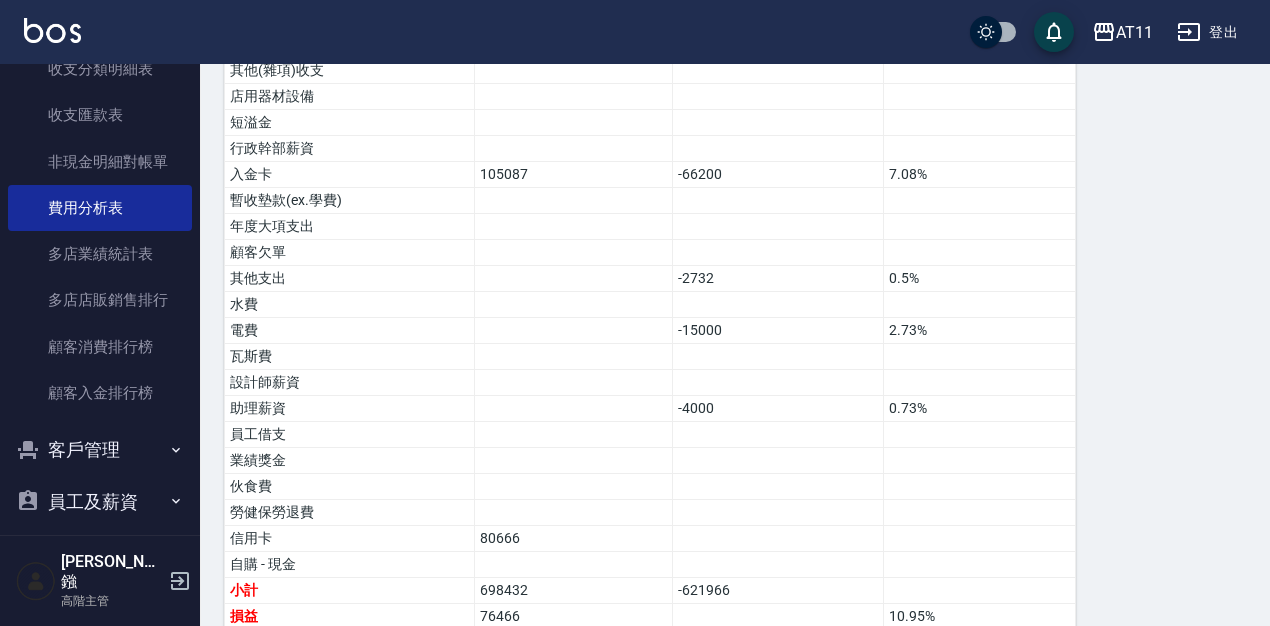 scroll, scrollTop: 1371, scrollLeft: 0, axis: vertical 